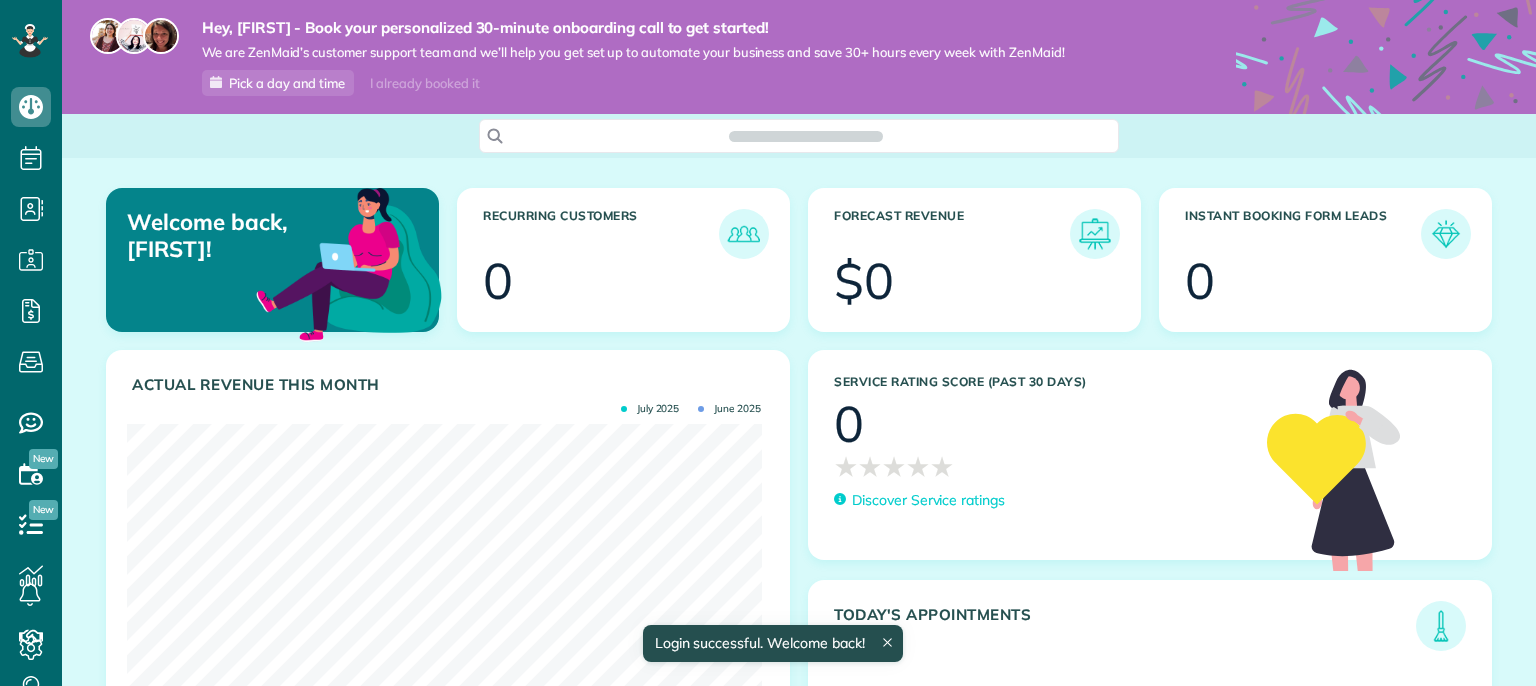 scroll, scrollTop: 0, scrollLeft: 0, axis: both 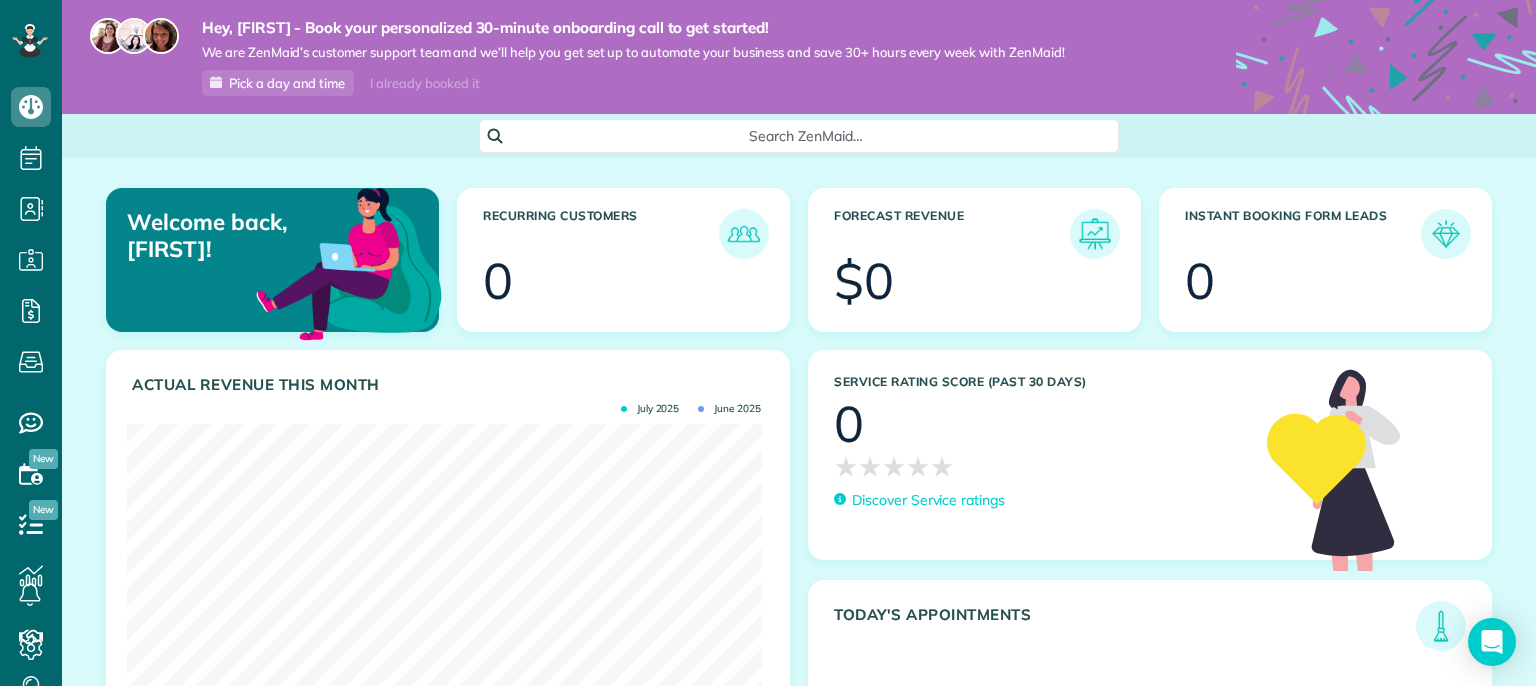 click on "Today's Appointments" at bounding box center [1125, 628] 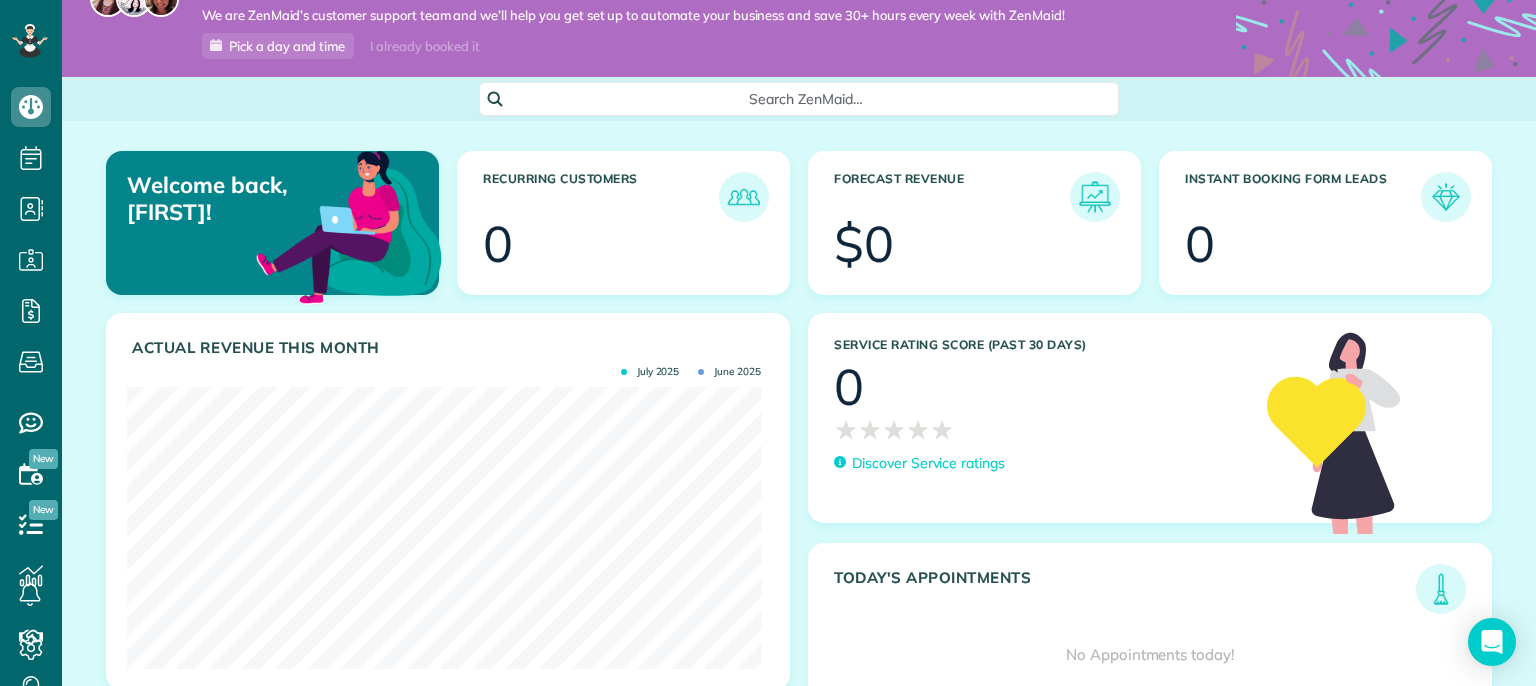 scroll, scrollTop: 0, scrollLeft: 0, axis: both 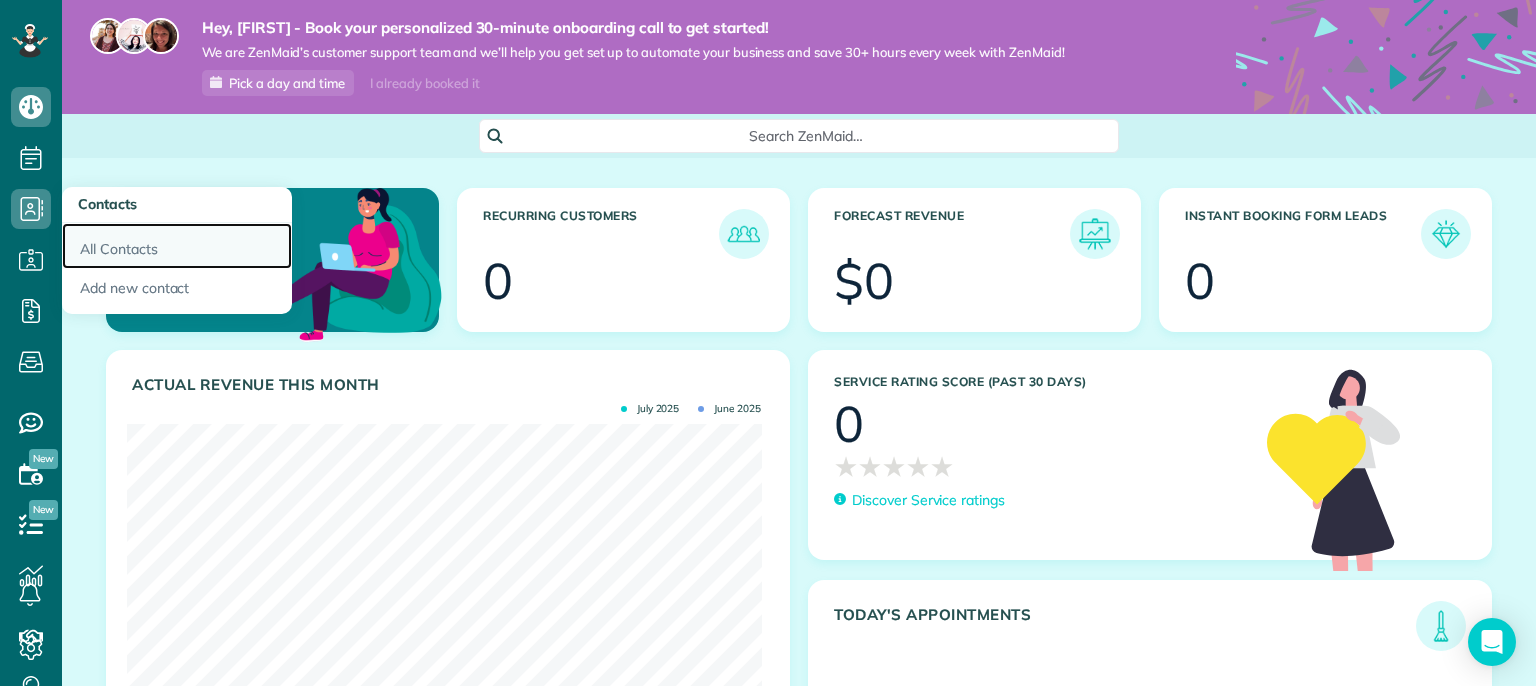 click on "All Contacts" at bounding box center (177, 246) 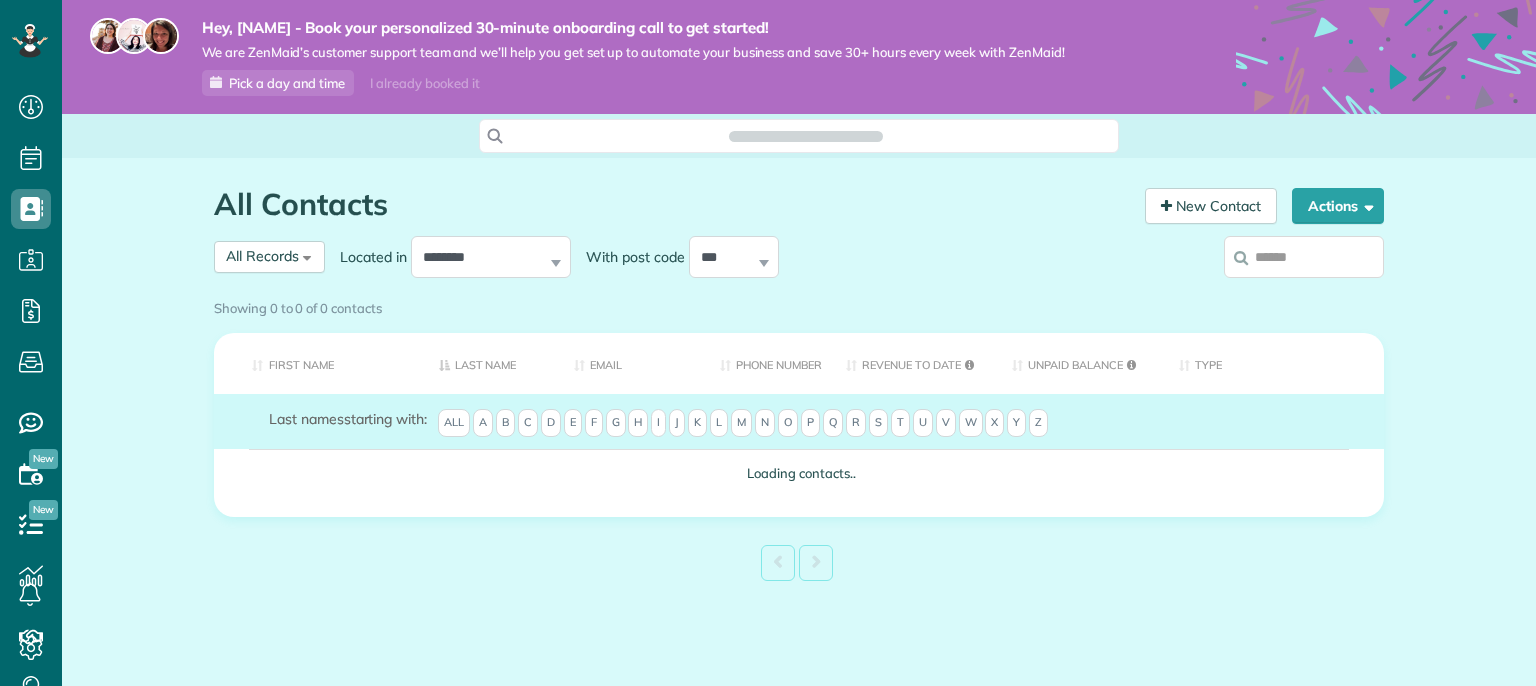 scroll, scrollTop: 0, scrollLeft: 0, axis: both 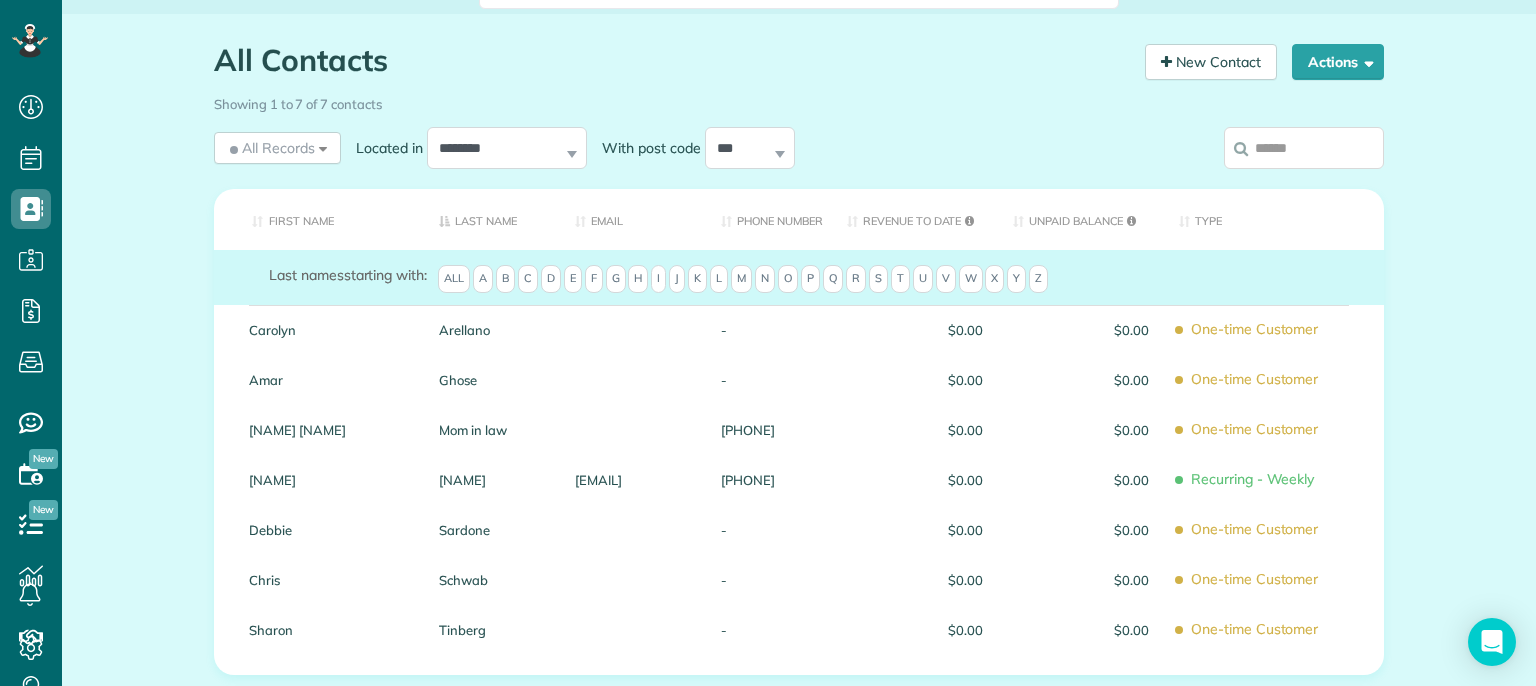 drag, startPoint x: 447, startPoint y: 332, endPoint x: 569, endPoint y: 89, distance: 271.90622 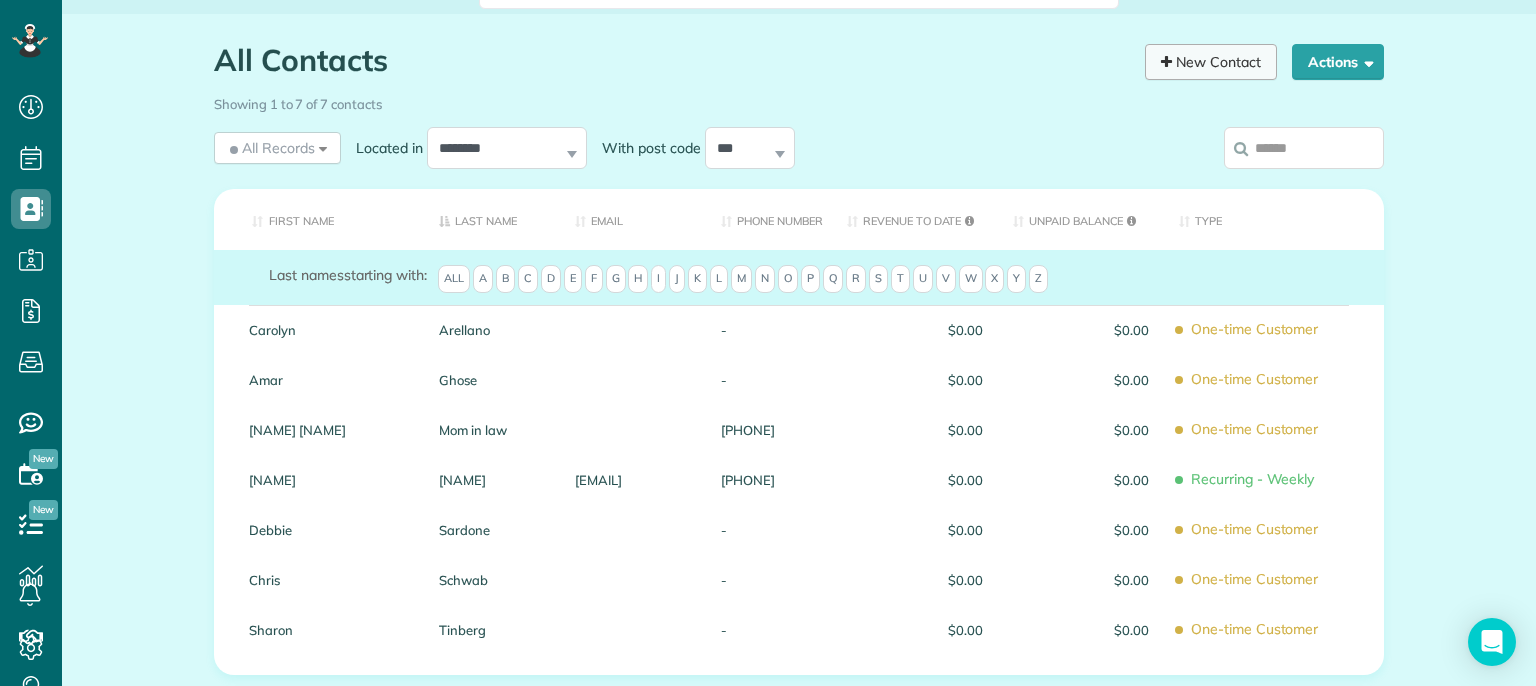 click on "New Contact" at bounding box center (1211, 62) 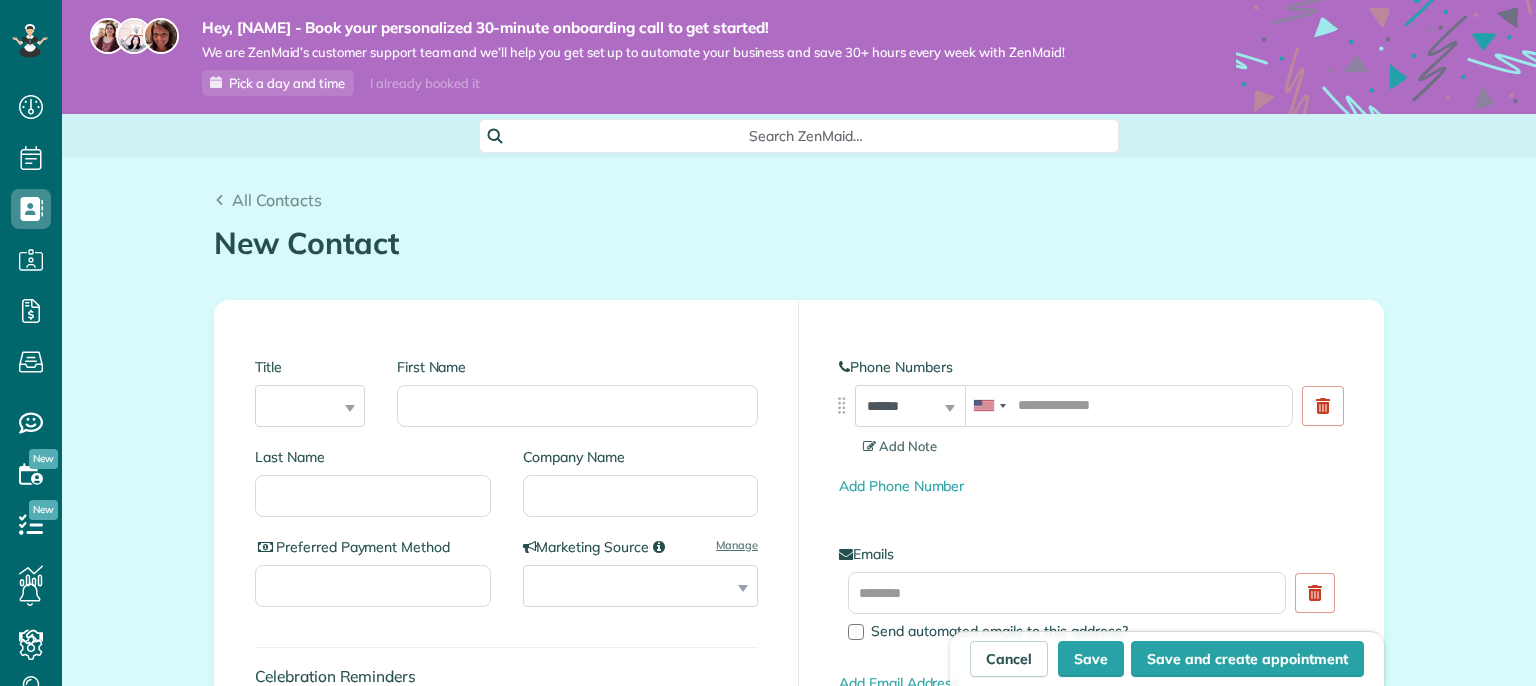 scroll, scrollTop: 0, scrollLeft: 0, axis: both 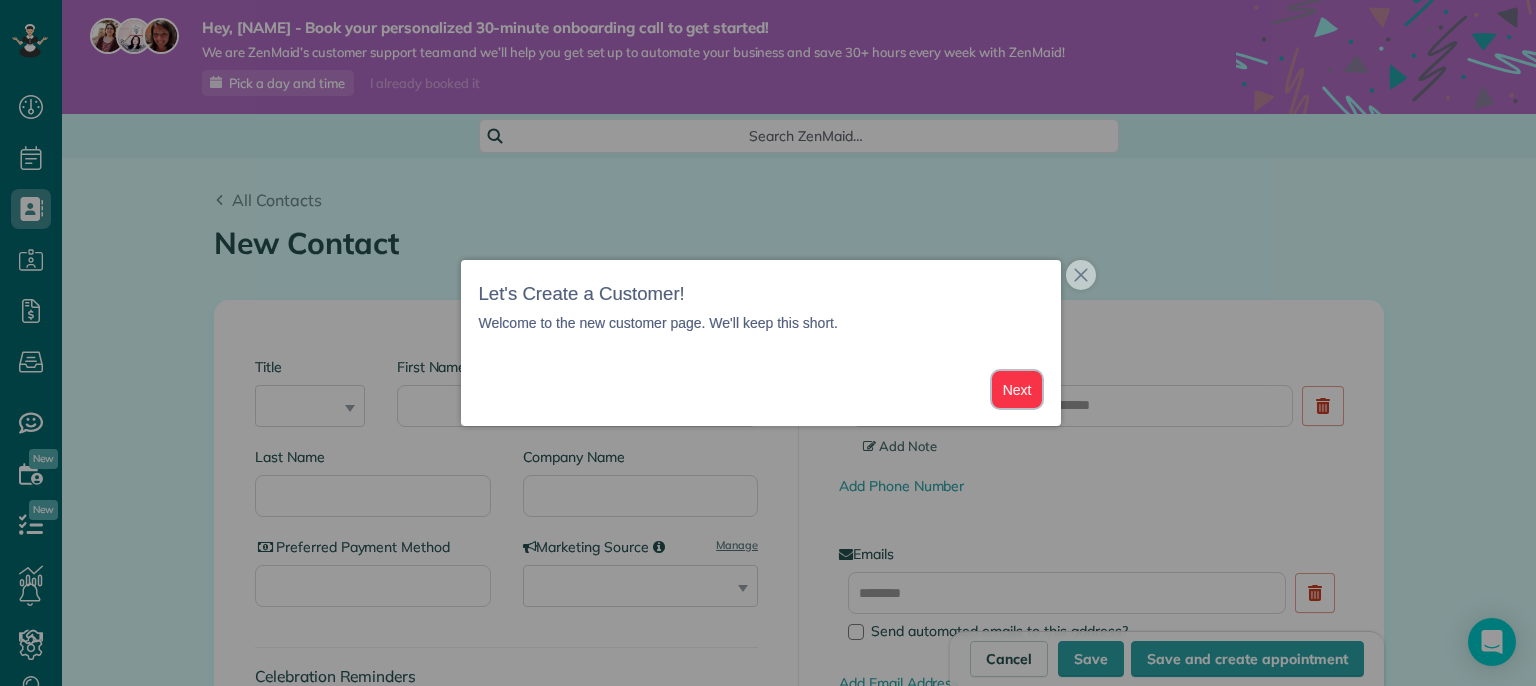 click on "Next" at bounding box center [1017, 389] 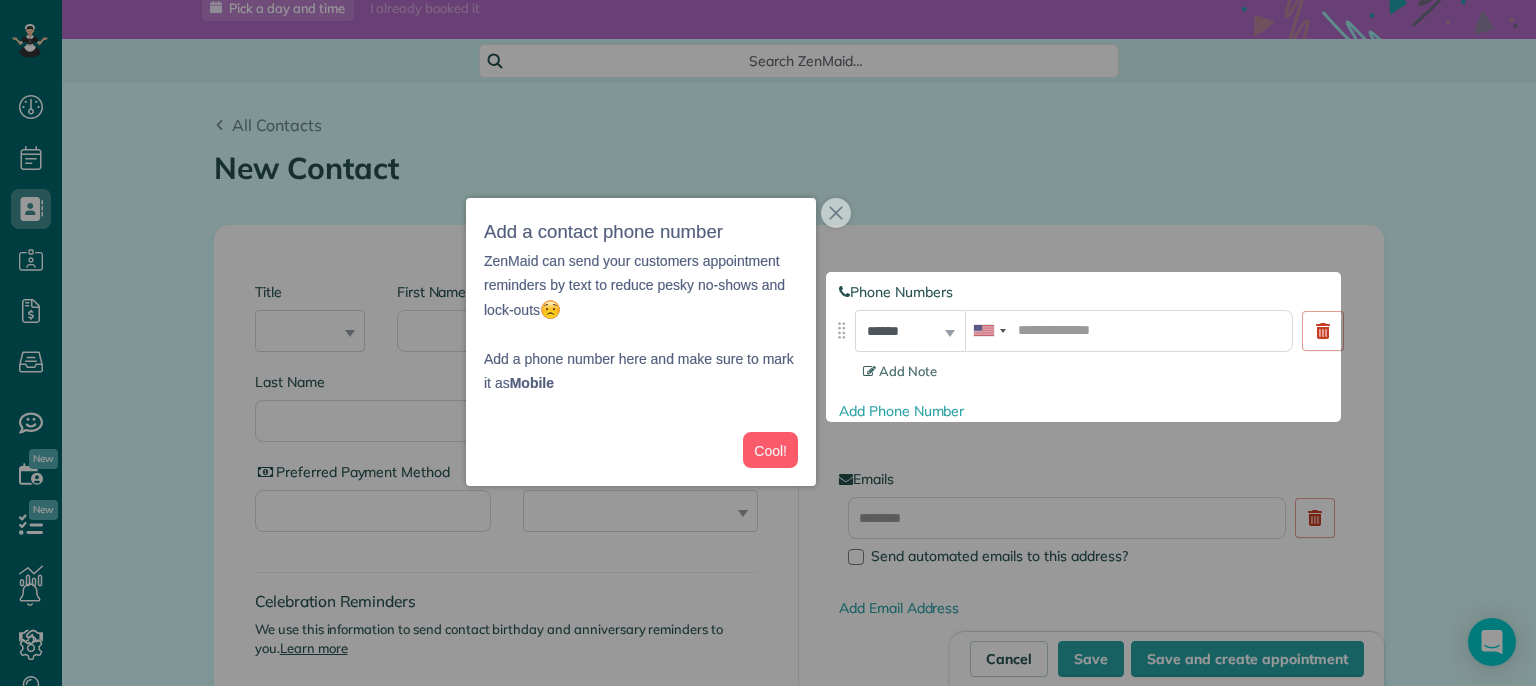 scroll, scrollTop: 83, scrollLeft: 0, axis: vertical 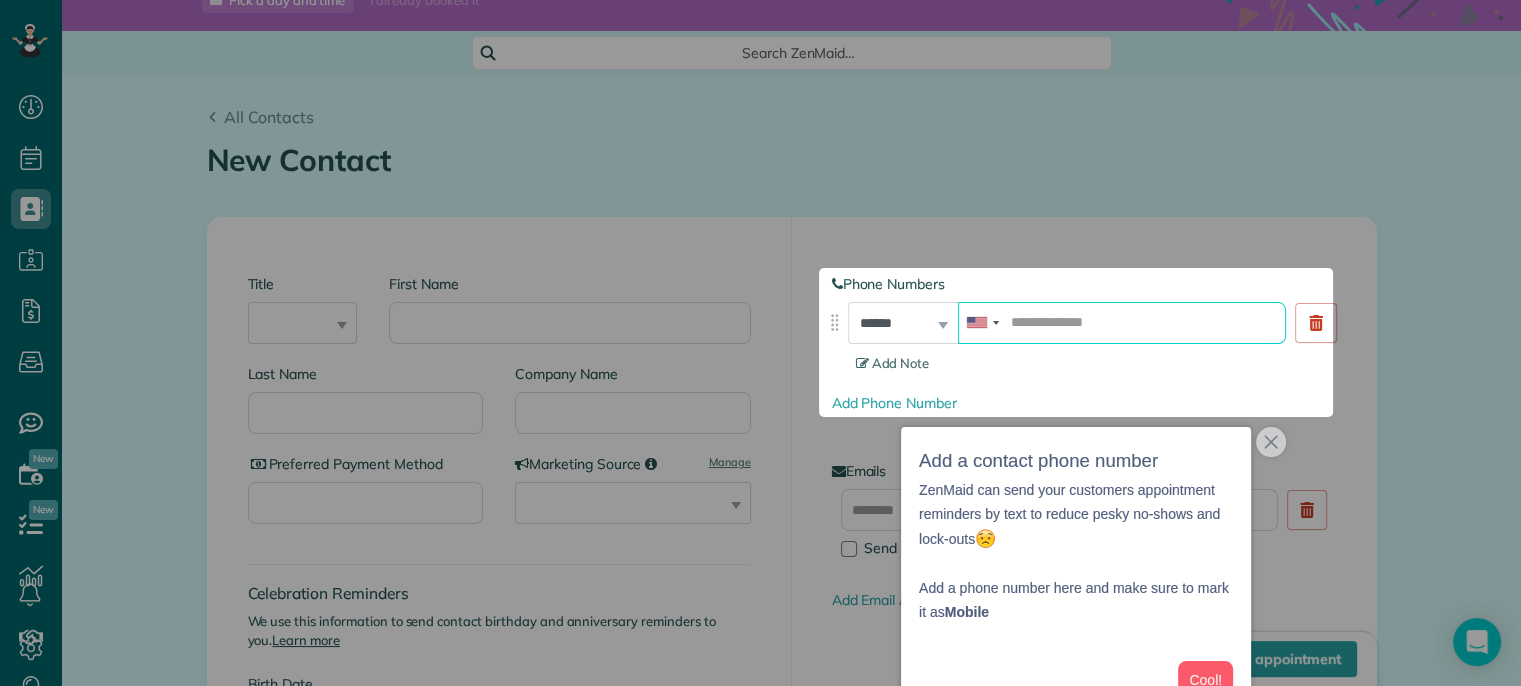 click at bounding box center [1122, 323] 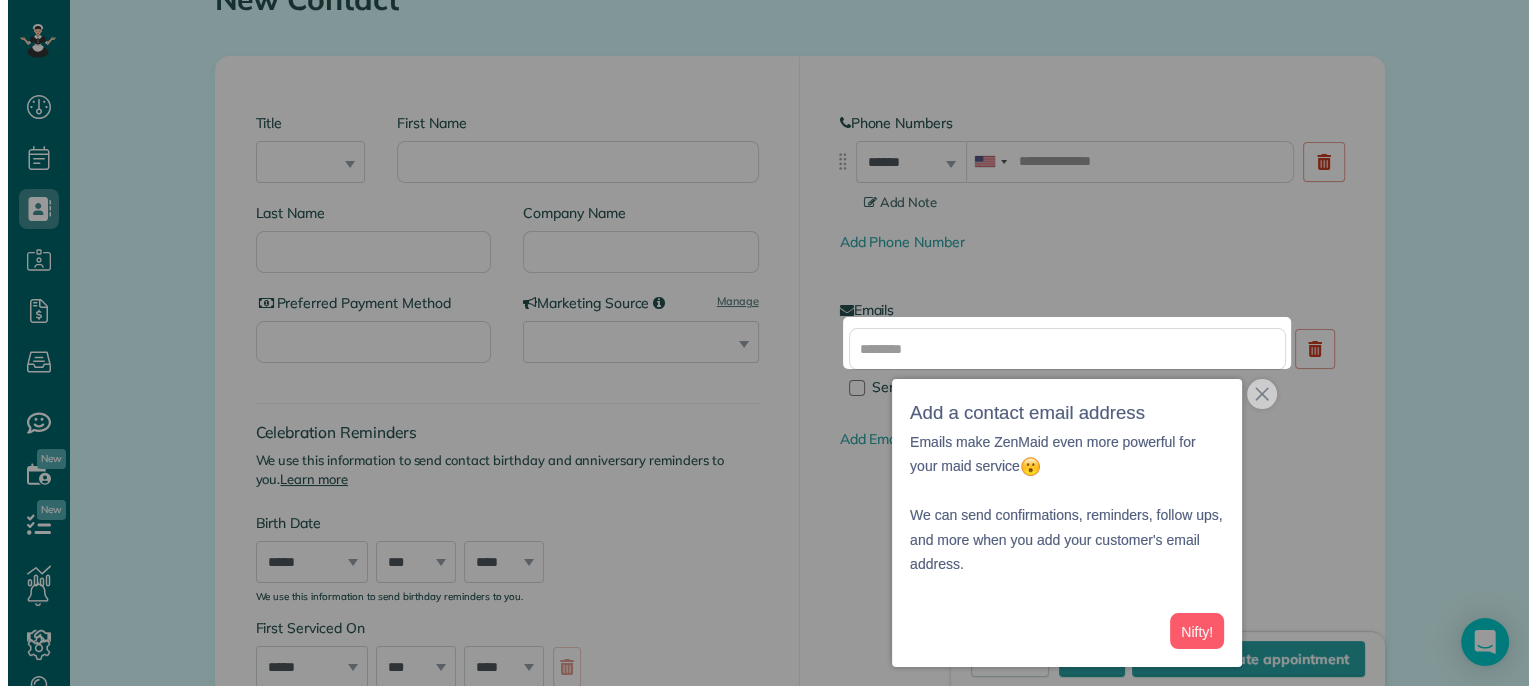 scroll, scrollTop: 249, scrollLeft: 0, axis: vertical 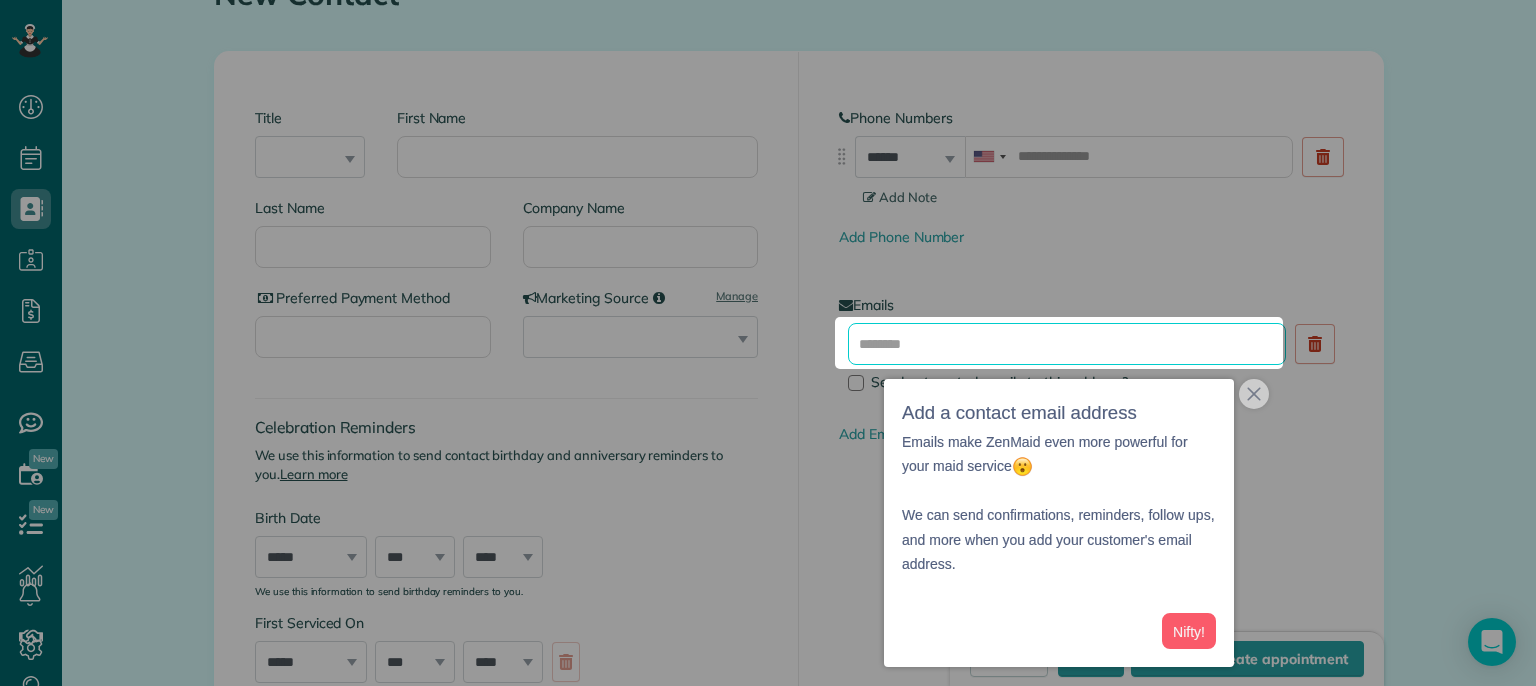 click at bounding box center [1067, 344] 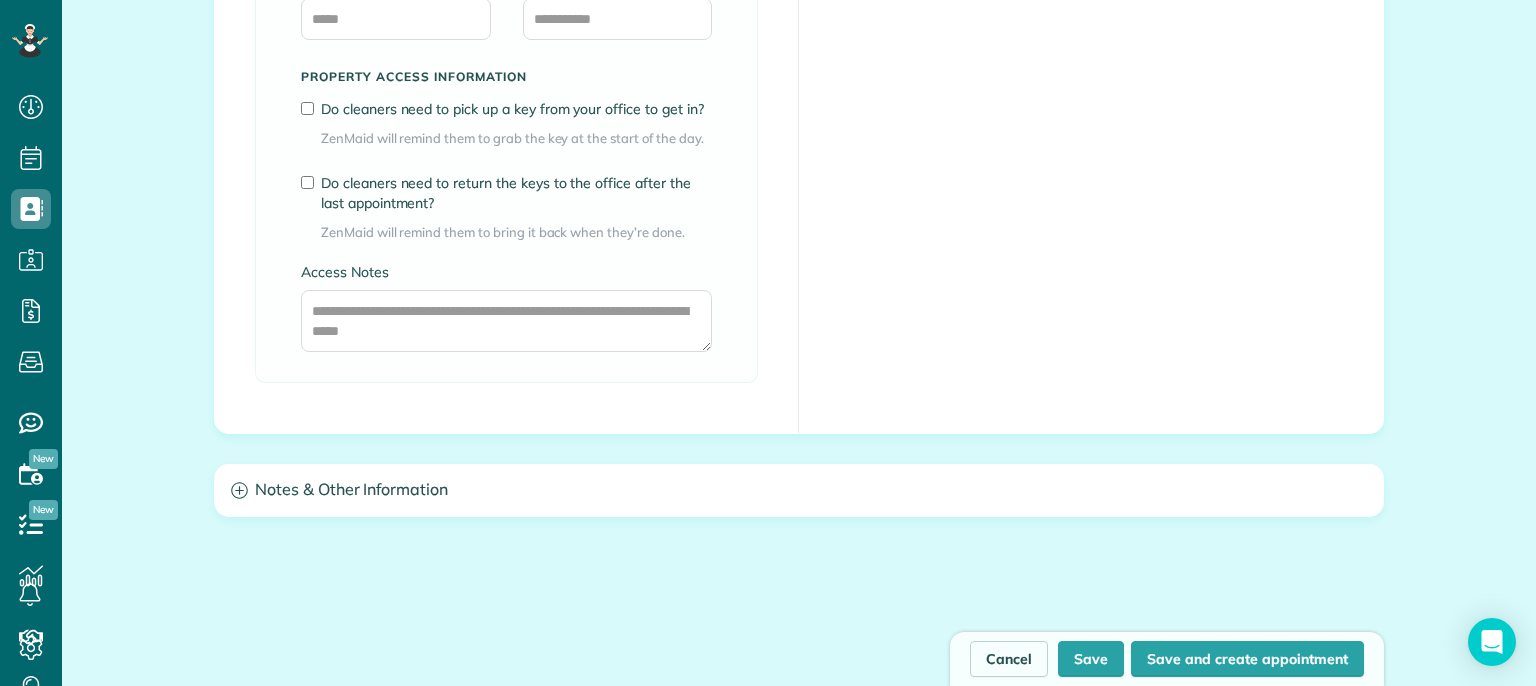 scroll, scrollTop: 1760, scrollLeft: 0, axis: vertical 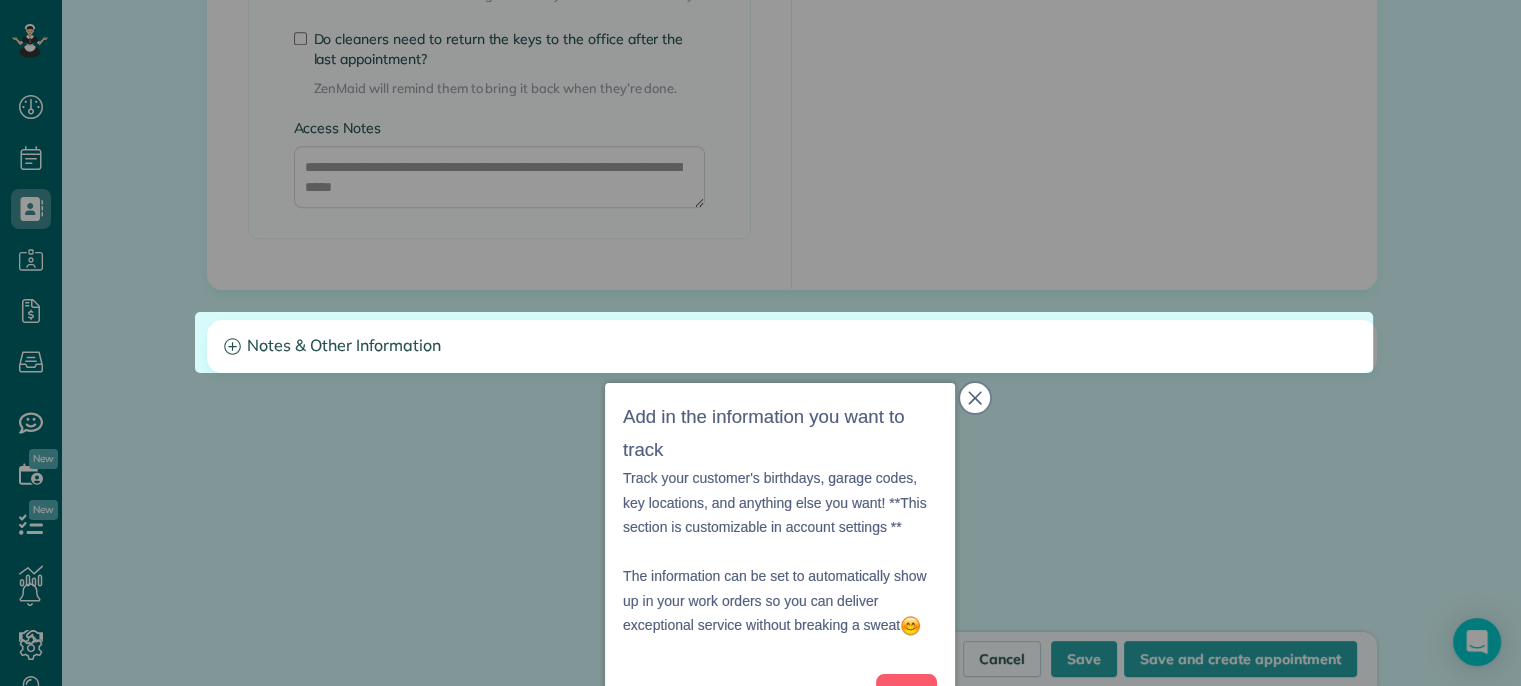 click 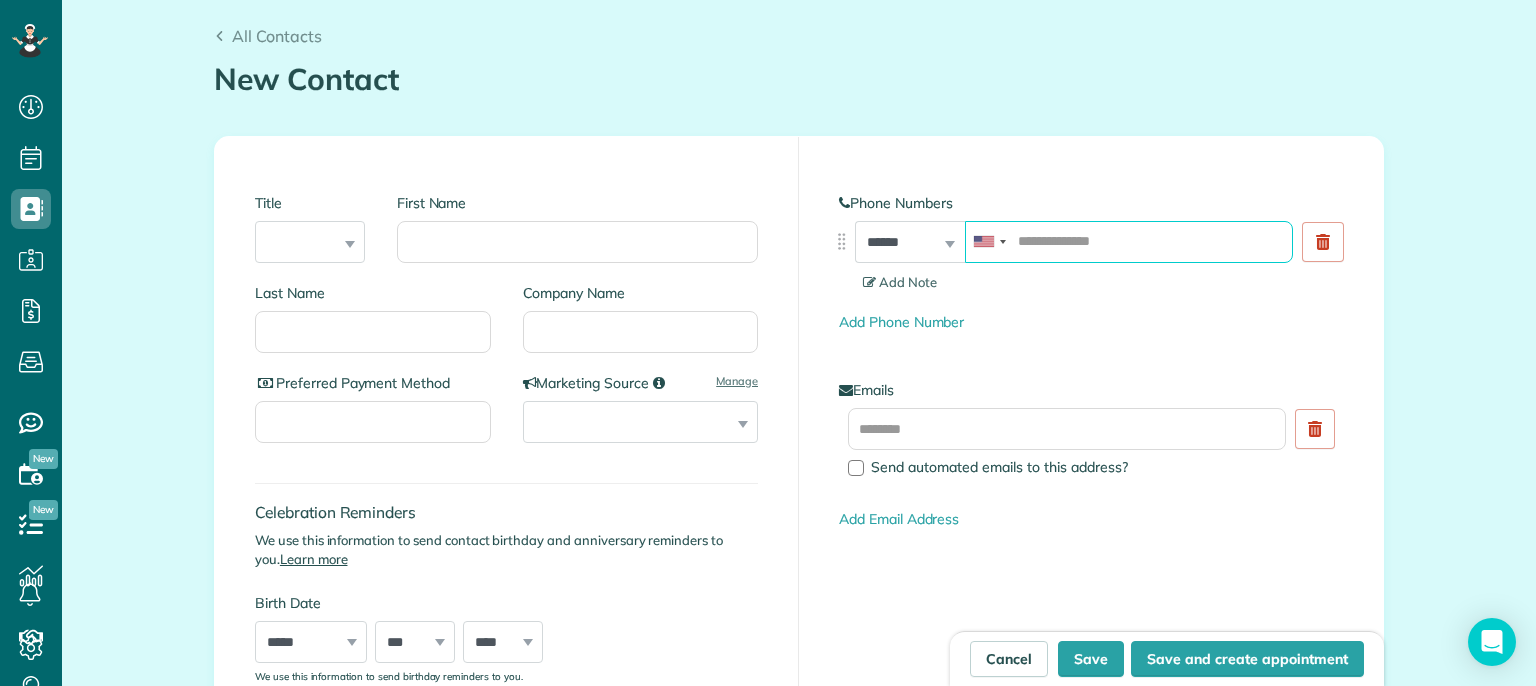 scroll, scrollTop: 176, scrollLeft: 0, axis: vertical 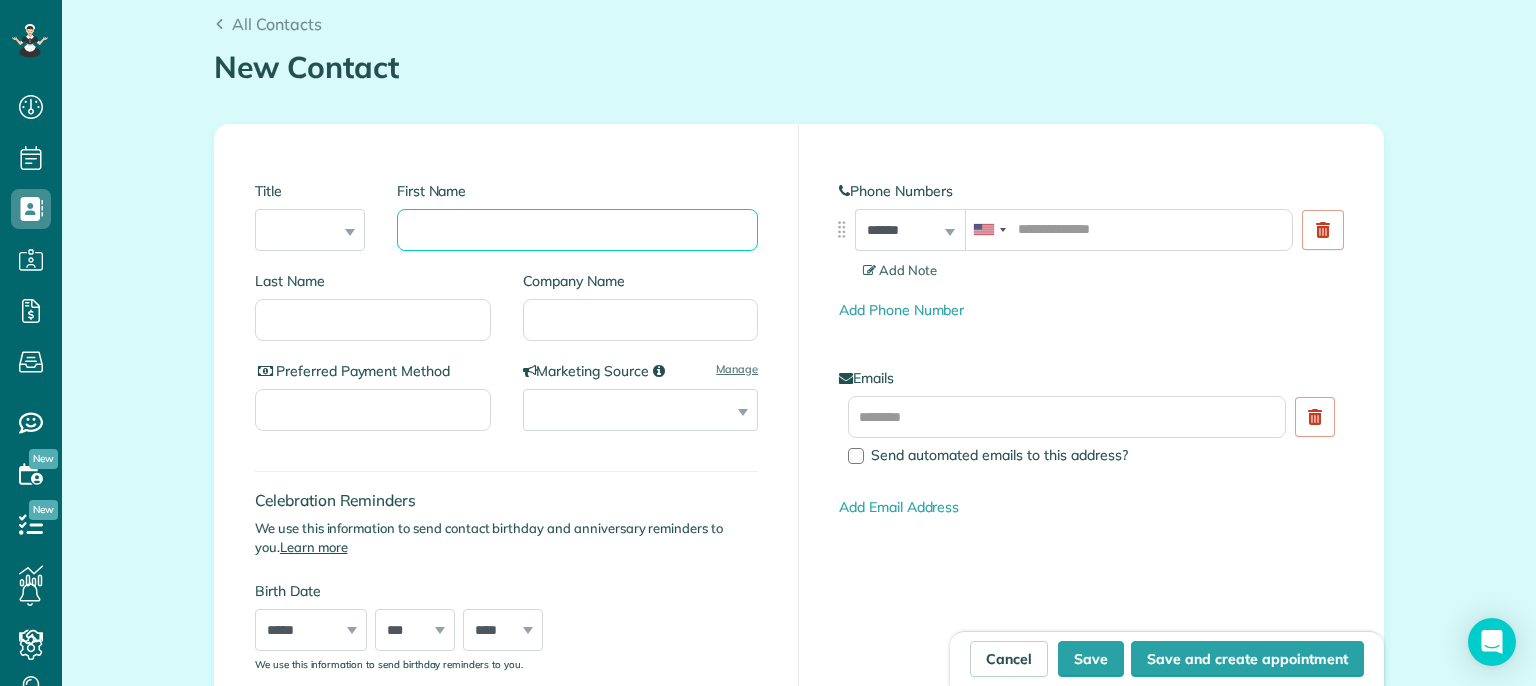 click on "First Name" at bounding box center (577, 230) 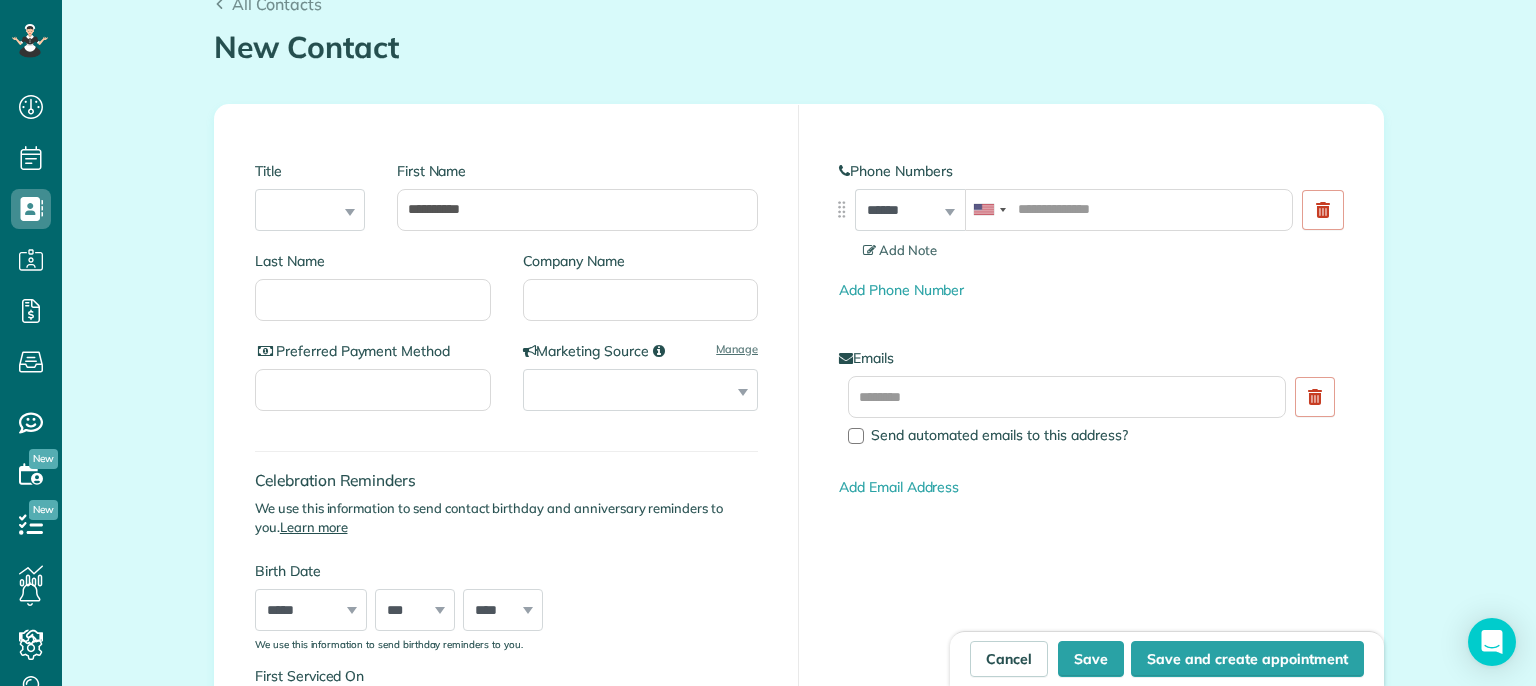 scroll, scrollTop: 200, scrollLeft: 0, axis: vertical 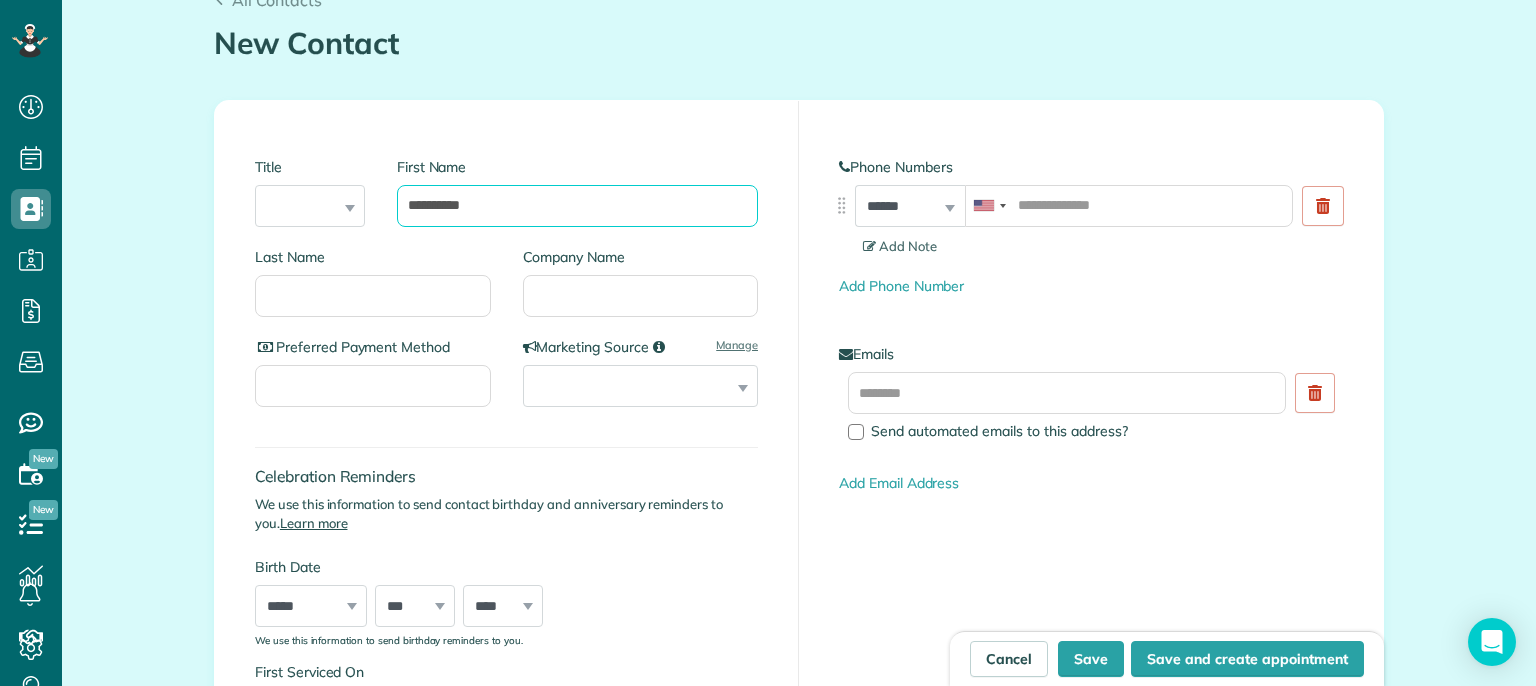 click on "**********" at bounding box center [577, 206] 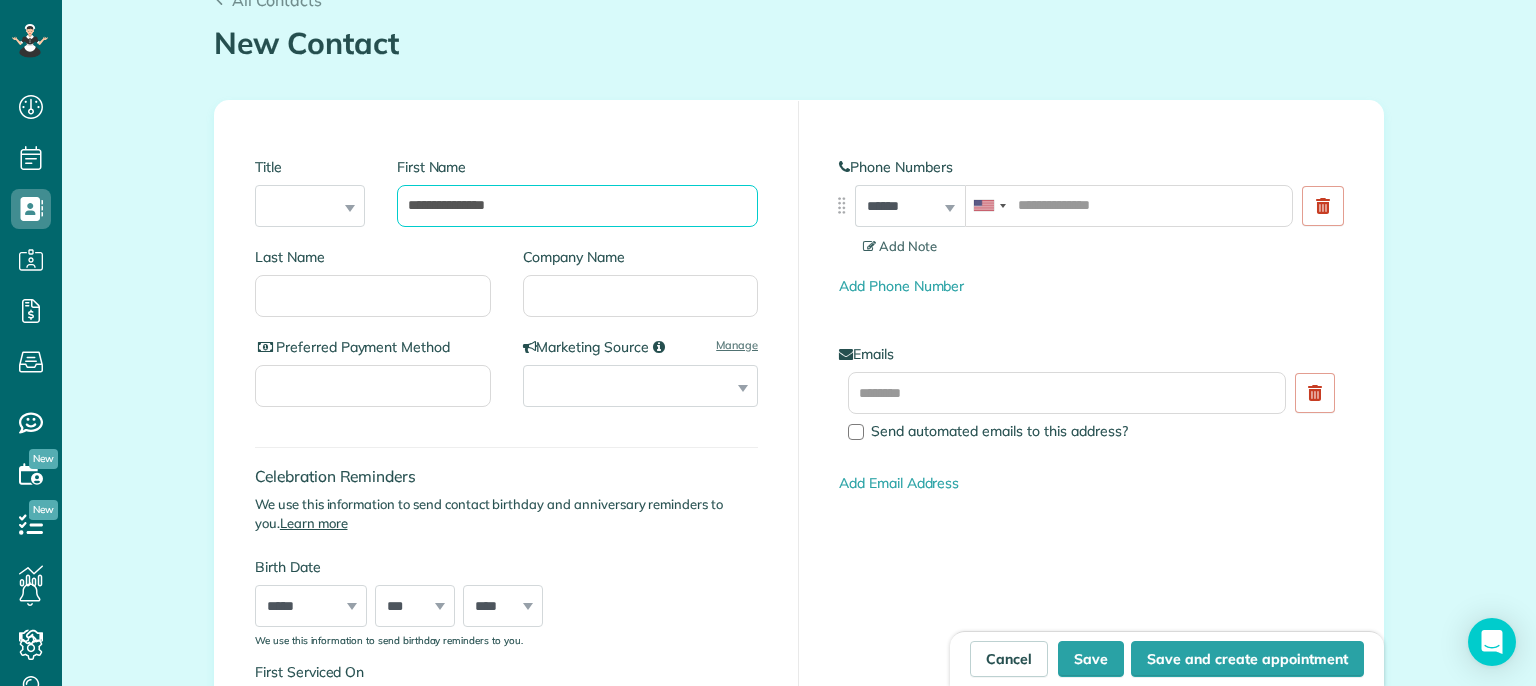 type on "**********" 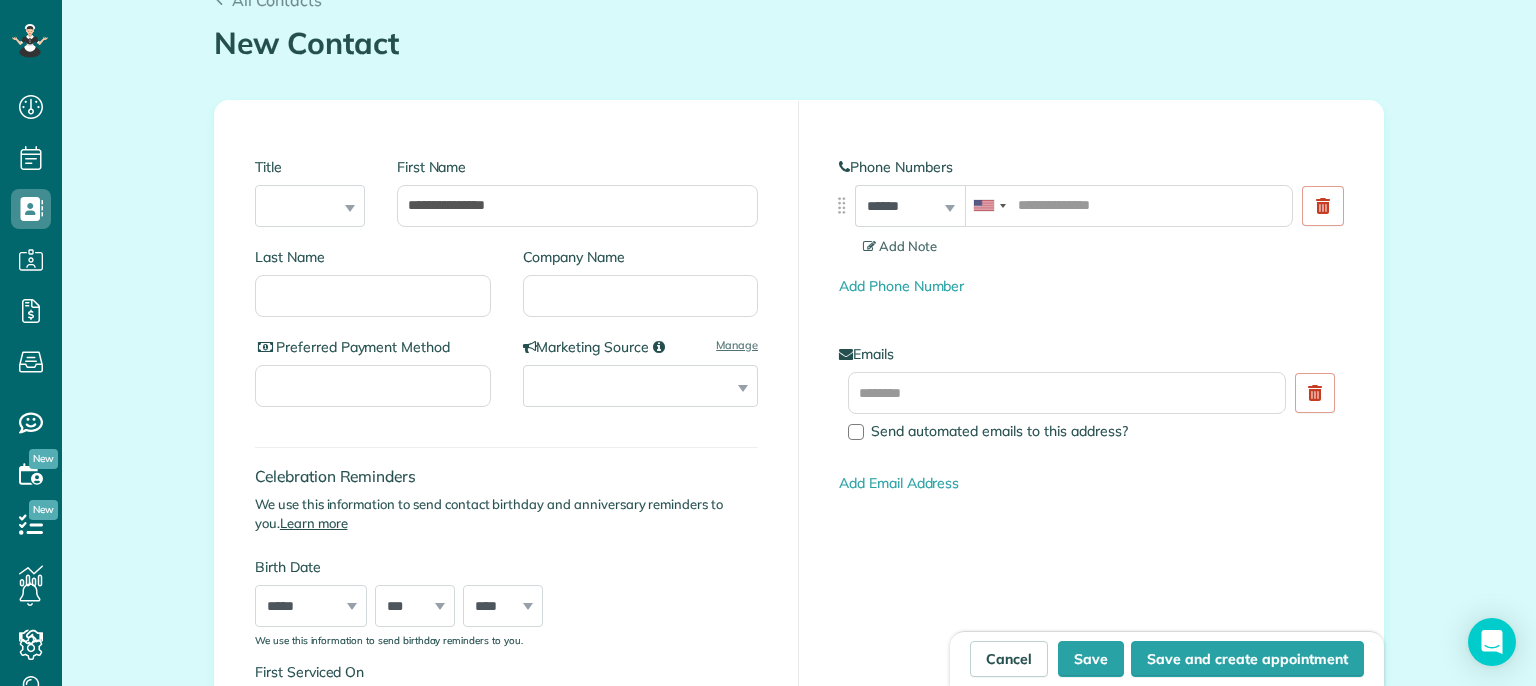 click on "Title
***
****
***
***" at bounding box center (310, 192) 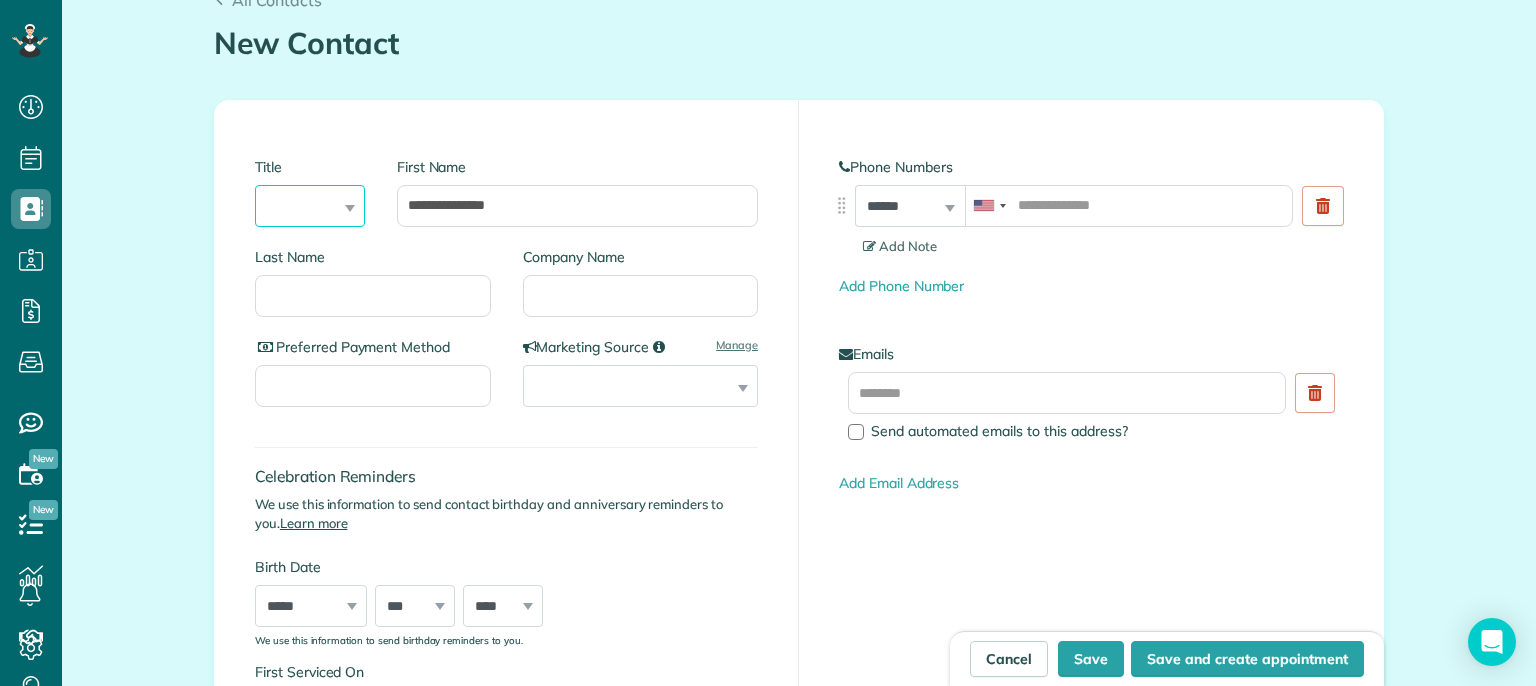 click on "***
****
***
***" at bounding box center (310, 206) 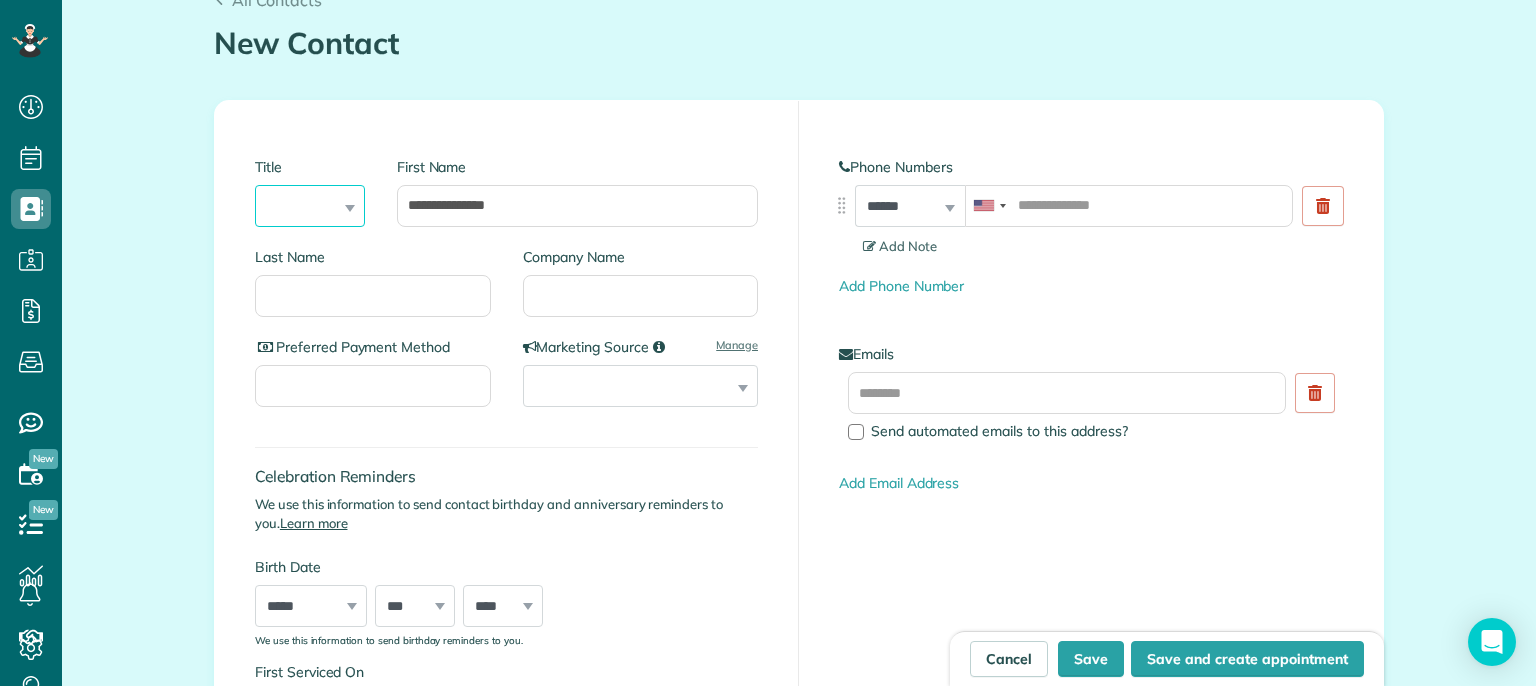 select on "****" 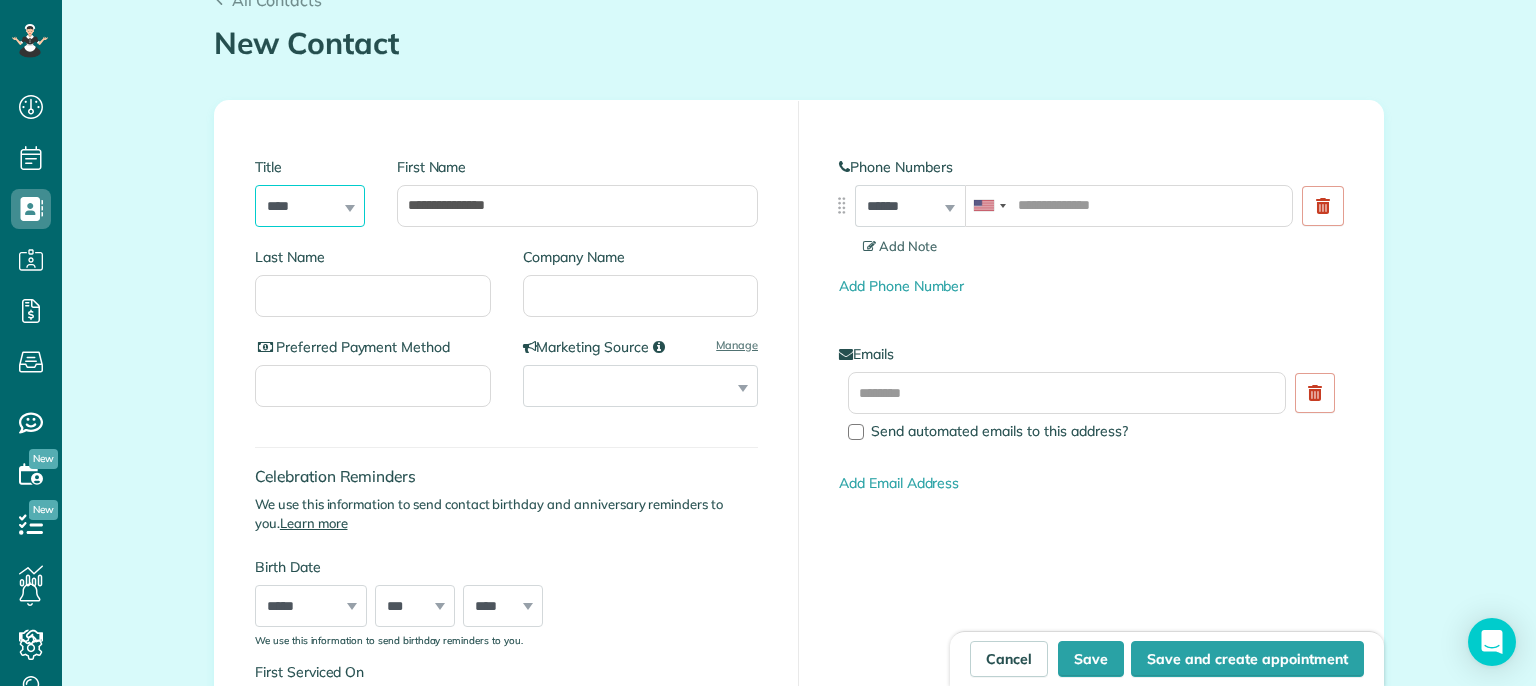 click on "***
****
***
***" at bounding box center [310, 206] 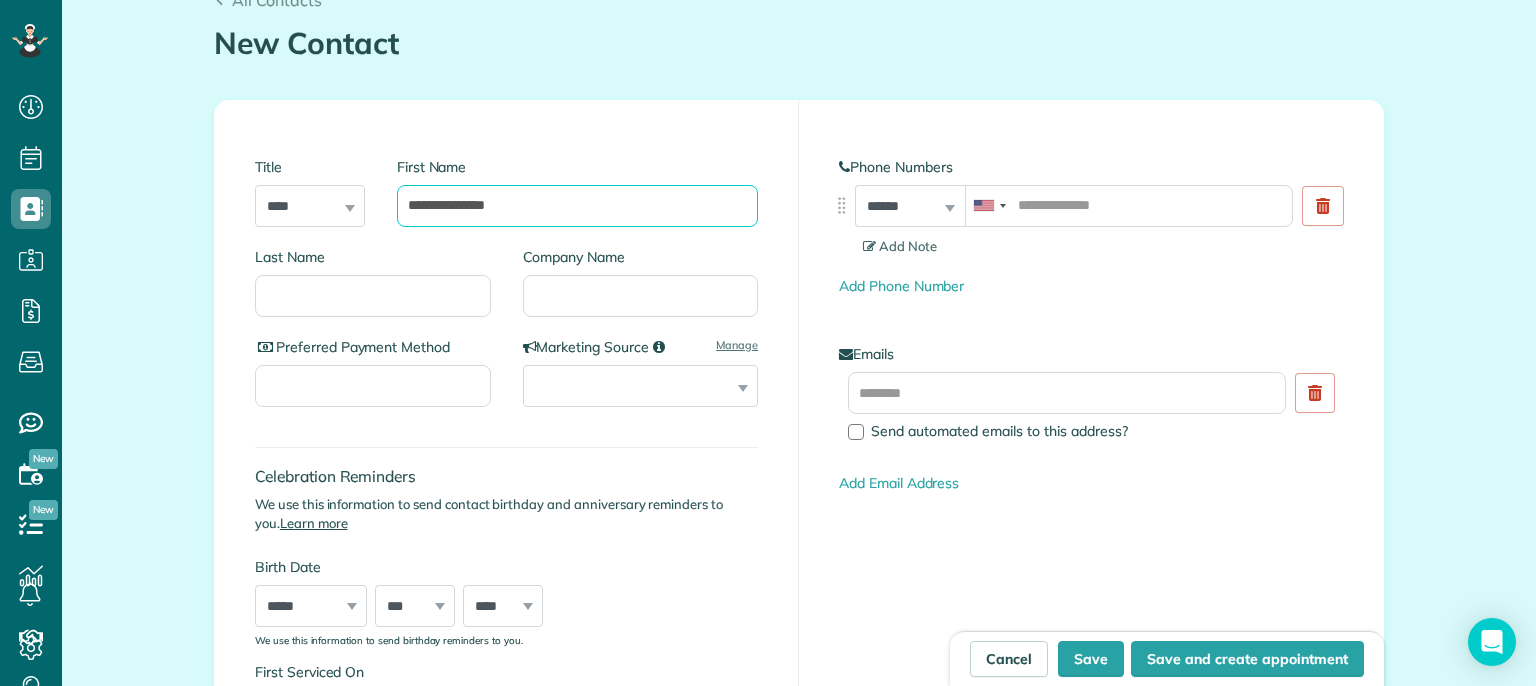 drag, startPoint x: 524, startPoint y: 207, endPoint x: 512, endPoint y: 201, distance: 13.416408 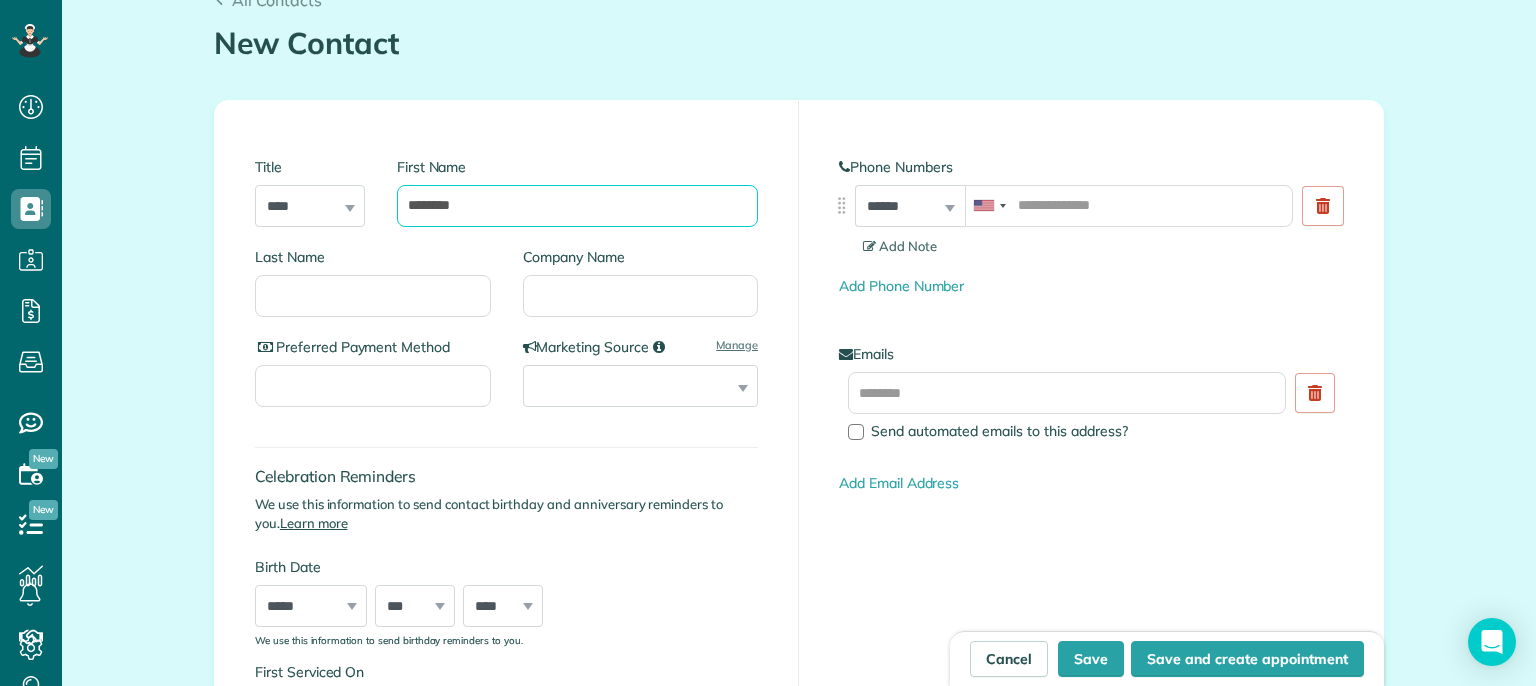 type on "*******" 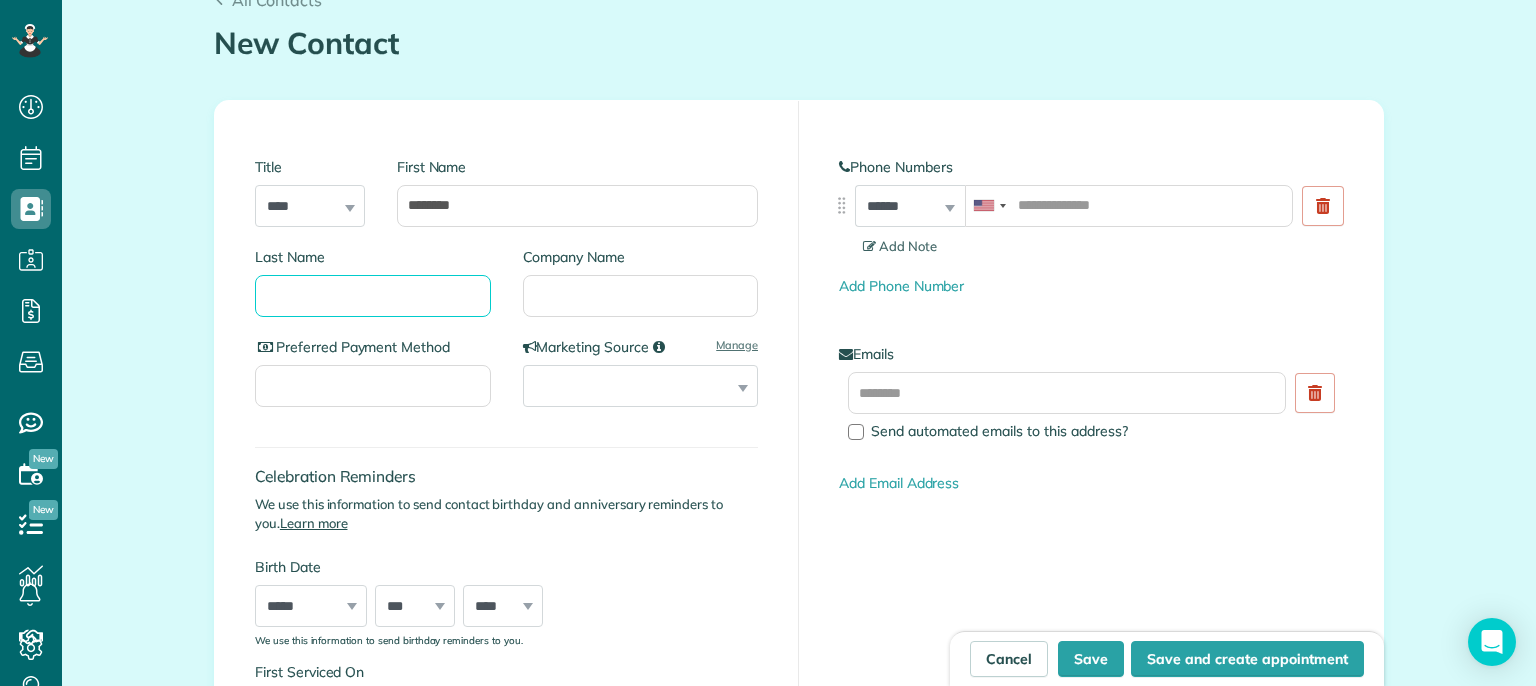 click on "Last Name" at bounding box center [373, 296] 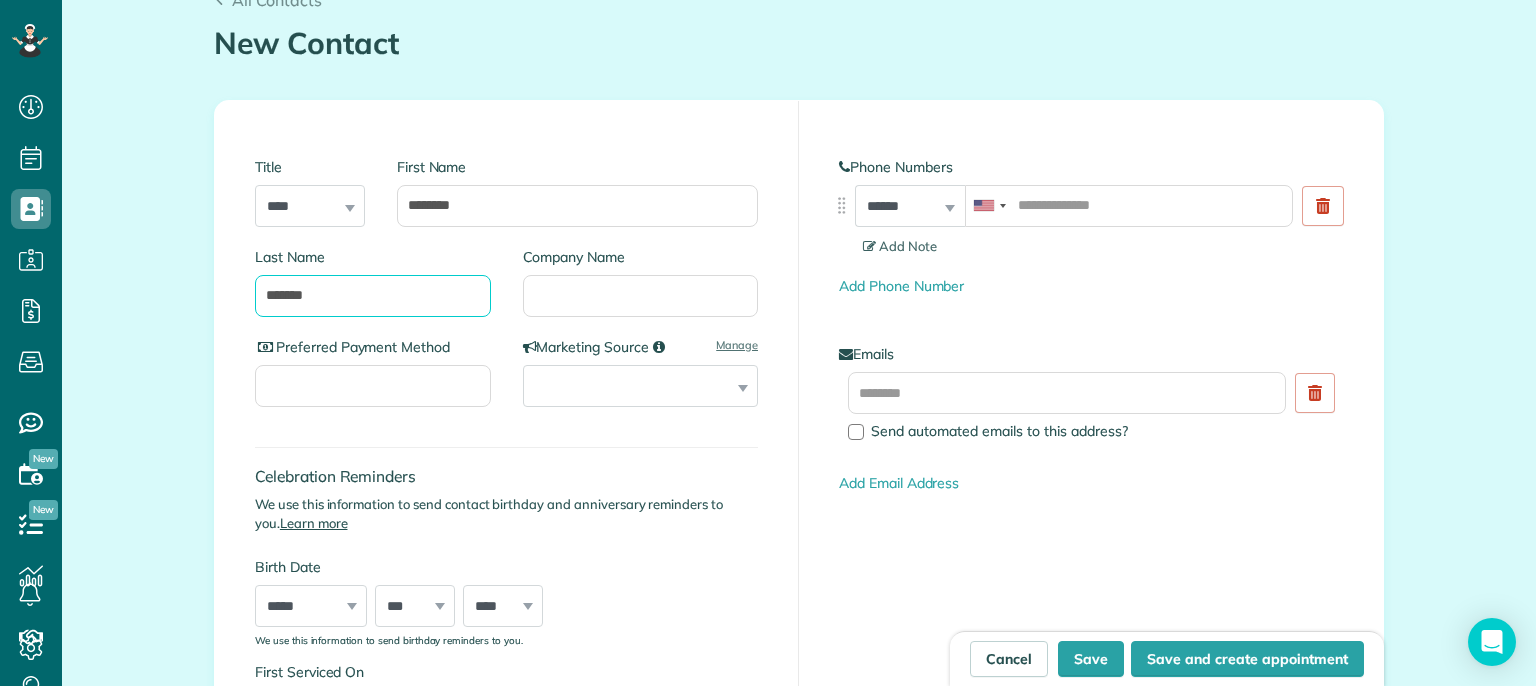 type on "*******" 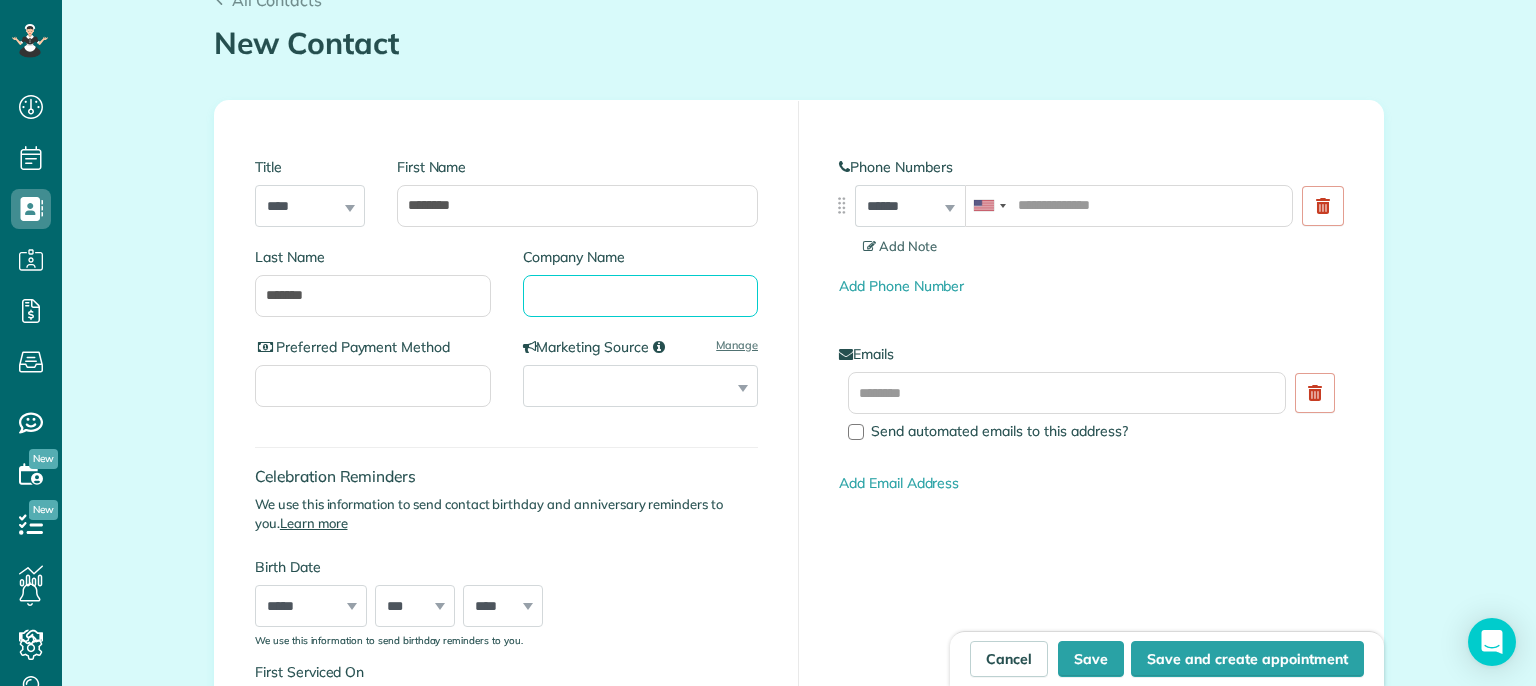 click on "Company Name" at bounding box center (641, 296) 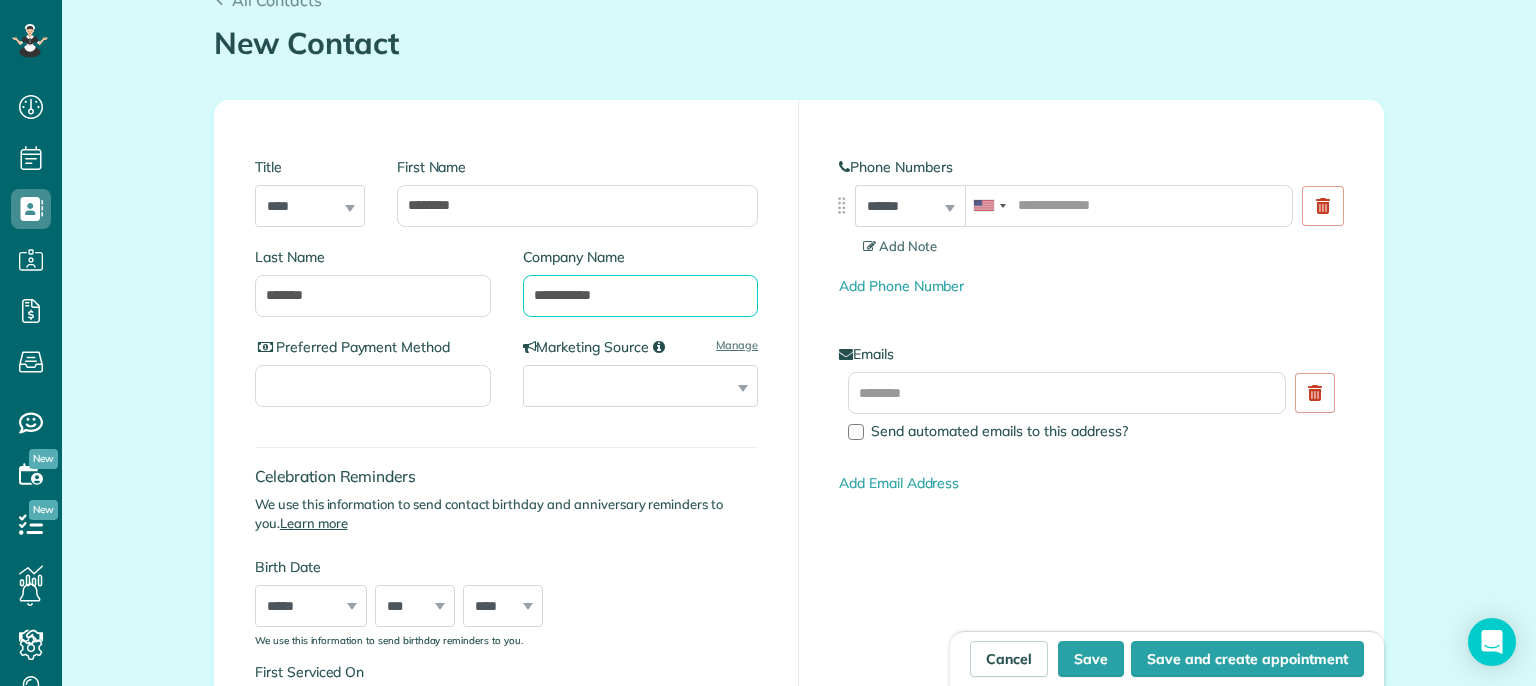 type on "**********" 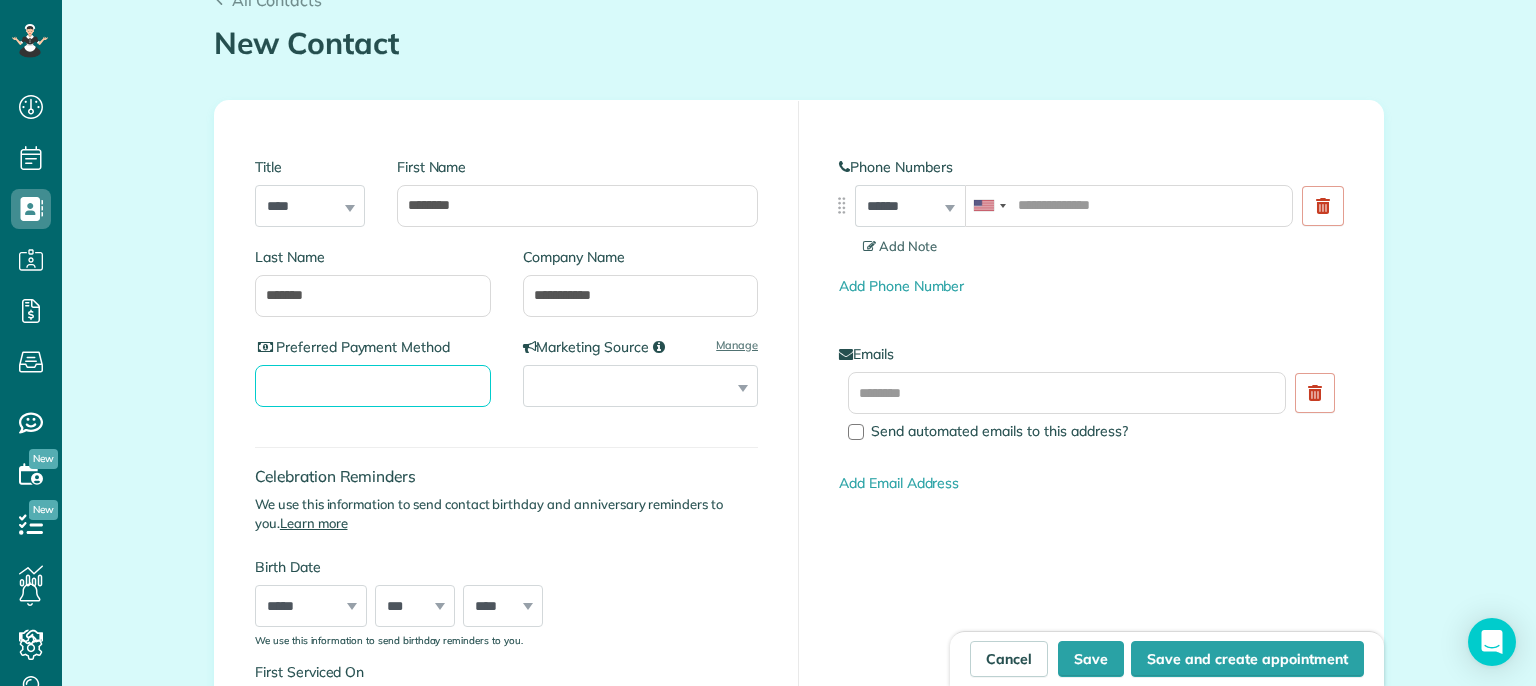 click on "Preferred Payment Method" at bounding box center (373, 386) 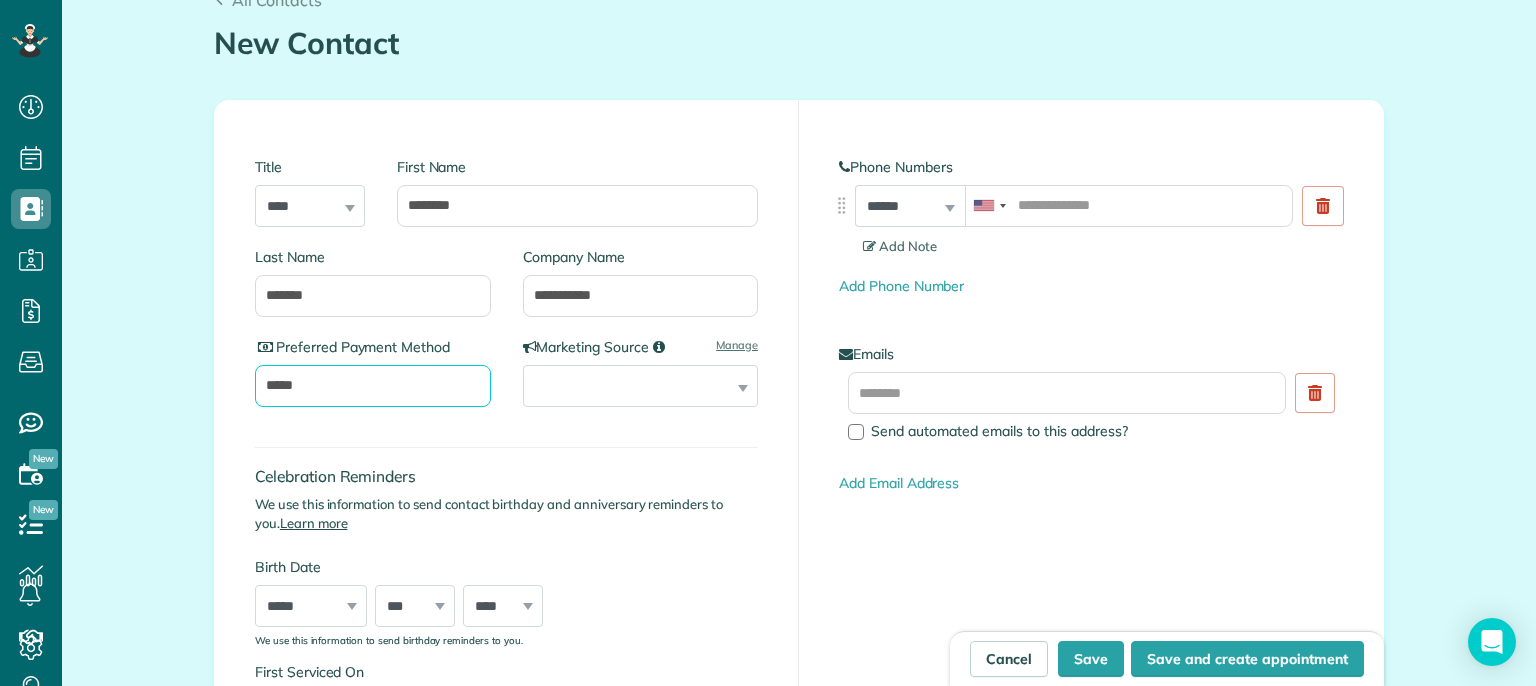 type on "*****" 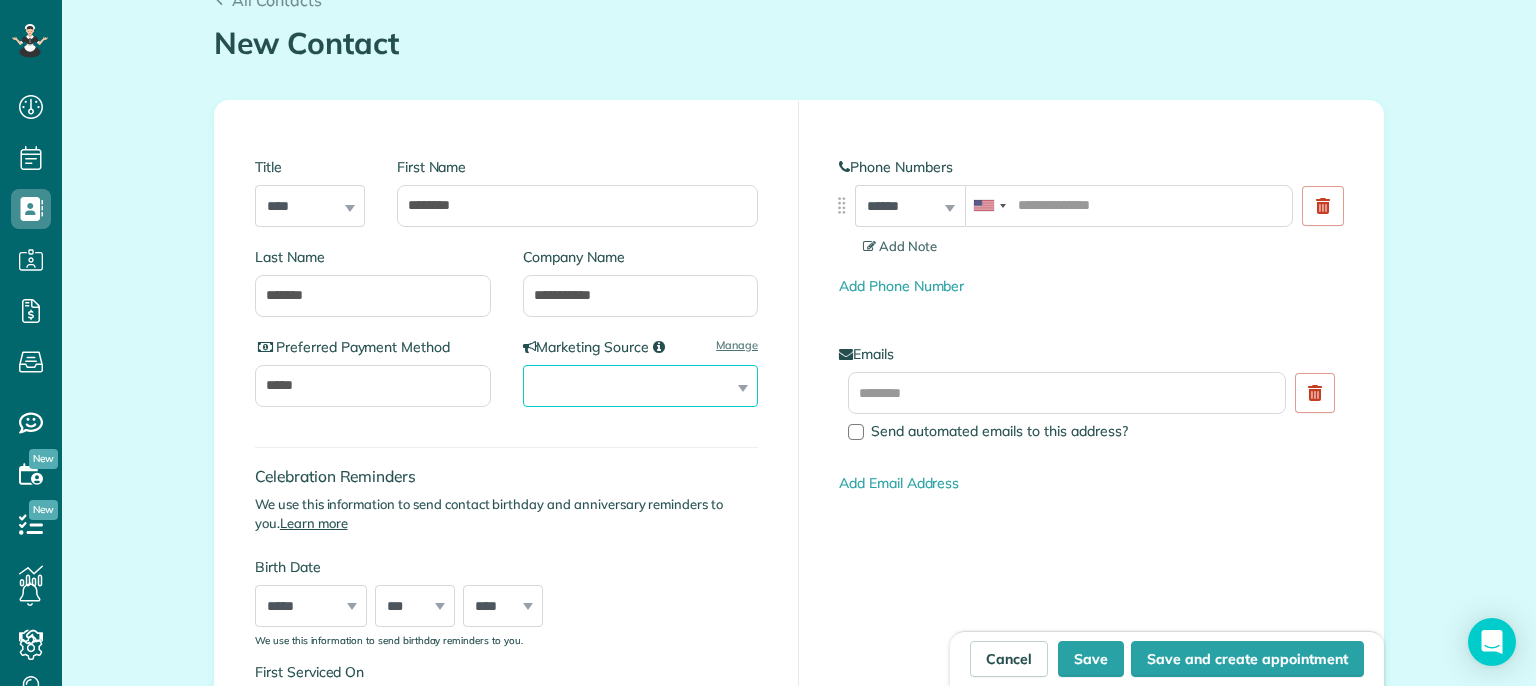 click on "**********" at bounding box center [641, 386] 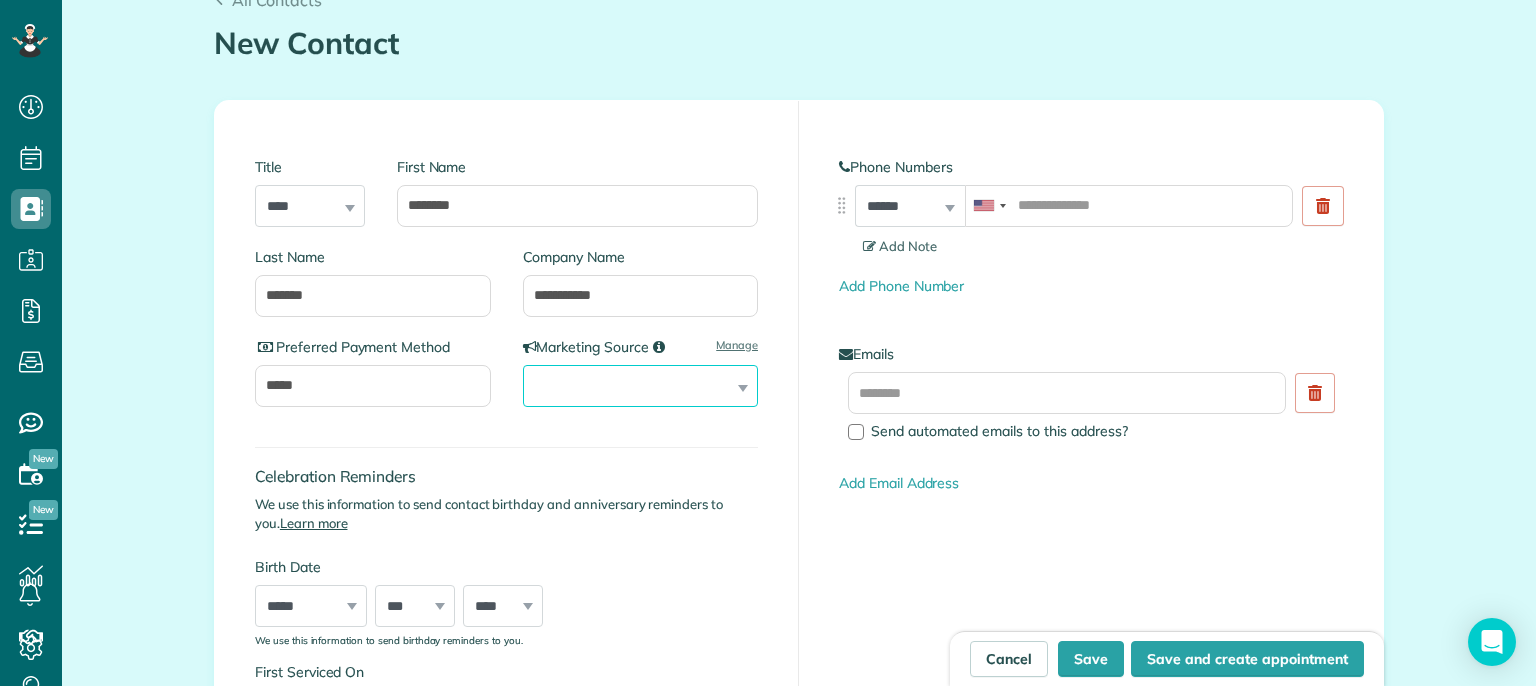 click on "**********" at bounding box center (641, 386) 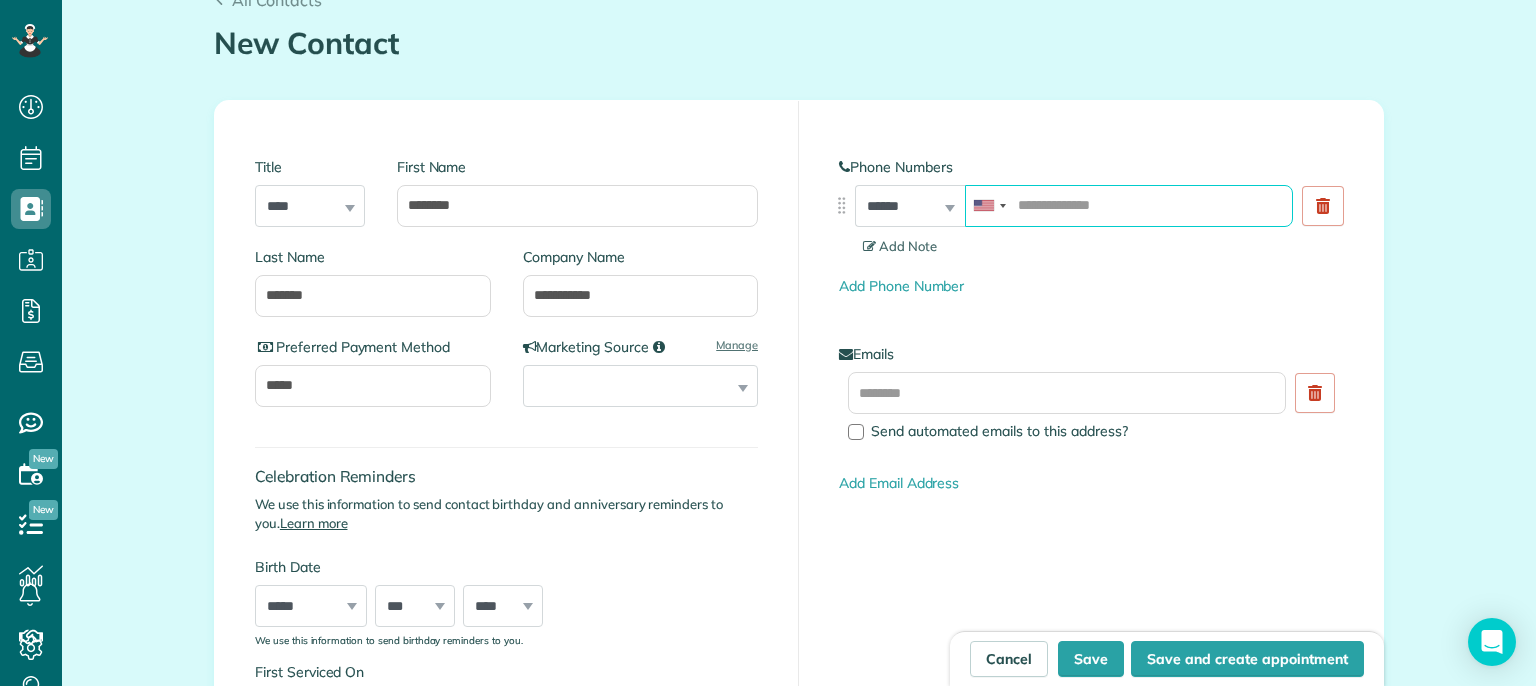 click at bounding box center (1129, 206) 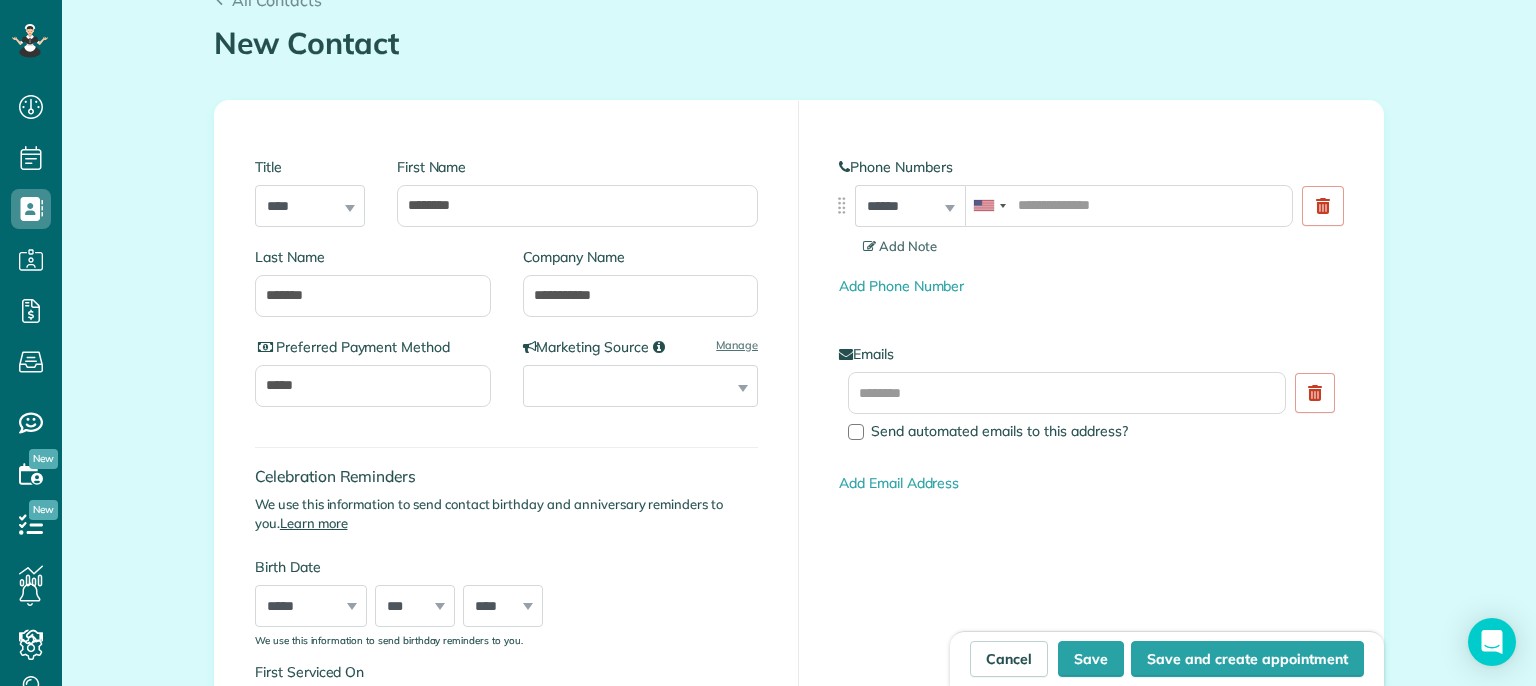 click on "Celebration Reminders
We use this information to send contact birthday and anniversary reminders to you.
Learn more
Birth Date
*****
*******
********
*****
*****
***
****
****
******
*********
*******
********
********
***
*
*
*
*
*
*
*
*
*
**
**
**
**
**
**
**
**
**
**
**
**
**
**
**
**
**
**
**
**
**
**
****
****
****
****
****
****
****
****
****
****
****
****
****
****
****
****
****
****
****
****
****
****
****
****
****
****
****
****
****
****
****
****
****
****
****
****
****
****
****
****
****
****
****
****
****
****
****
****
****
****
****
****
****
****
****
****
****
****
****
****
****" at bounding box center [506, 536] 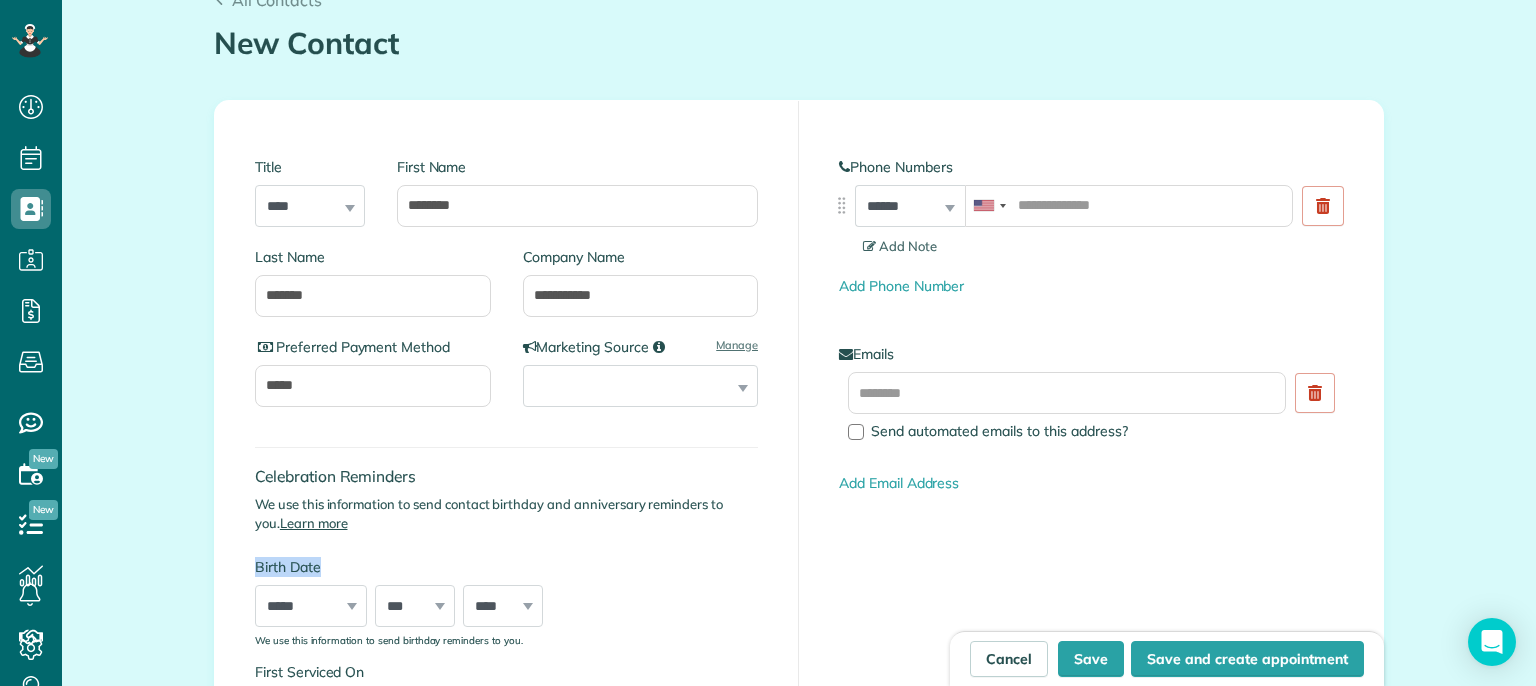 drag, startPoint x: 345, startPoint y: 606, endPoint x: 567, endPoint y: 539, distance: 231.89006 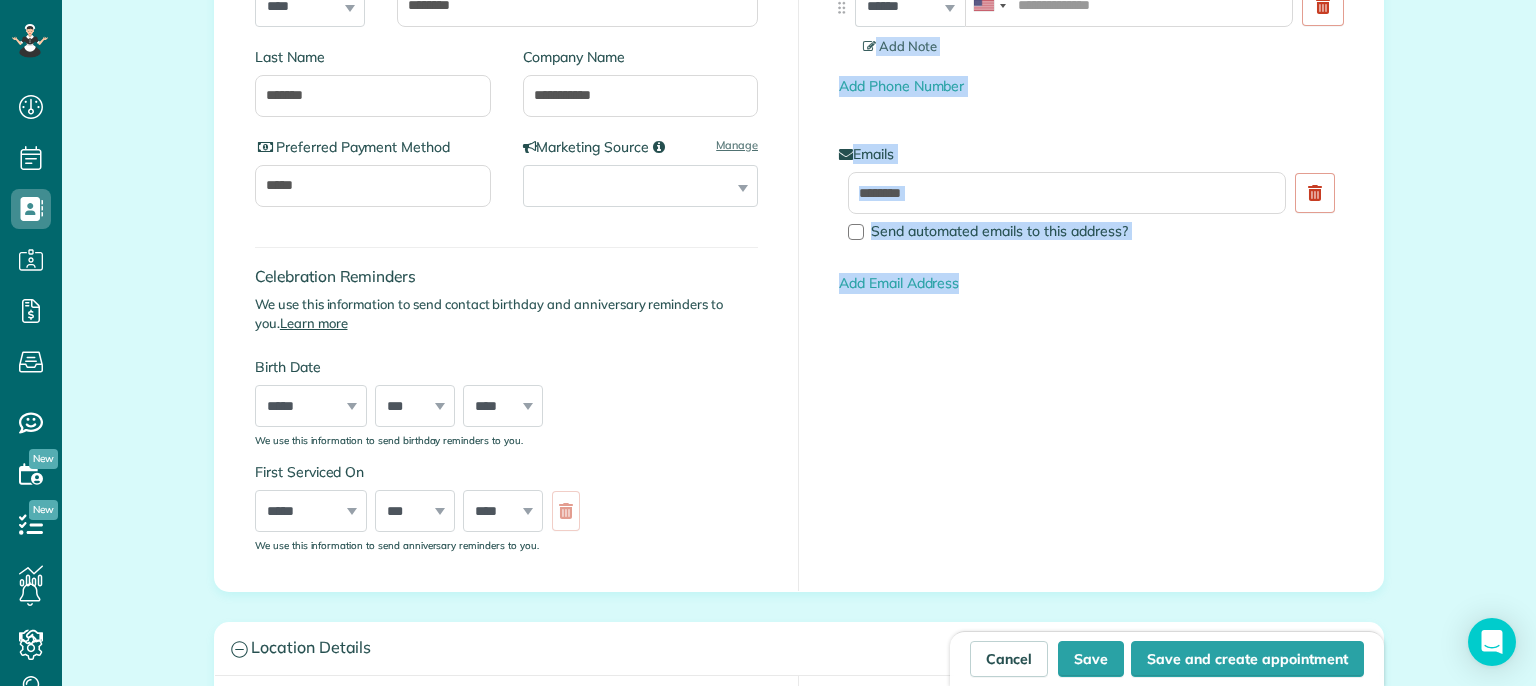 scroll, scrollTop: 413, scrollLeft: 0, axis: vertical 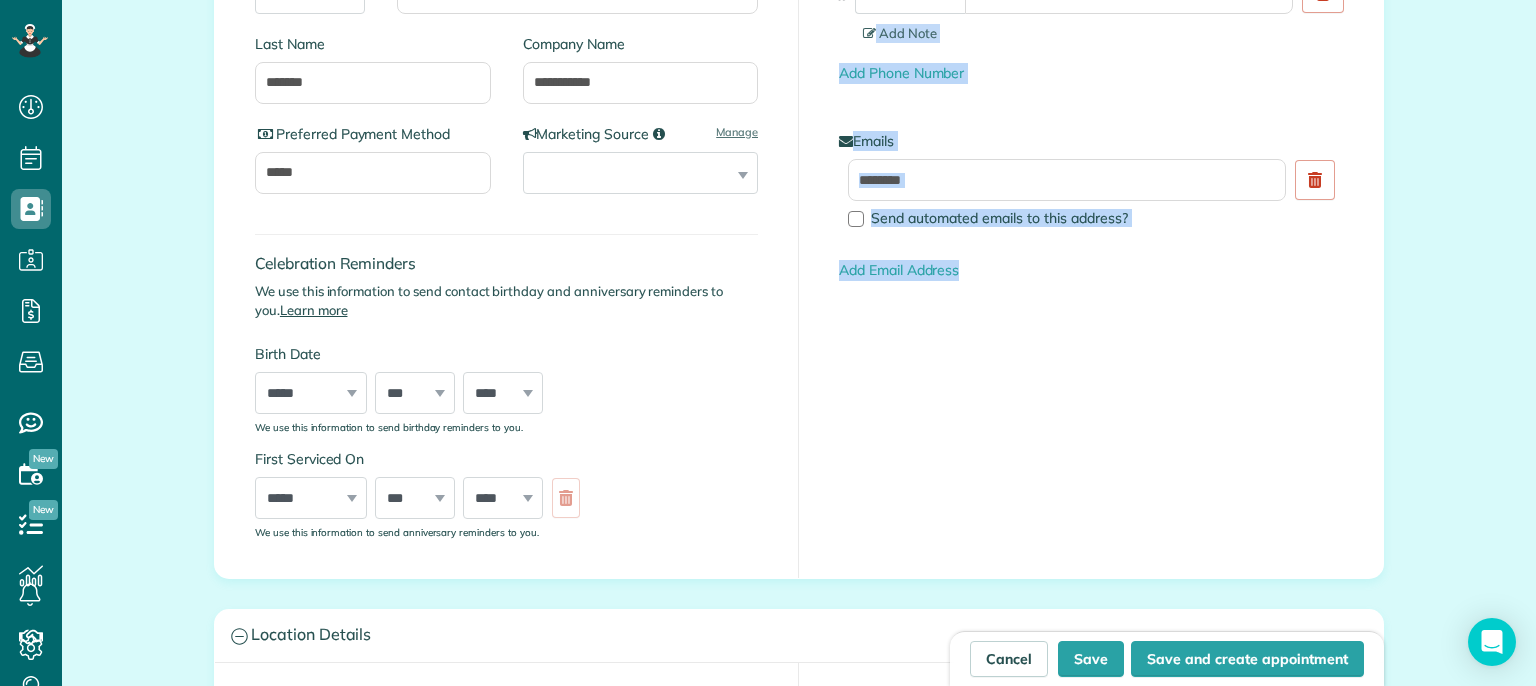 drag, startPoint x: 1535, startPoint y: 218, endPoint x: 1531, endPoint y: 273, distance: 55.145264 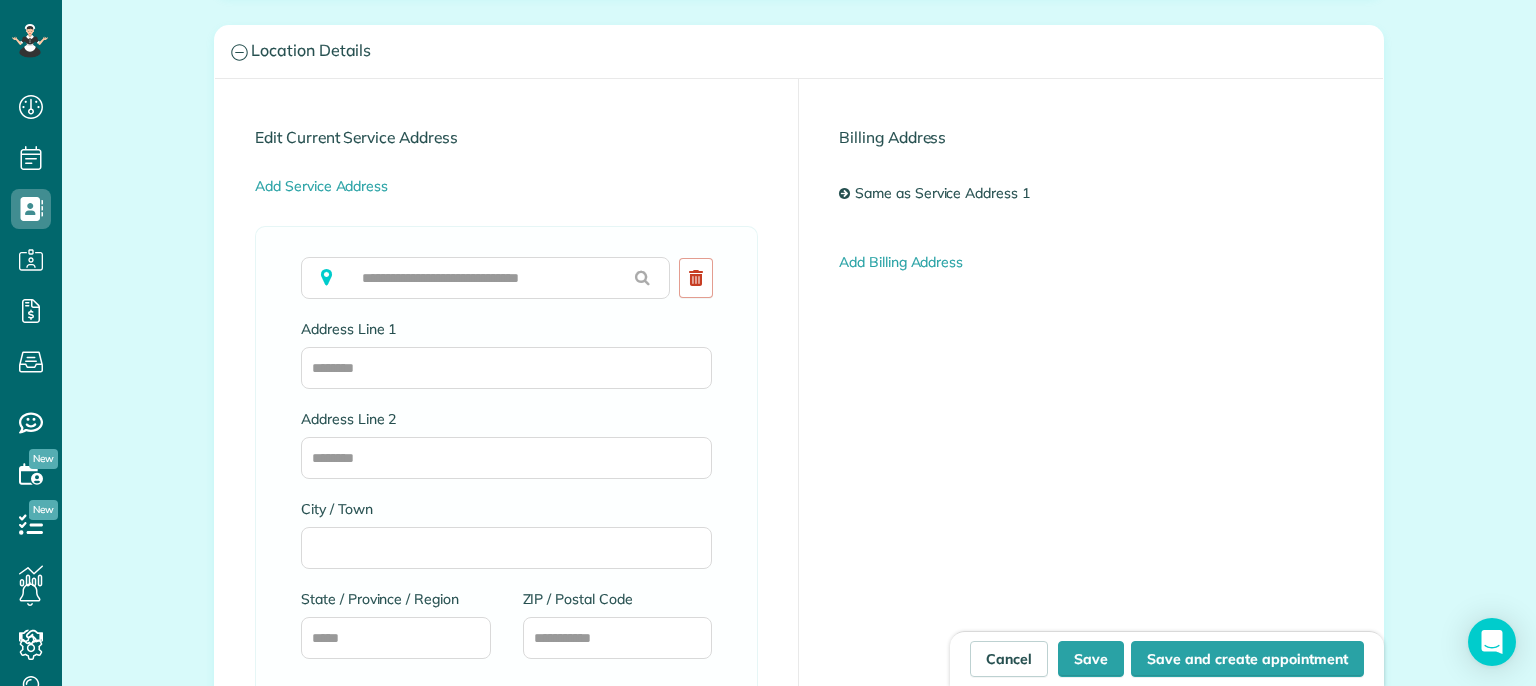 scroll, scrollTop: 988, scrollLeft: 0, axis: vertical 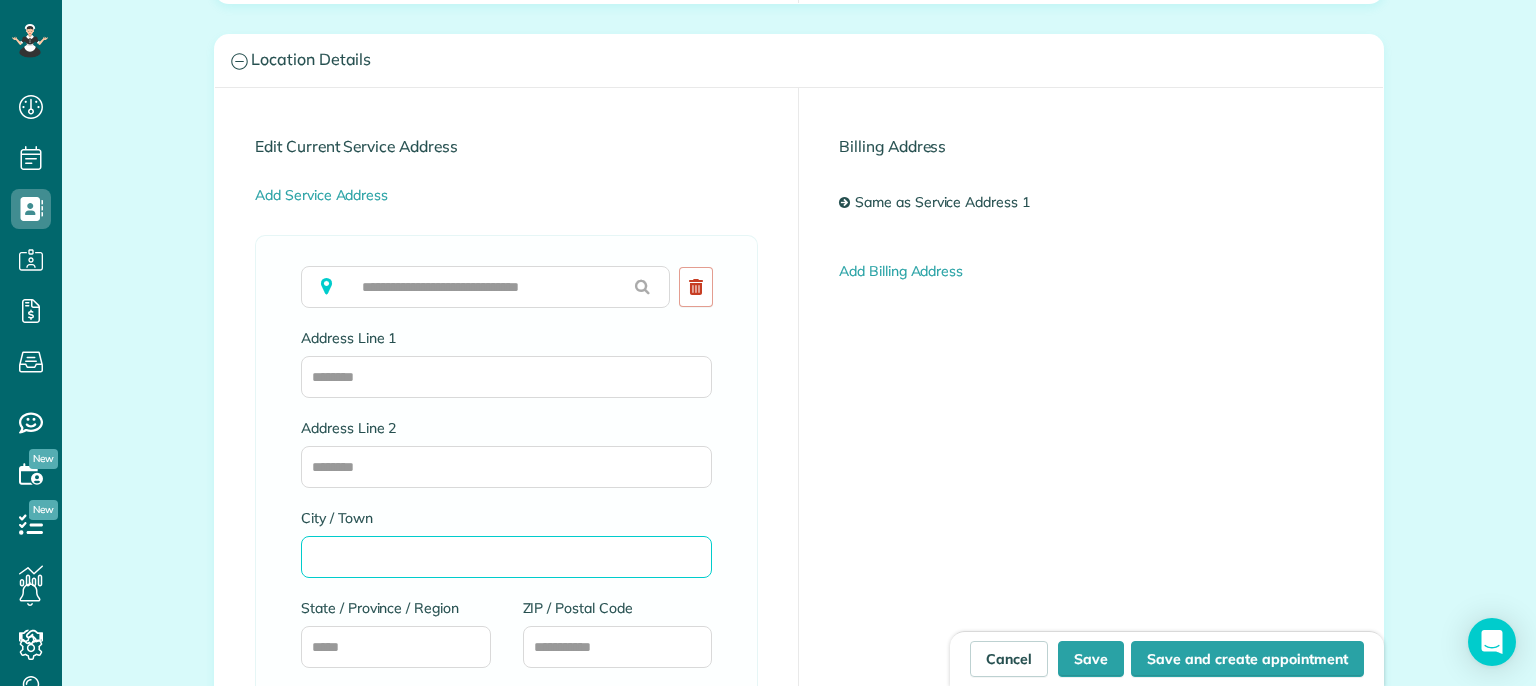 click on "City / Town" at bounding box center (506, 557) 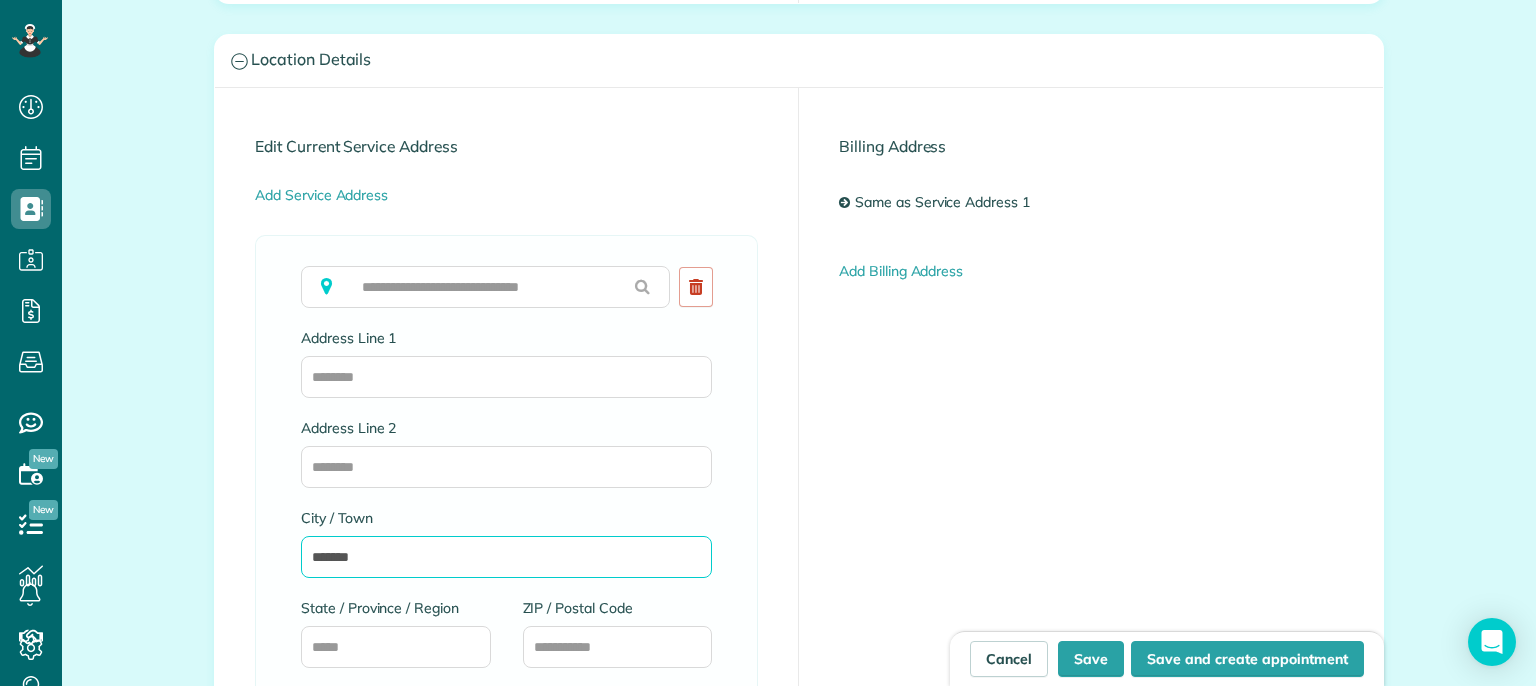 type on "*******" 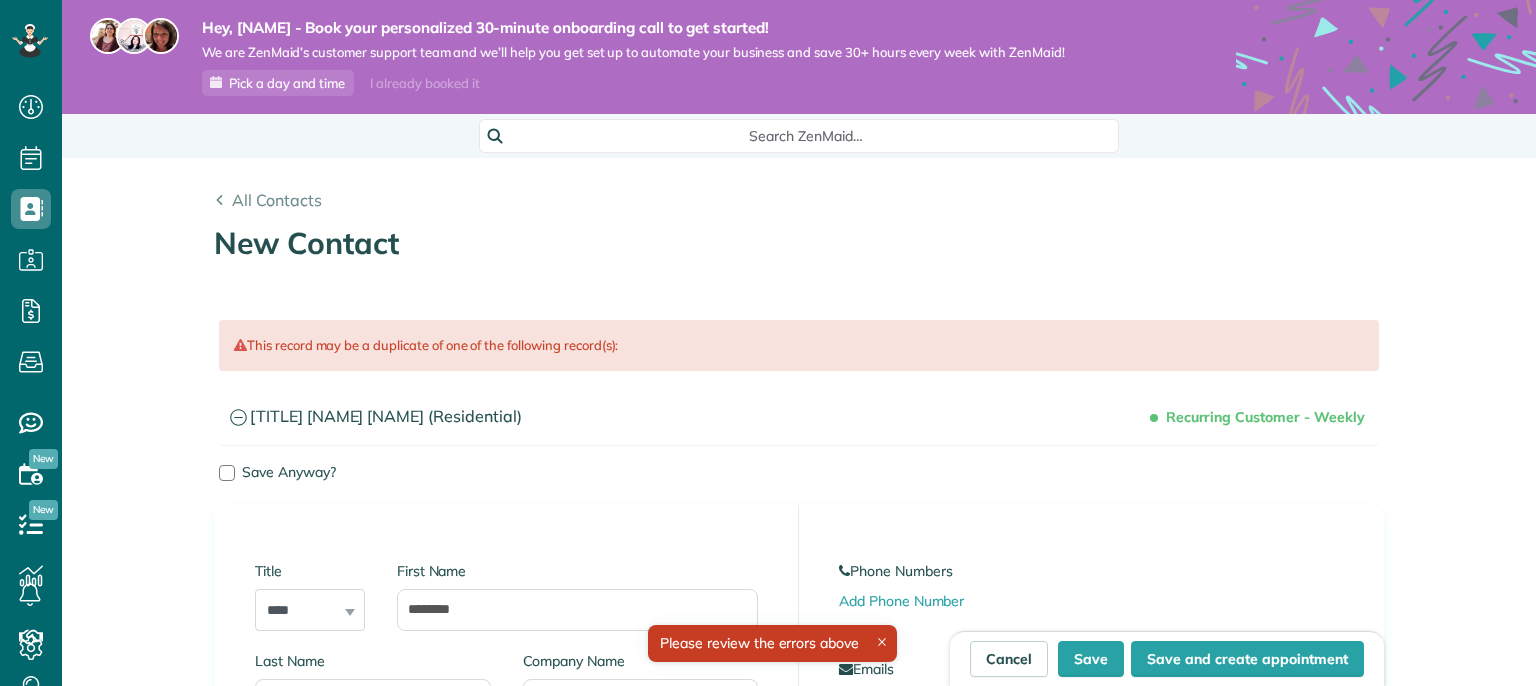 scroll, scrollTop: 0, scrollLeft: 0, axis: both 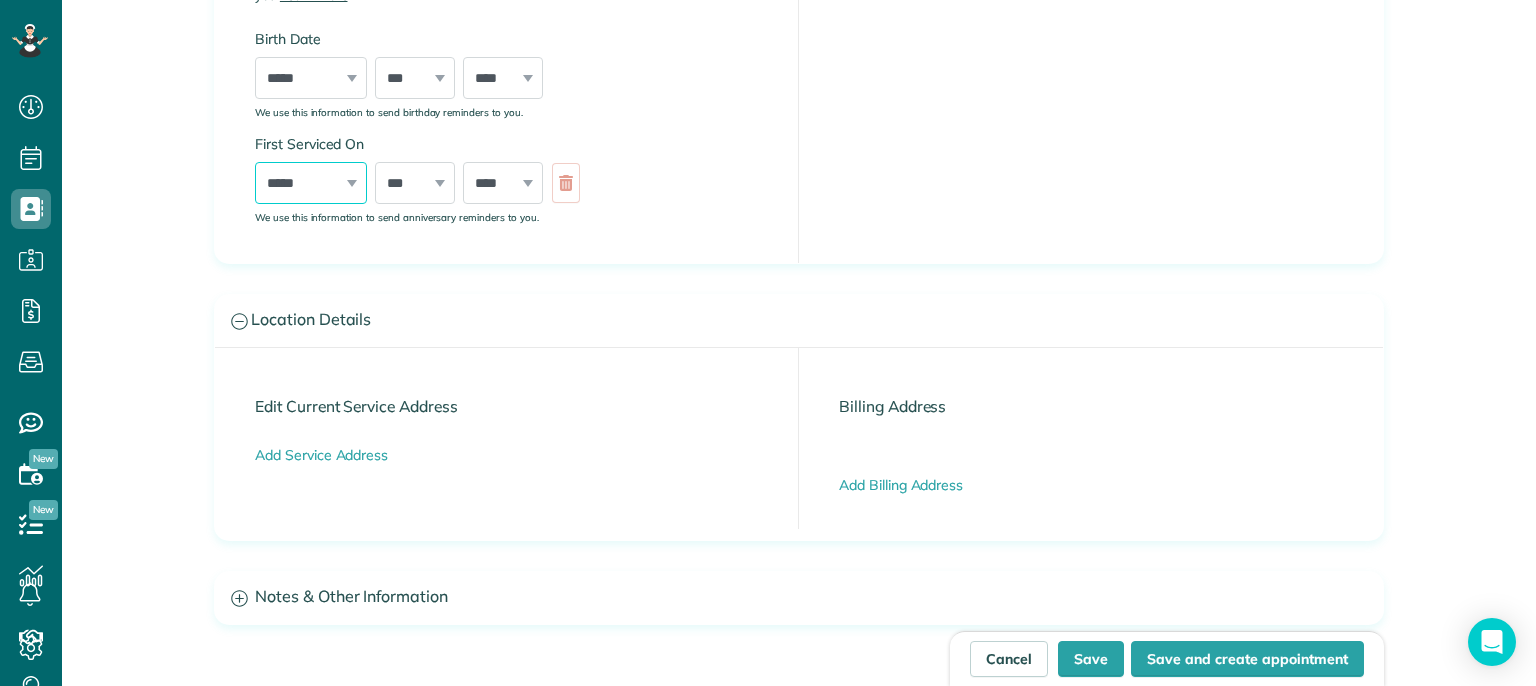 click on "*****
*******
********
*****
*****
***
****
****
******
*********
*******
********
********" at bounding box center [311, 183] 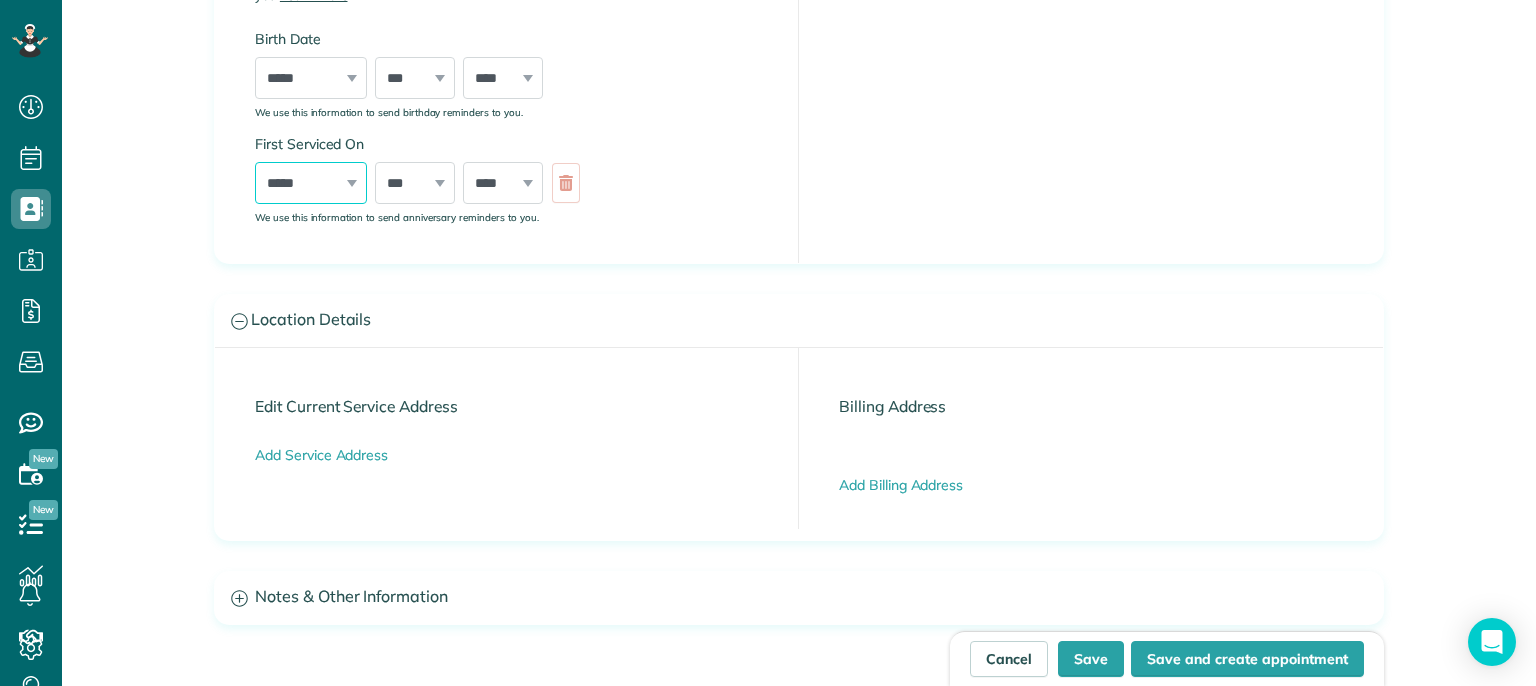 select on "*" 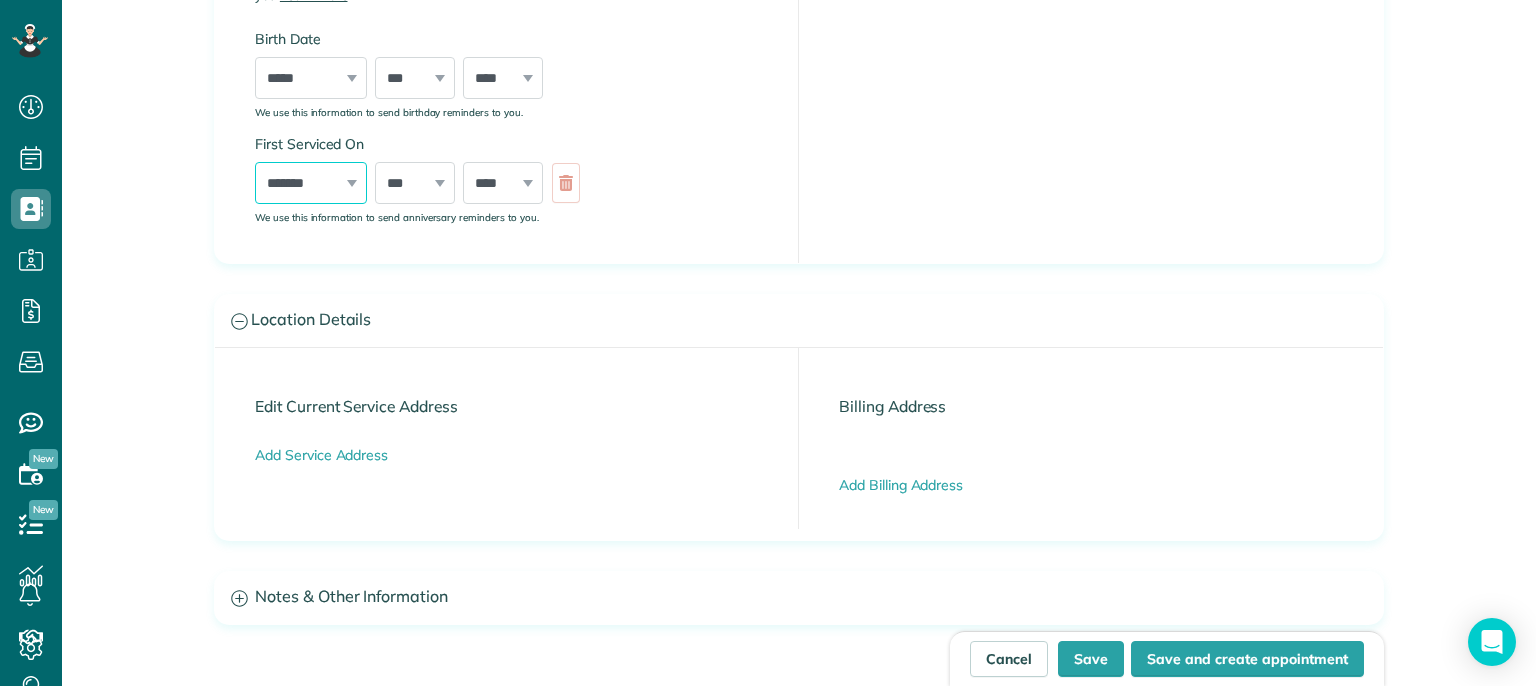 click on "*****
*******
********
*****
*****
***
****
****
******
*********
*******
********
********" at bounding box center [311, 183] 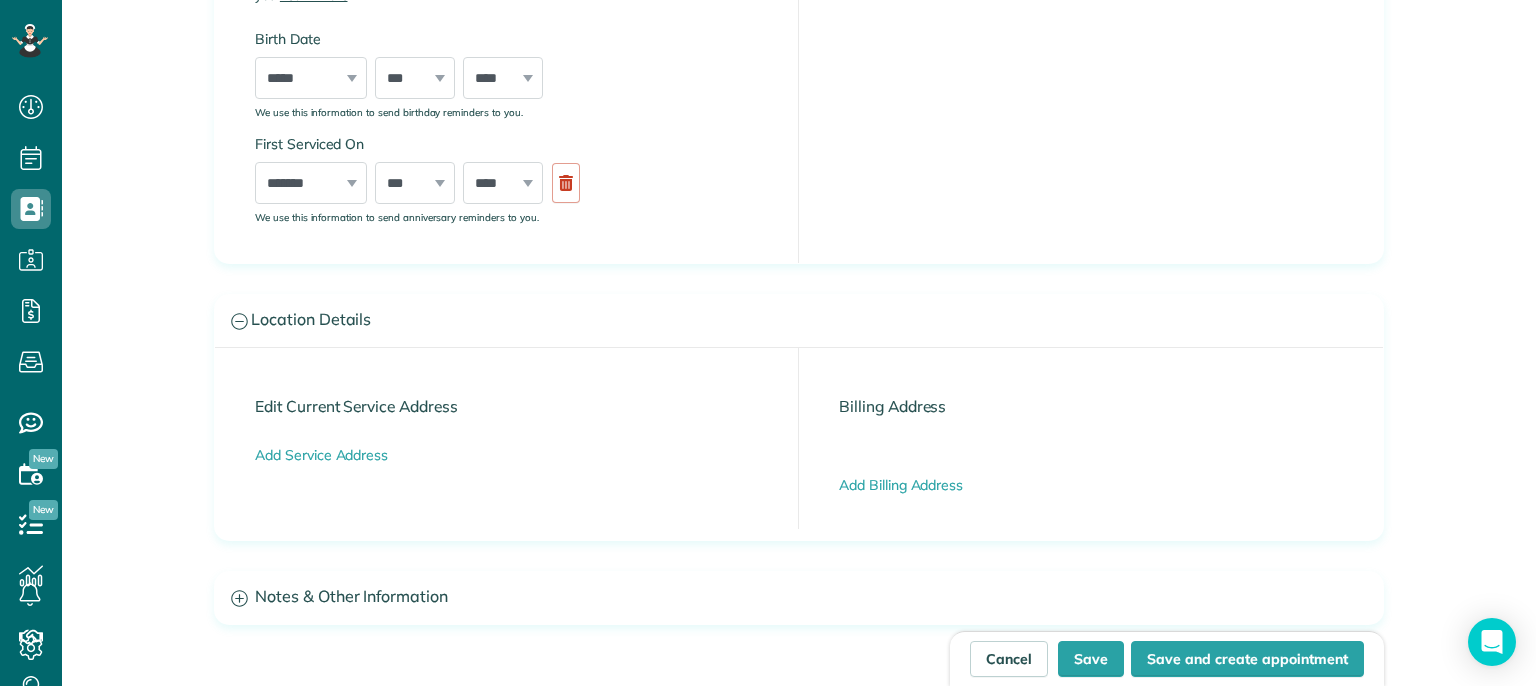 click on "***
*
*
*
*
*
*
*
*
*
**
**
**
**
**
**
**
**
**
**
**
**
**
**
**
**
**
**
**
**
**
**" at bounding box center [415, 183] 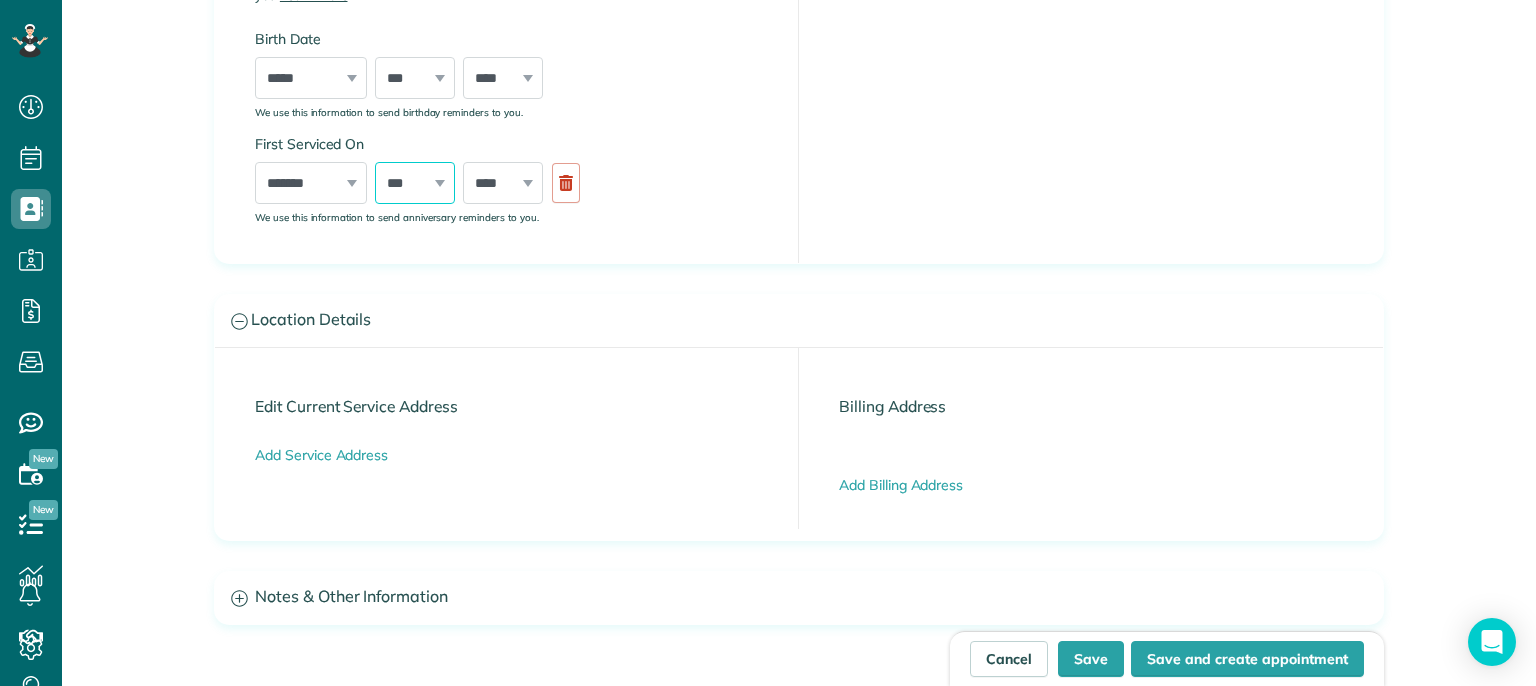 click on "***
*
*
*
*
*
*
*
*
*
**
**
**
**
**
**
**
**
**
**
**
**
**
**
**
**
**
**
**
**
**
**" at bounding box center [415, 183] 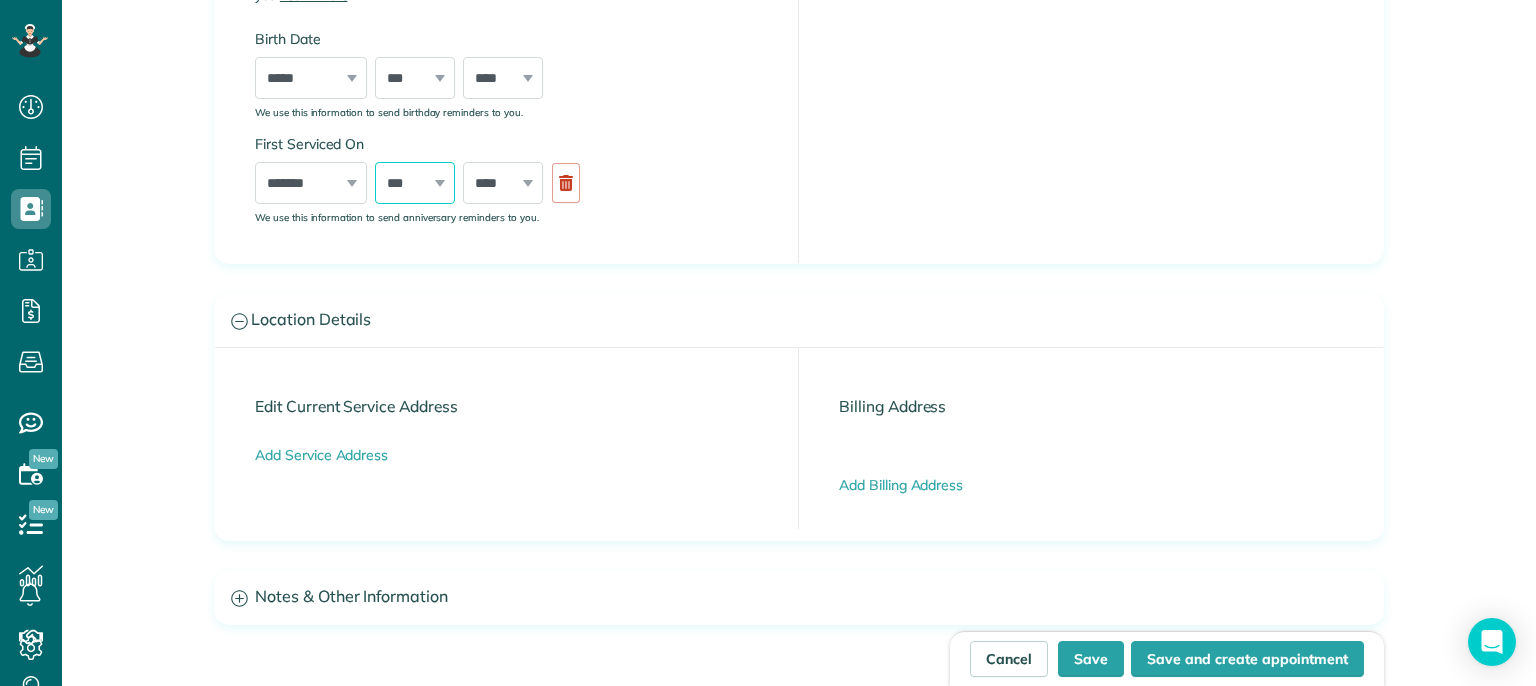 select on "**" 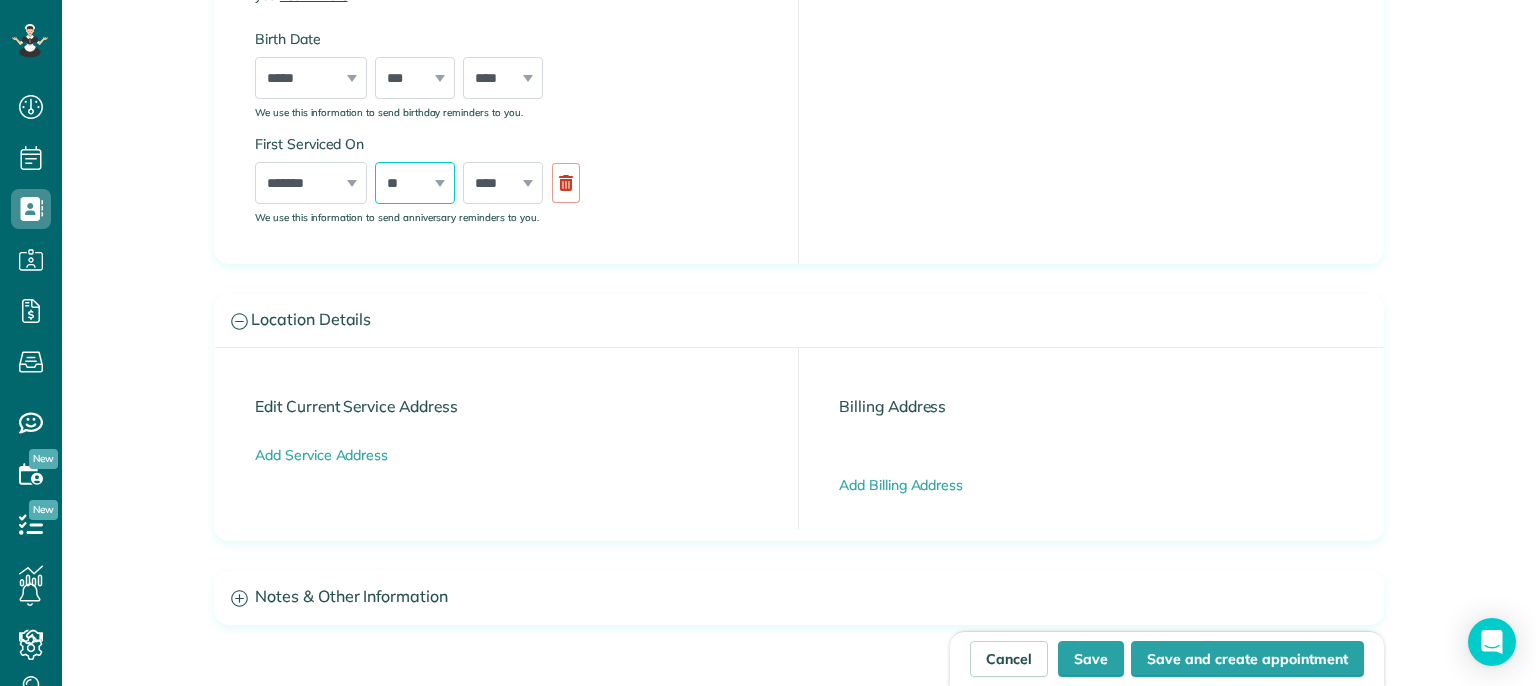click on "***
*
*
*
*
*
*
*
*
*
**
**
**
**
**
**
**
**
**
**
**
**
**
**
**
**
**
**
**
**
**
**" at bounding box center (415, 183) 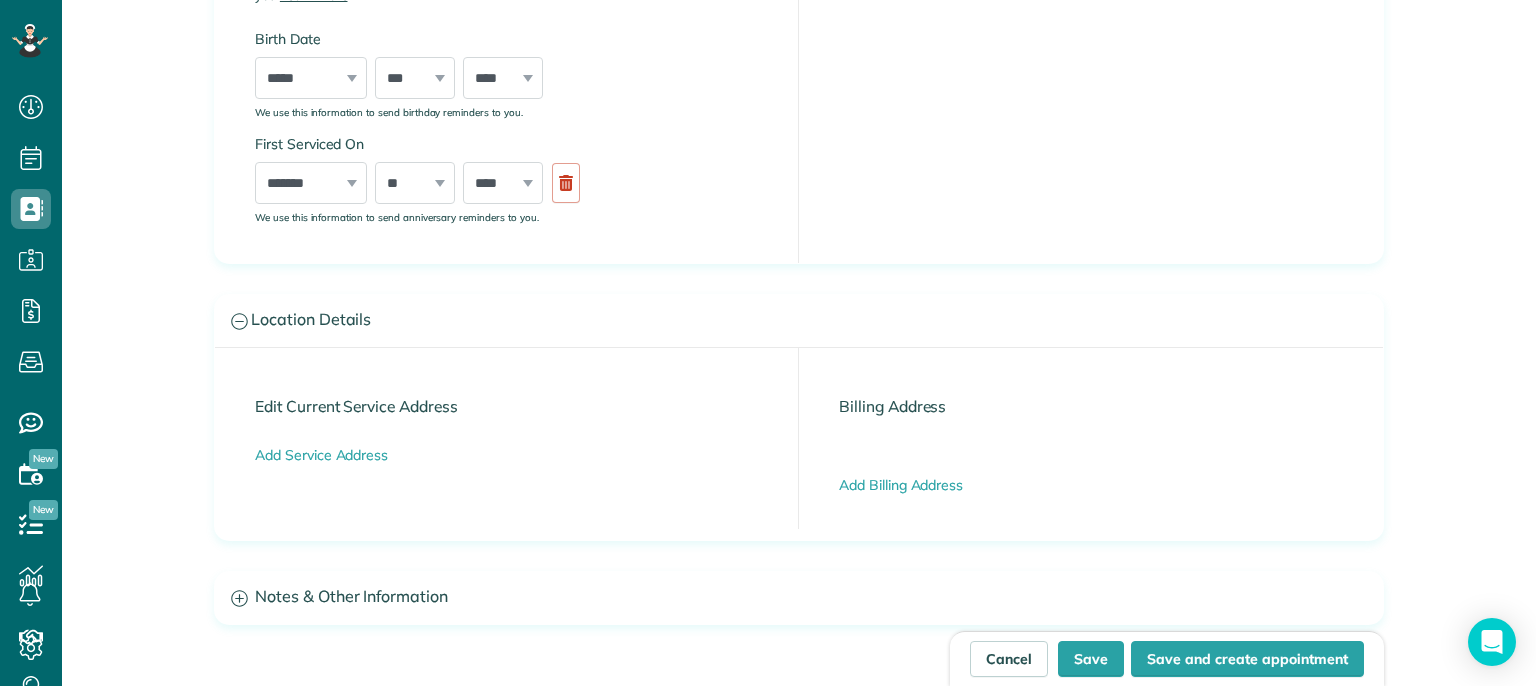 click on "****
****
****
****
****
****
****
****
****
****
****
****
****
****
****
****
****
****
****
****
****
****
****
****
****
****
****
****
****
****
****
****
****
****
****
****
****
****
****
****
****
****
****
****
****
****
****
****
****
****
****
****" at bounding box center (503, 183) 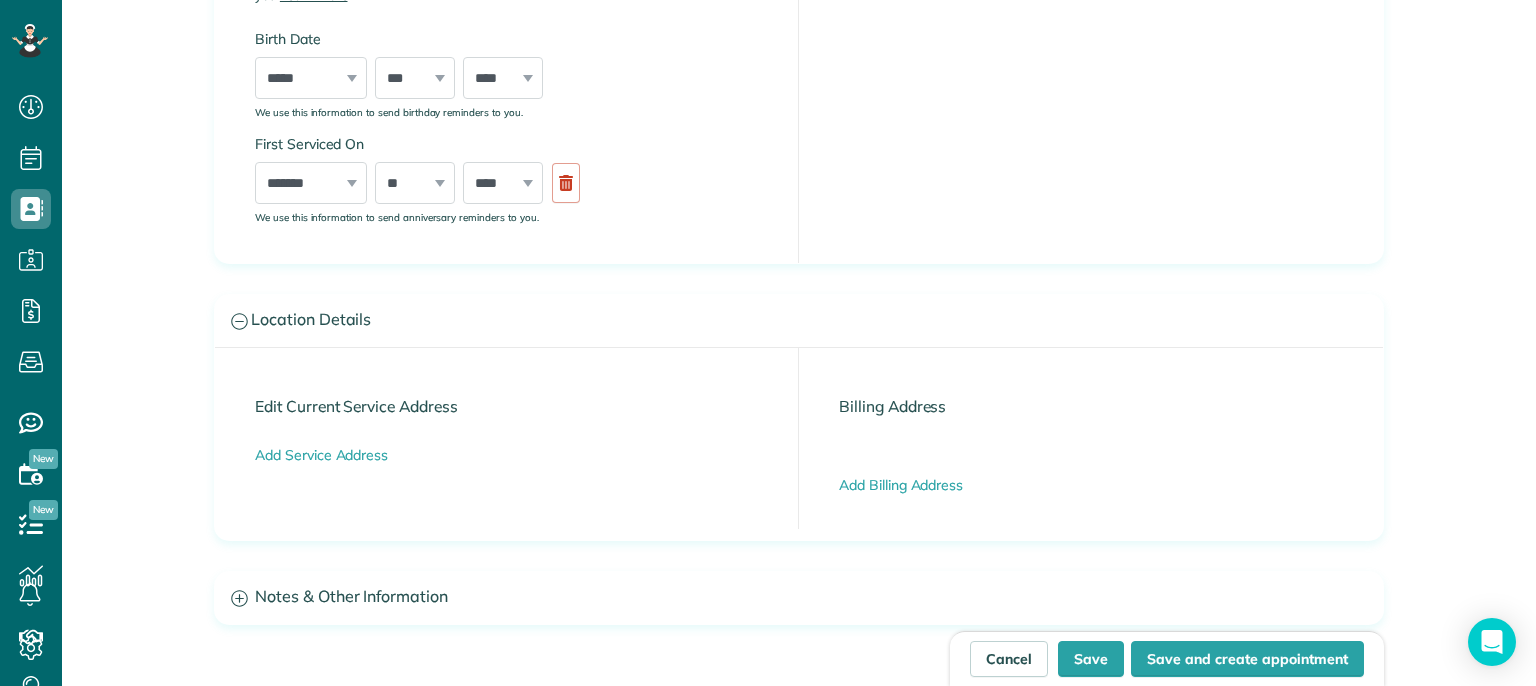 click on "****
****
****
****
****
****
****
****
****
****
****
****
****
****
****
****
****
****
****
****
****
****
****
****
****
****
****
****
****
****
****
****
****
****
****
****
****
****
****
****
****
****
****
****
****
****
****
****
****
****
****
****" at bounding box center [503, 183] 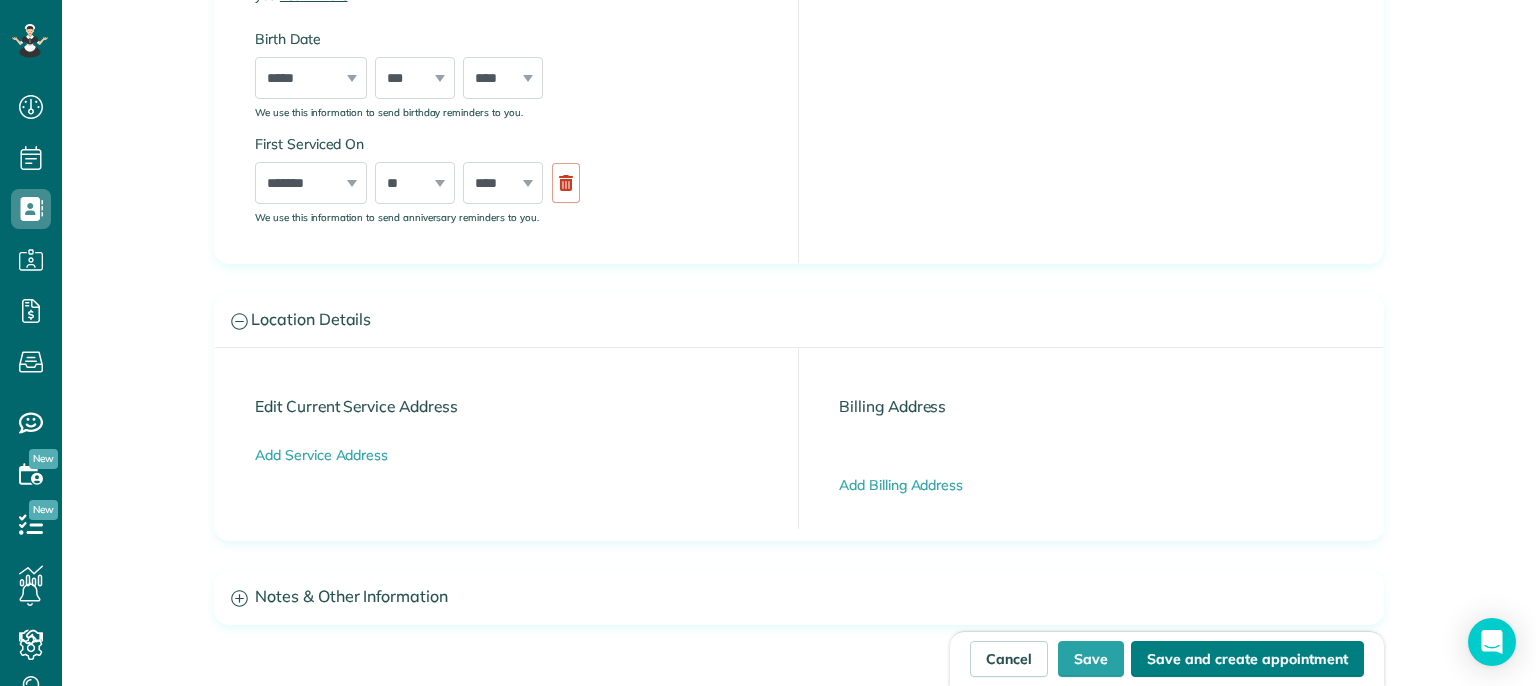 click on "Save and create appointment" at bounding box center [1247, 659] 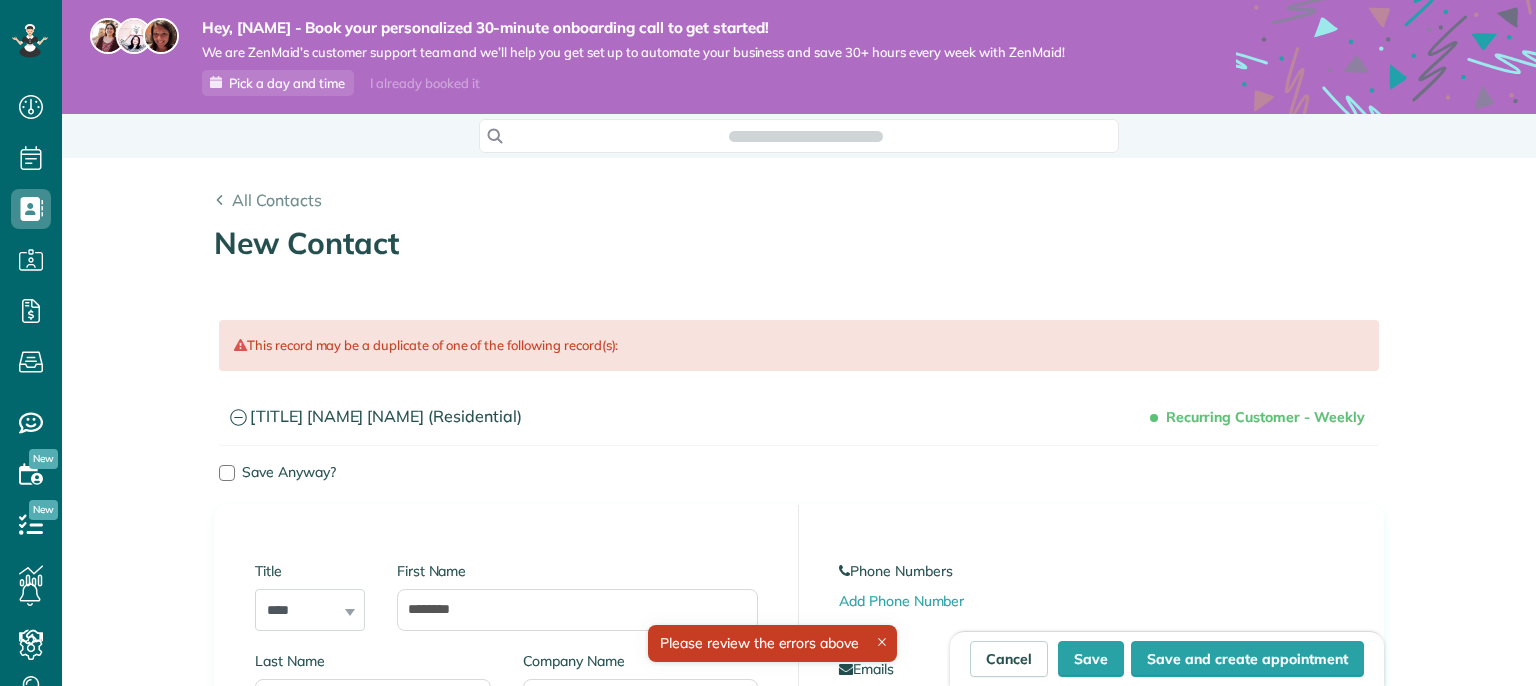scroll, scrollTop: 0, scrollLeft: 0, axis: both 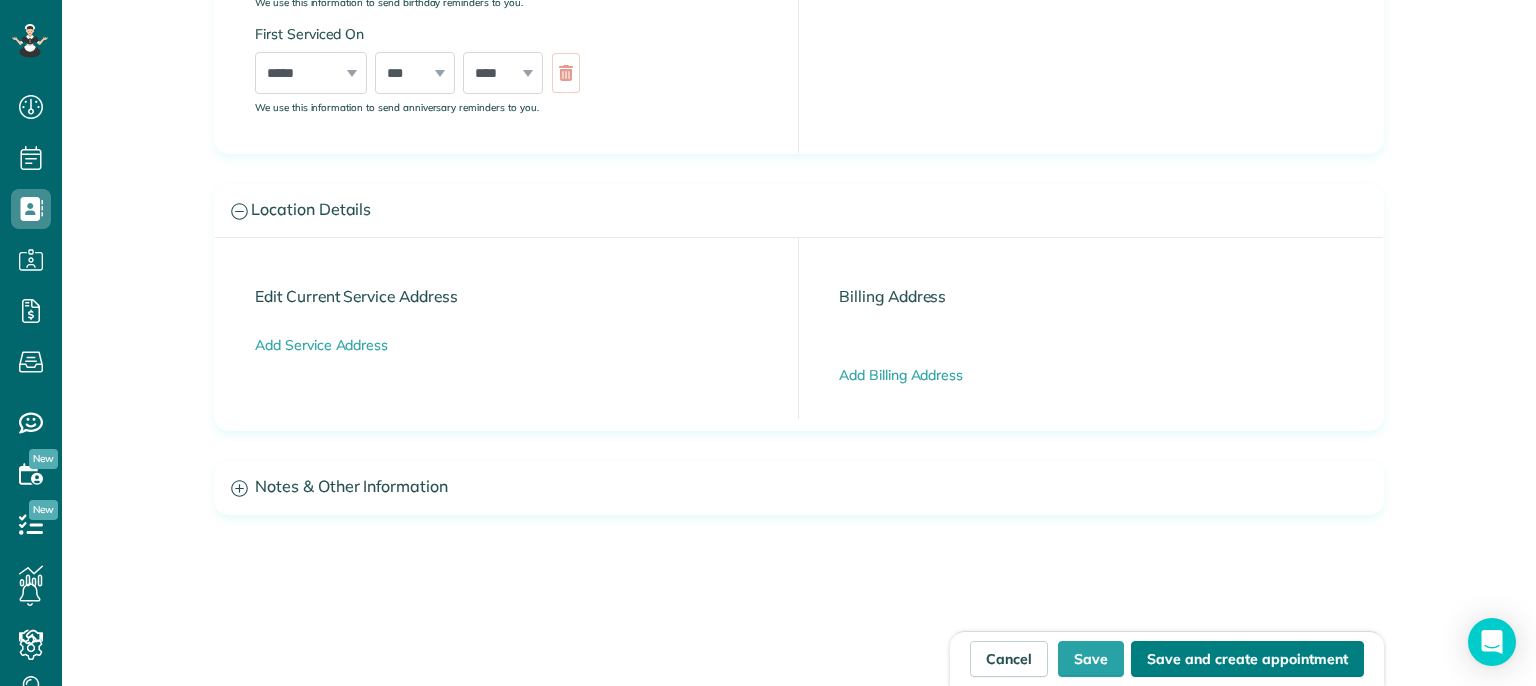 click on "Save and create appointment" at bounding box center [1247, 659] 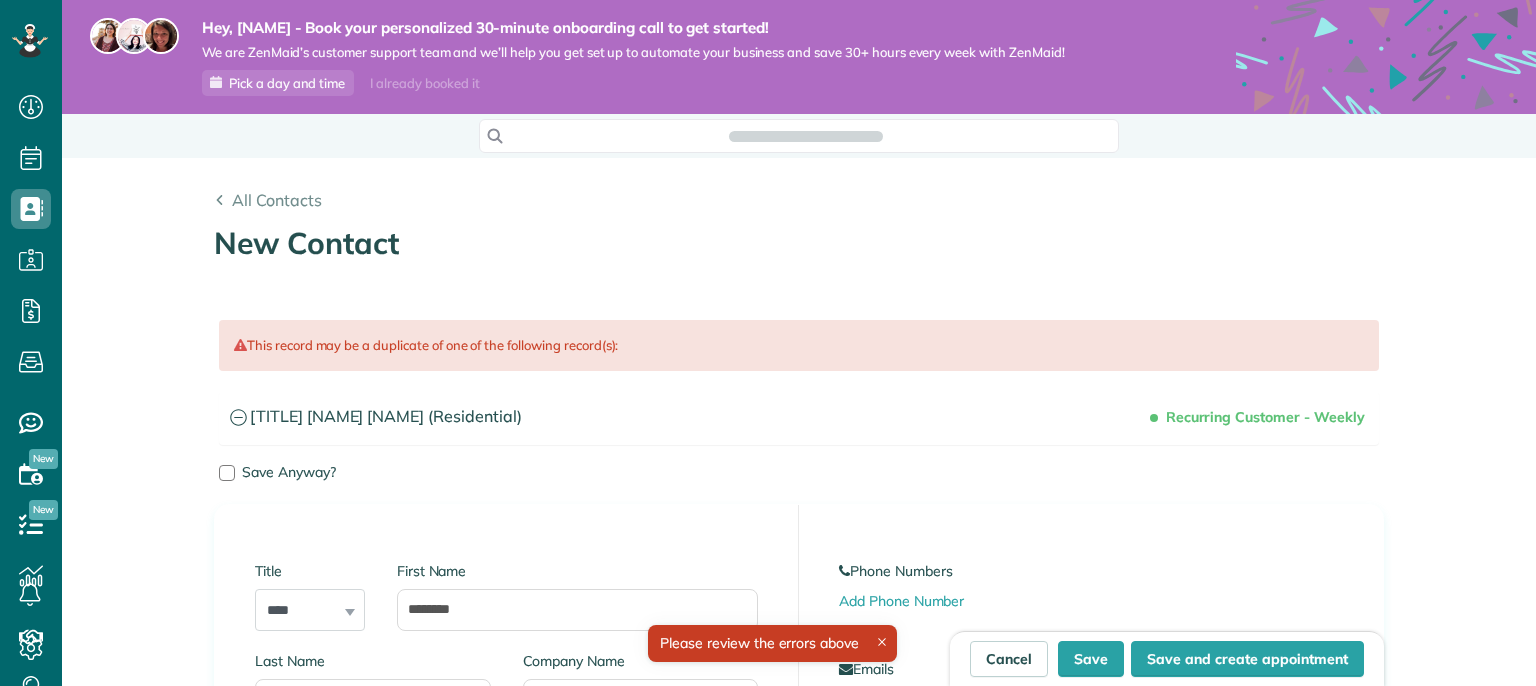 scroll, scrollTop: 0, scrollLeft: 0, axis: both 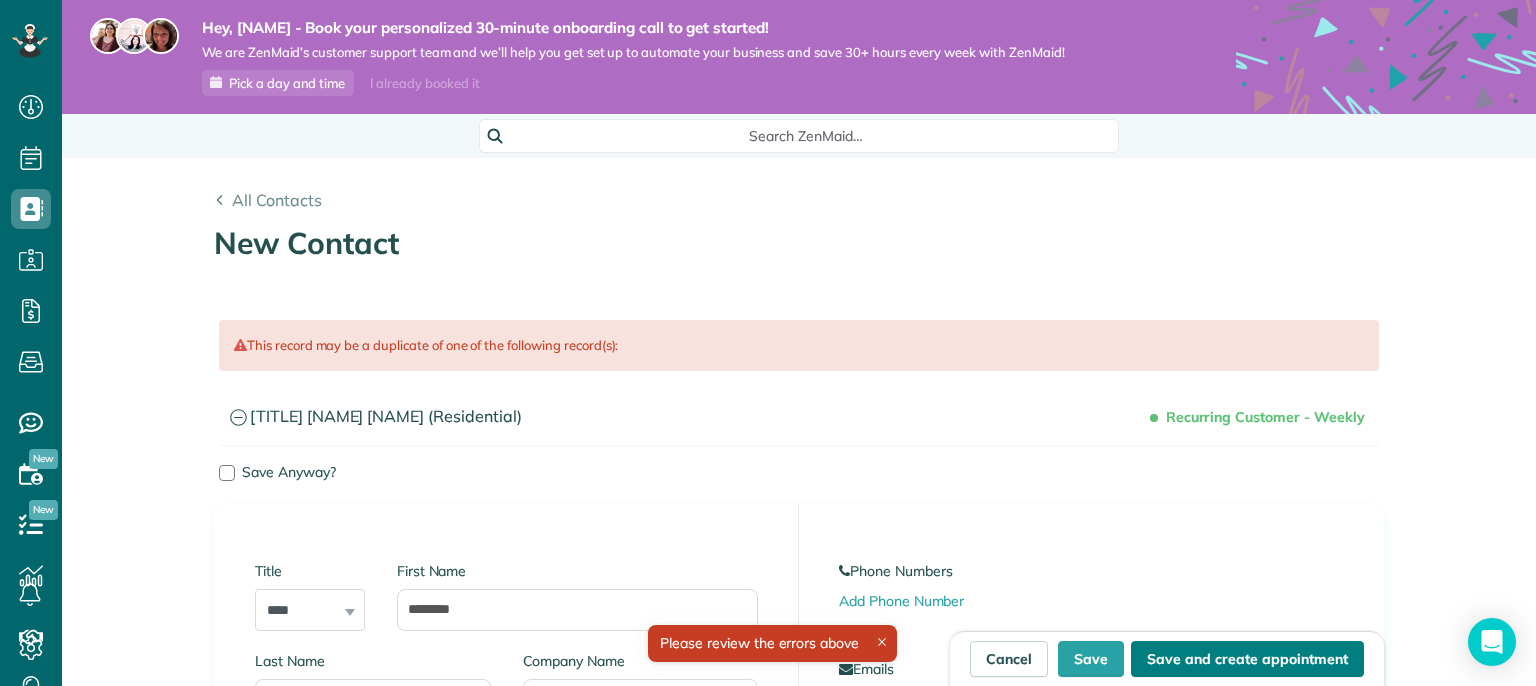 click on "Save and create appointment" at bounding box center [1247, 659] 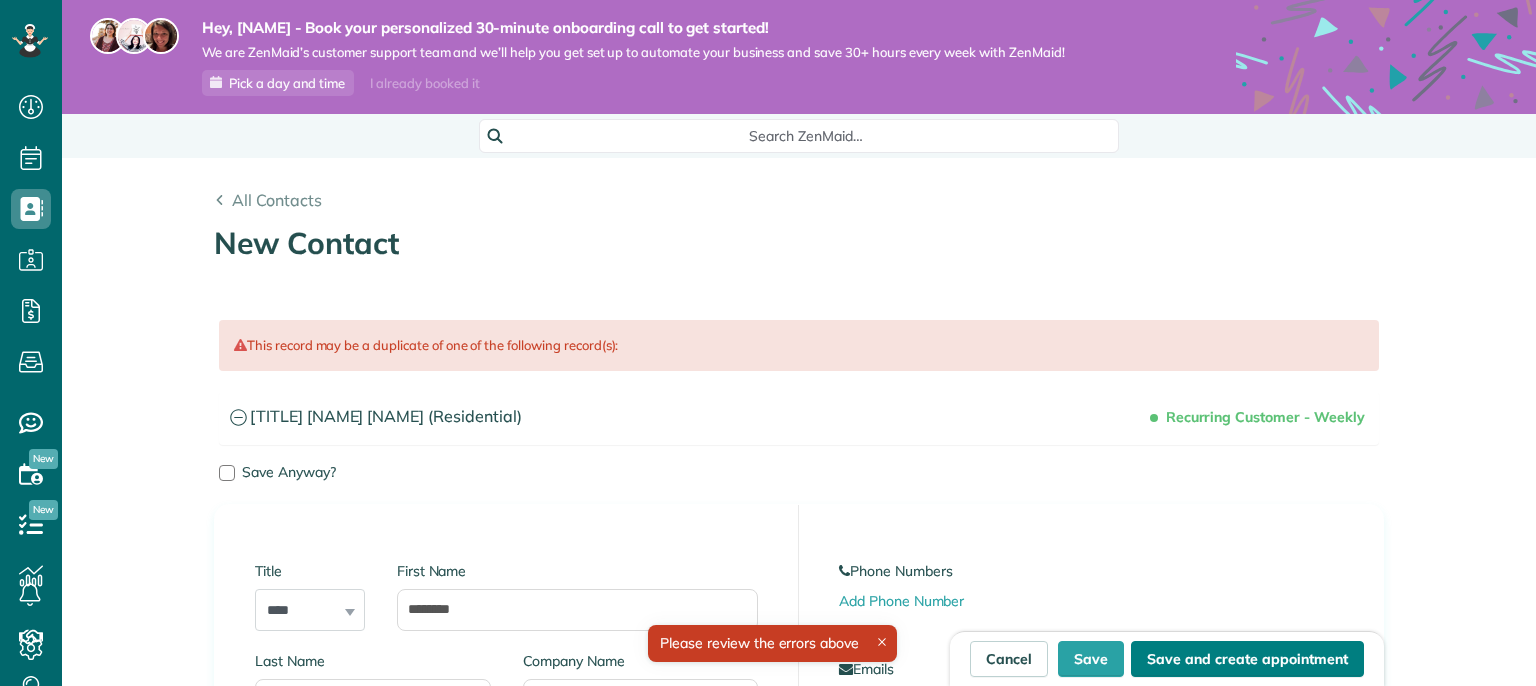 scroll, scrollTop: 0, scrollLeft: 0, axis: both 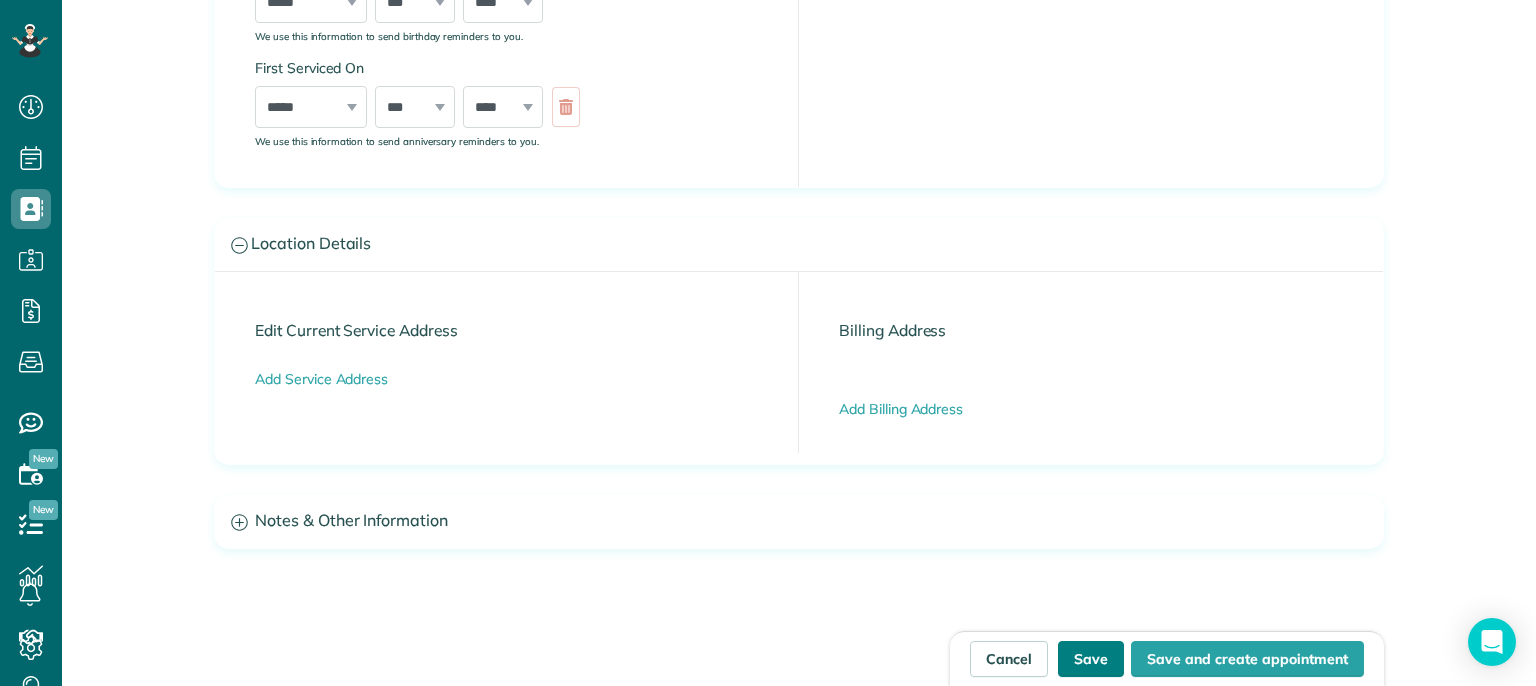 click on "Save" at bounding box center [1091, 659] 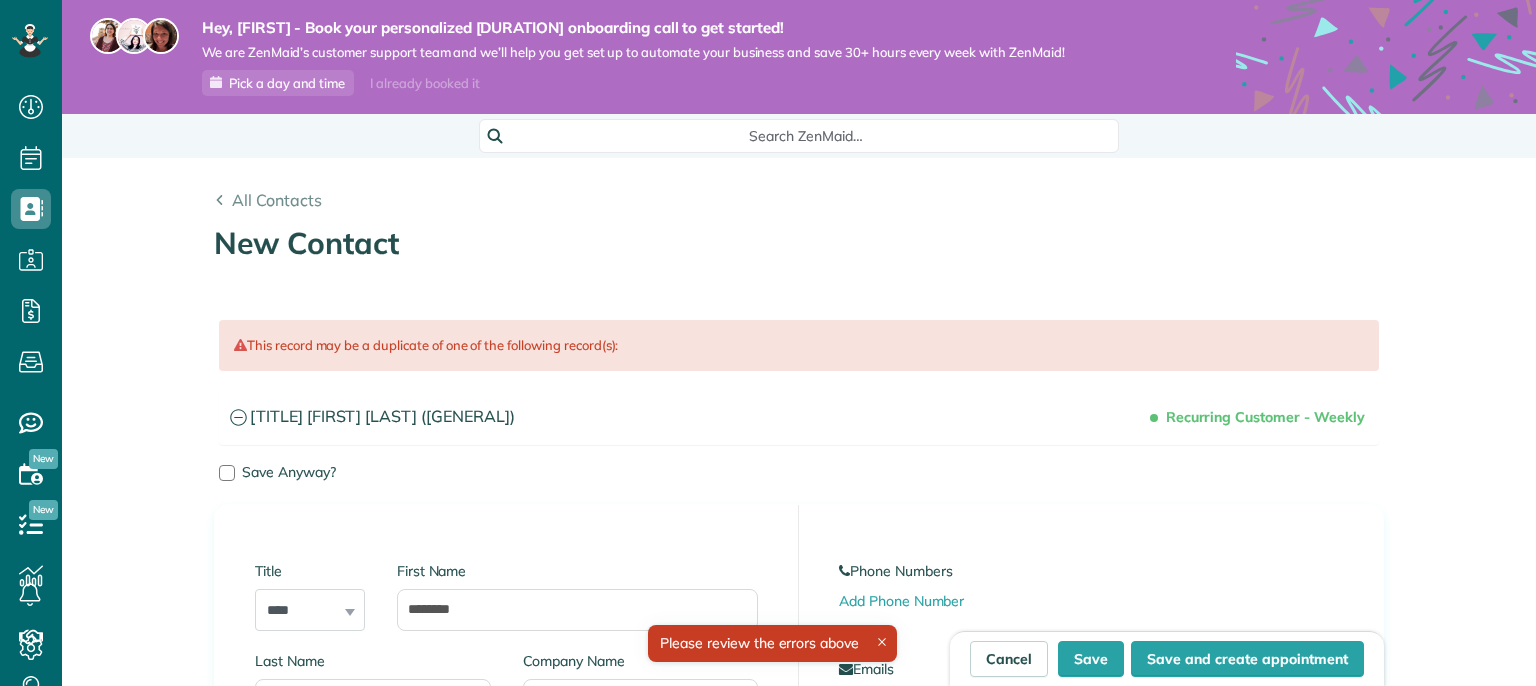 scroll, scrollTop: 0, scrollLeft: 0, axis: both 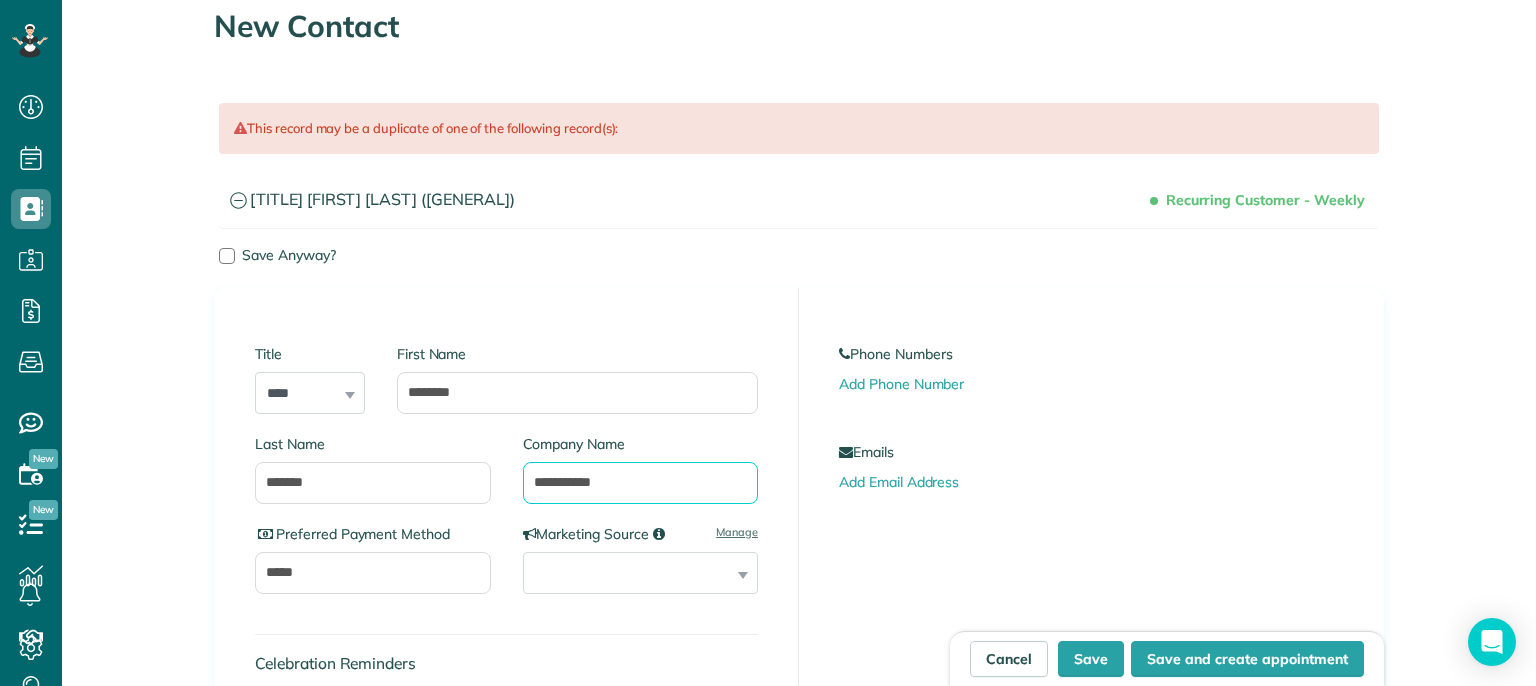 click on "**********" at bounding box center (641, 483) 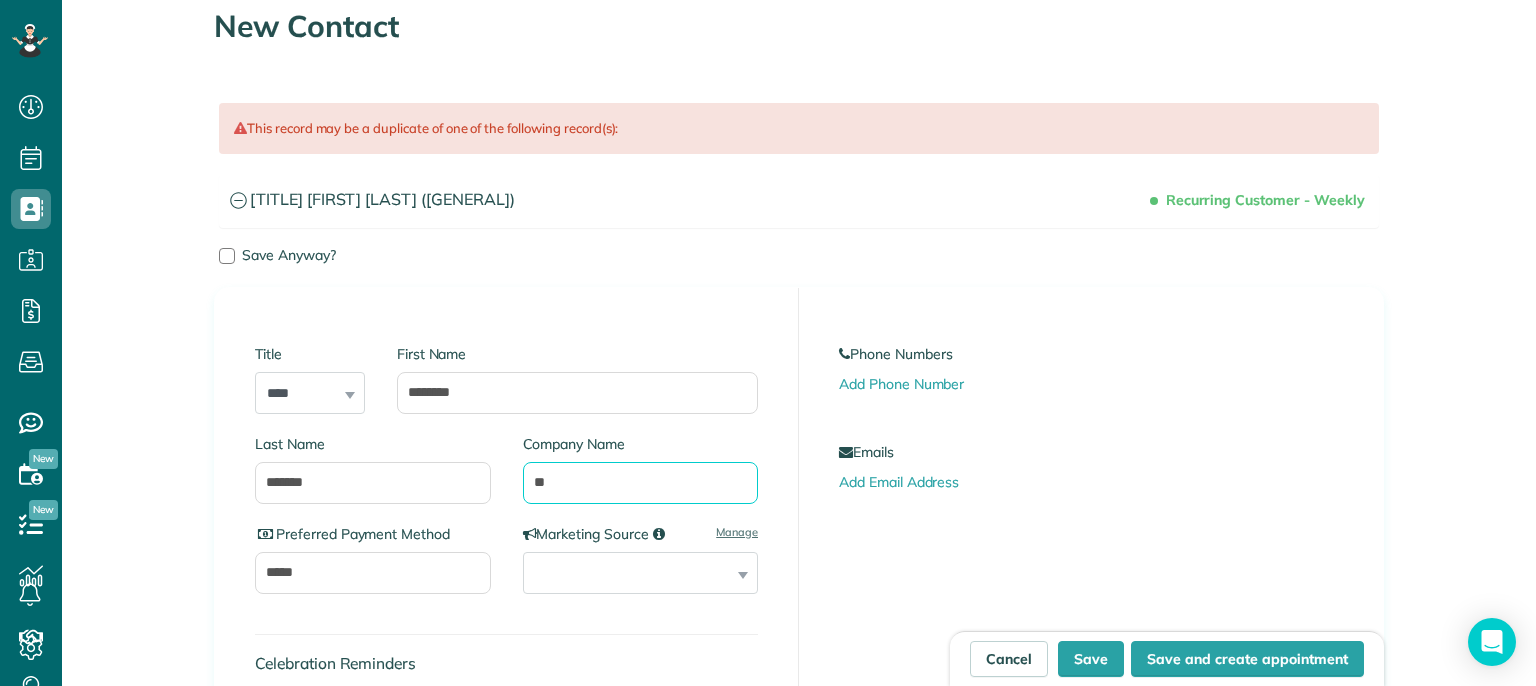 type on "*" 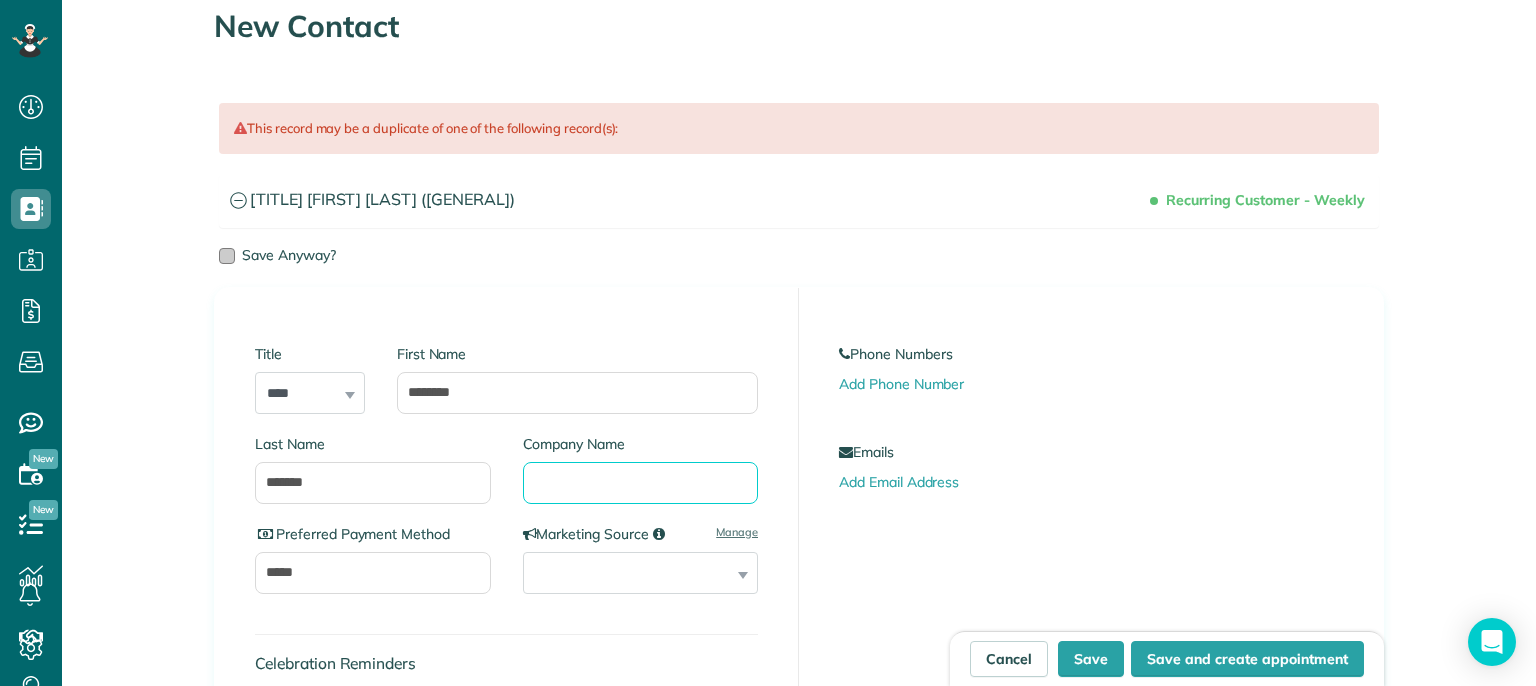 type 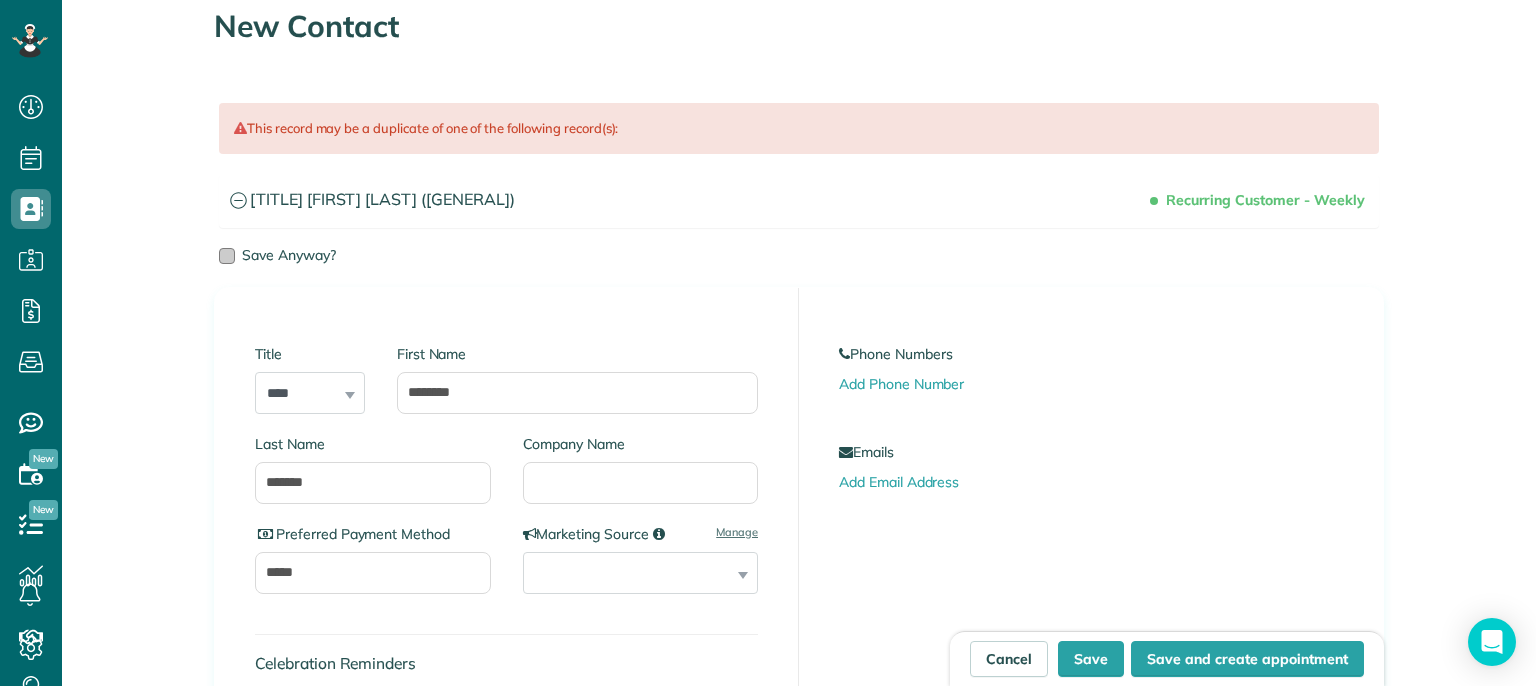 click at bounding box center [227, 256] 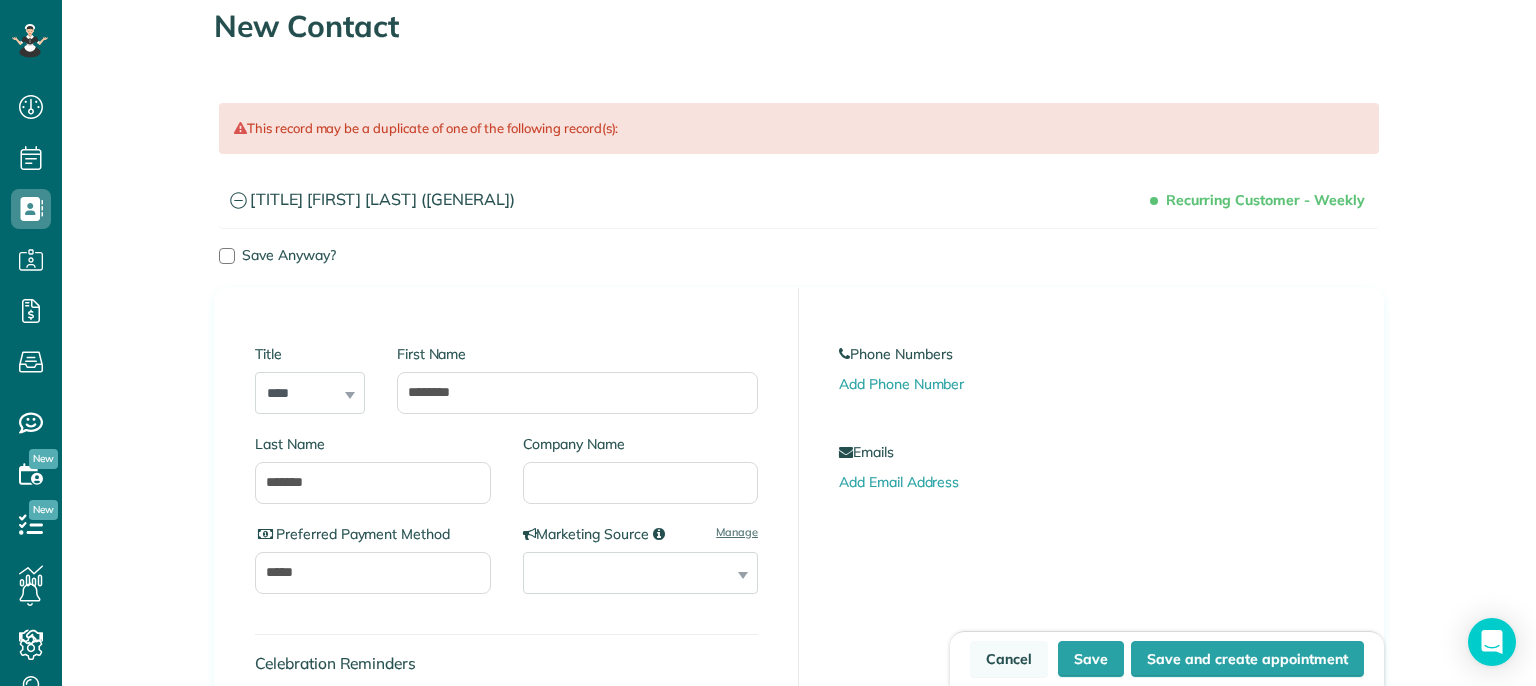 click on "Cancel" at bounding box center [1009, 659] 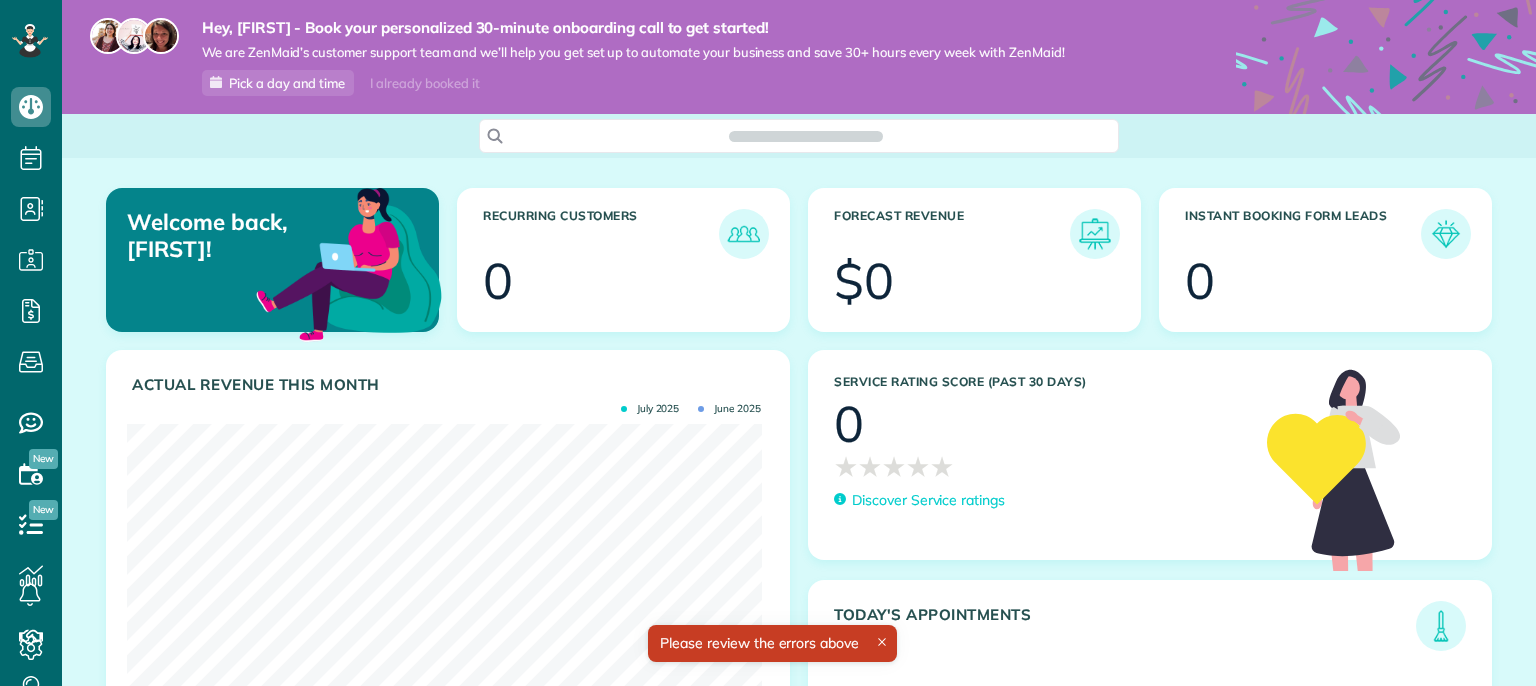 scroll, scrollTop: 0, scrollLeft: 0, axis: both 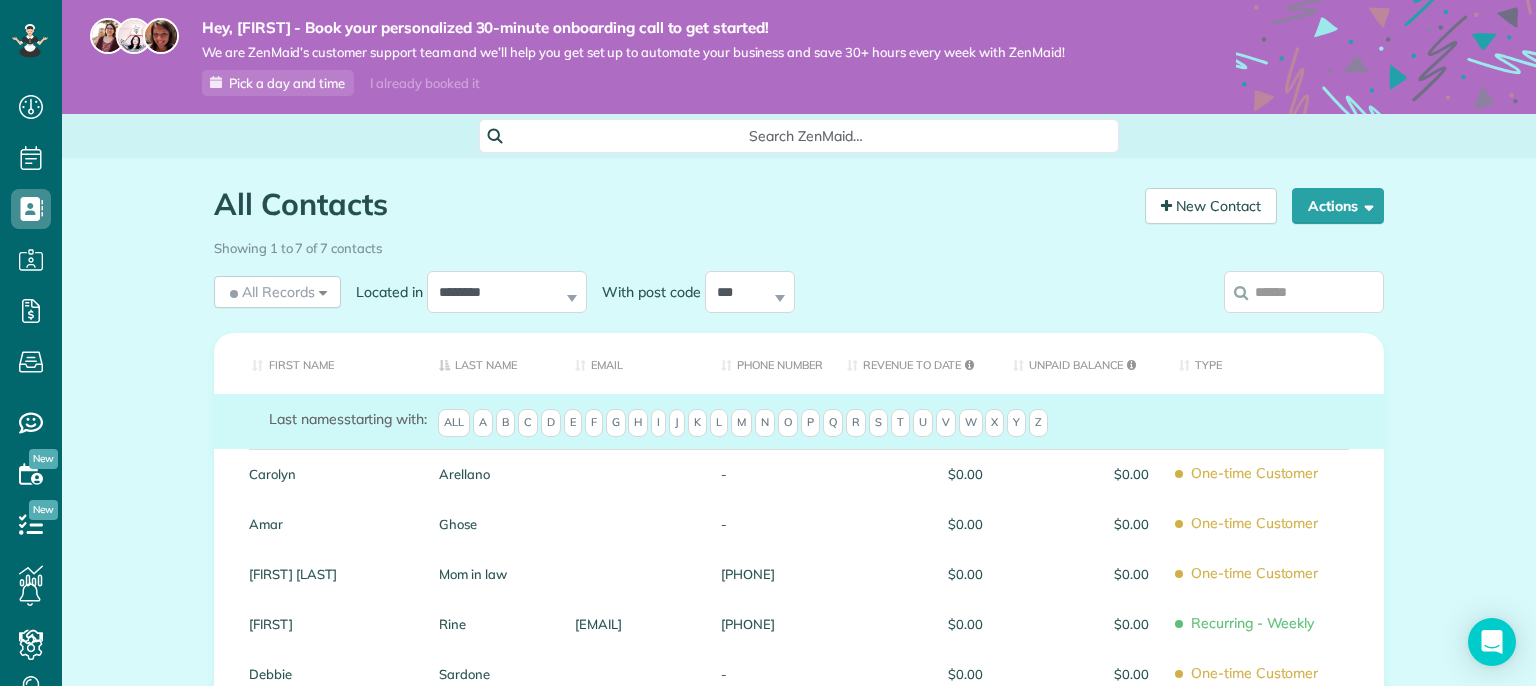 click on "**********" at bounding box center (799, 296) 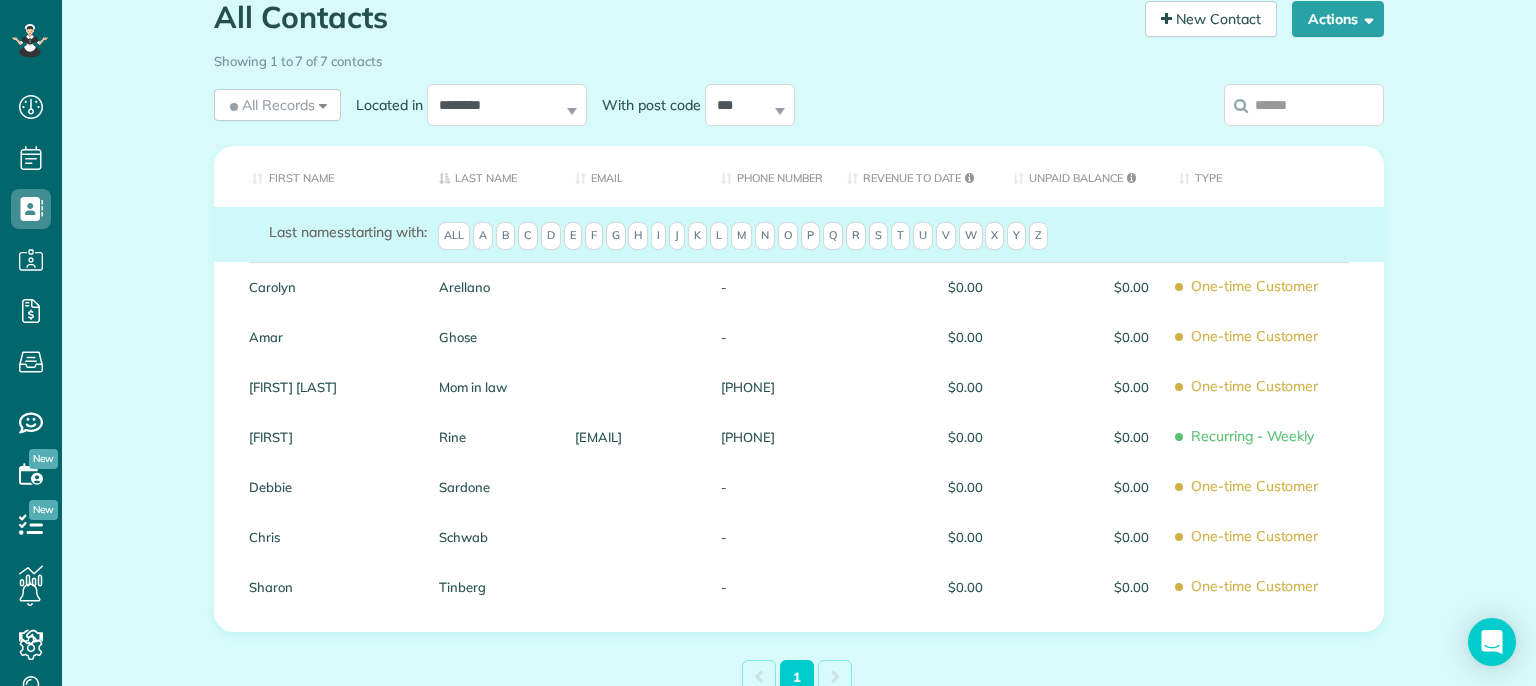 scroll, scrollTop: 197, scrollLeft: 0, axis: vertical 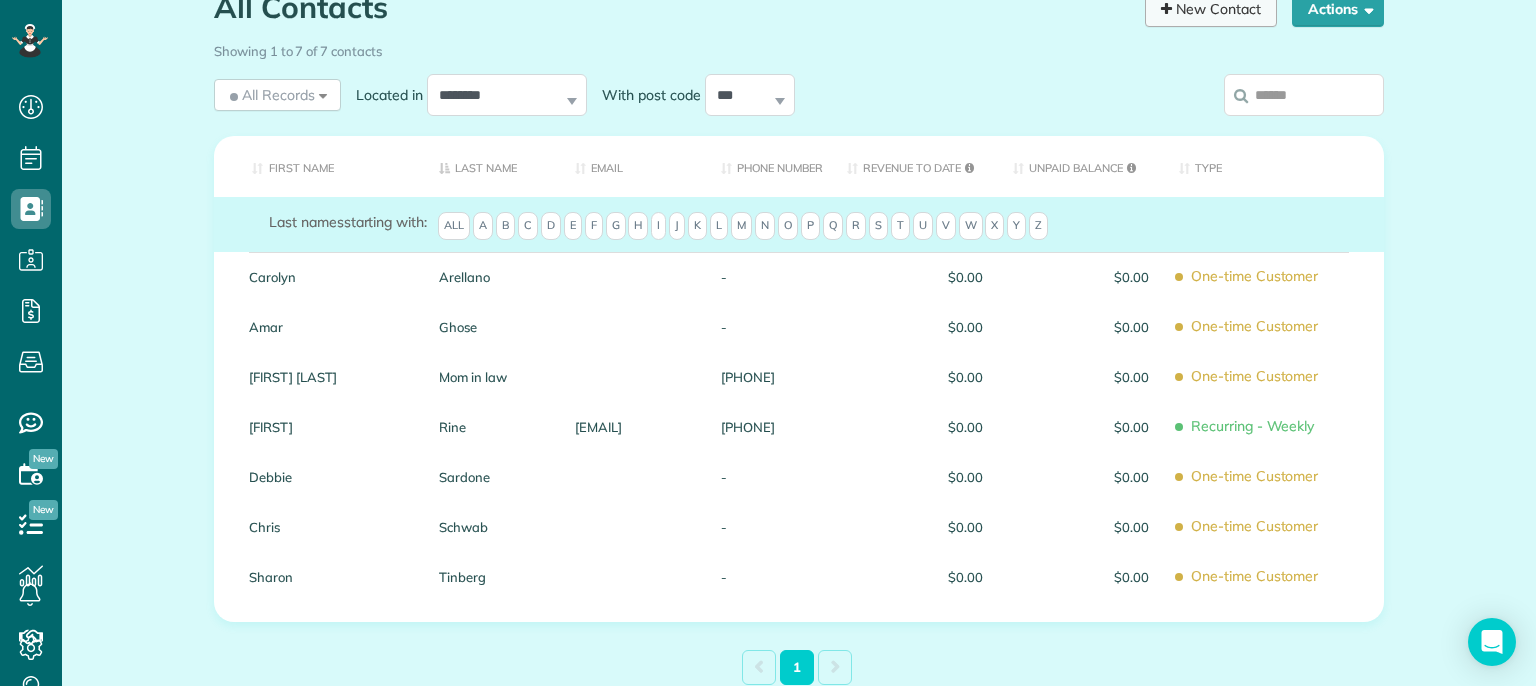 click at bounding box center (1166, 9) 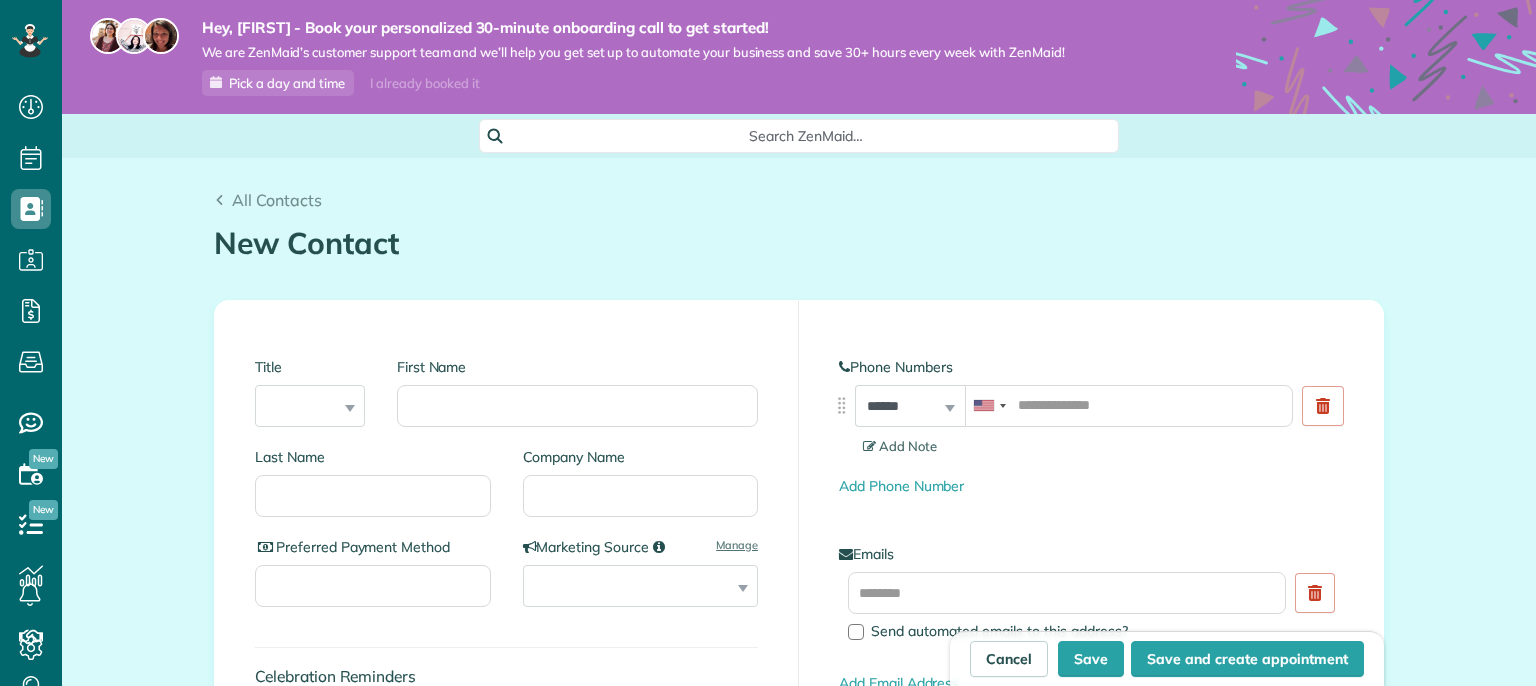 scroll, scrollTop: 0, scrollLeft: 0, axis: both 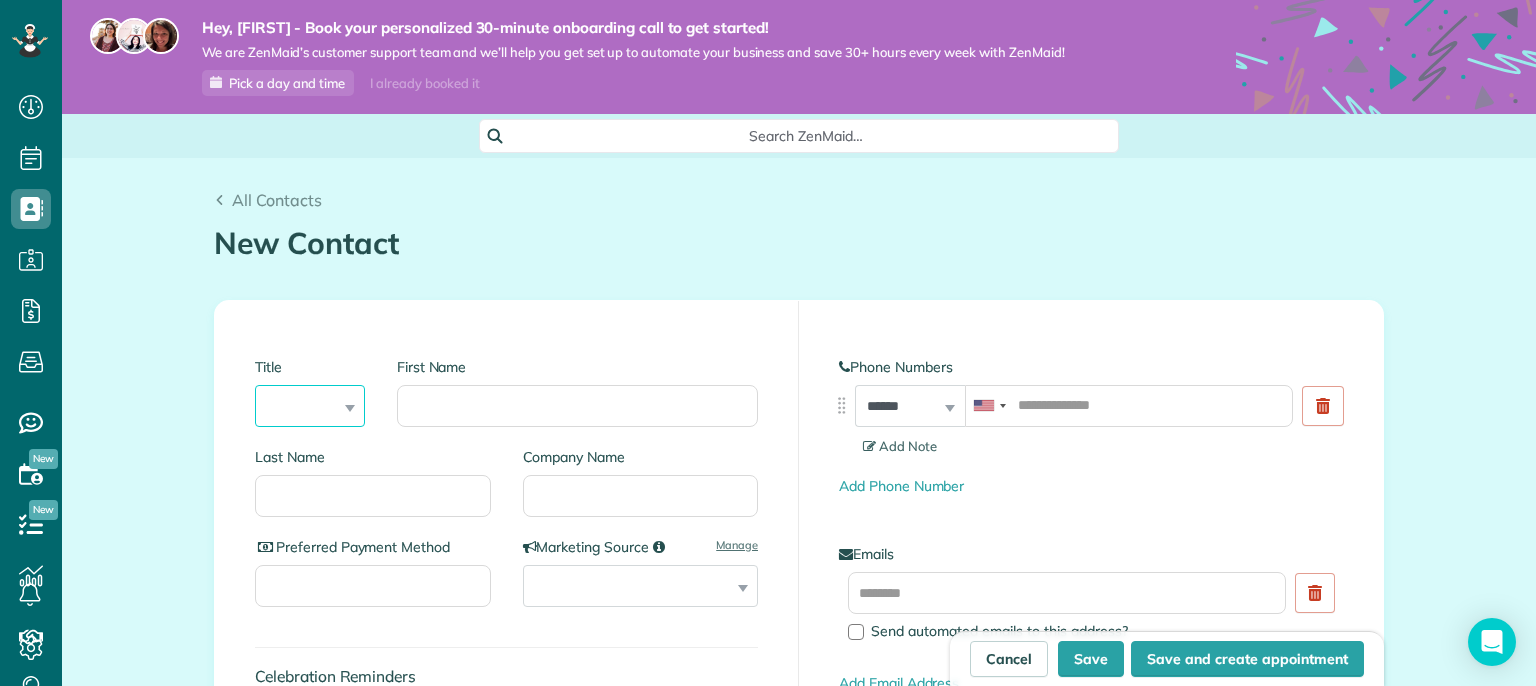 click on "***
****
***
***" at bounding box center (310, 406) 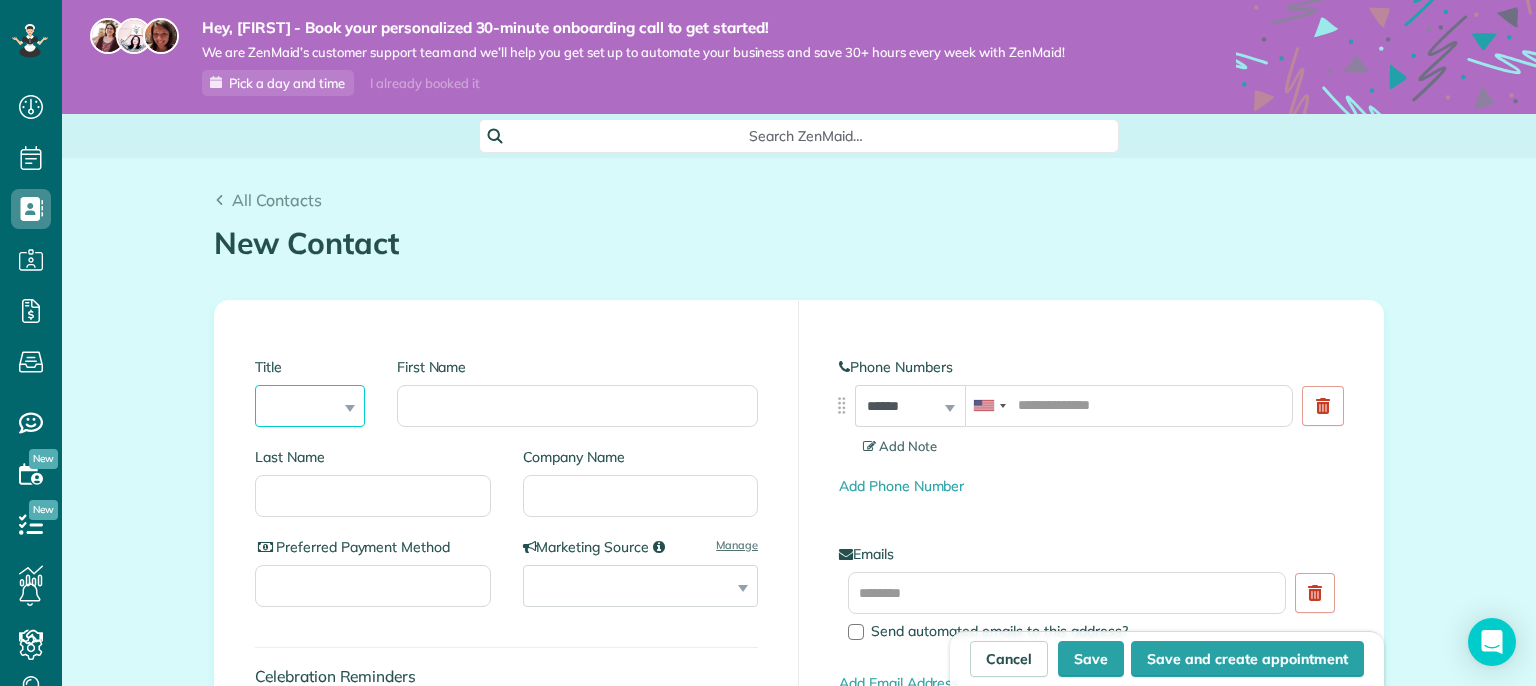 select on "****" 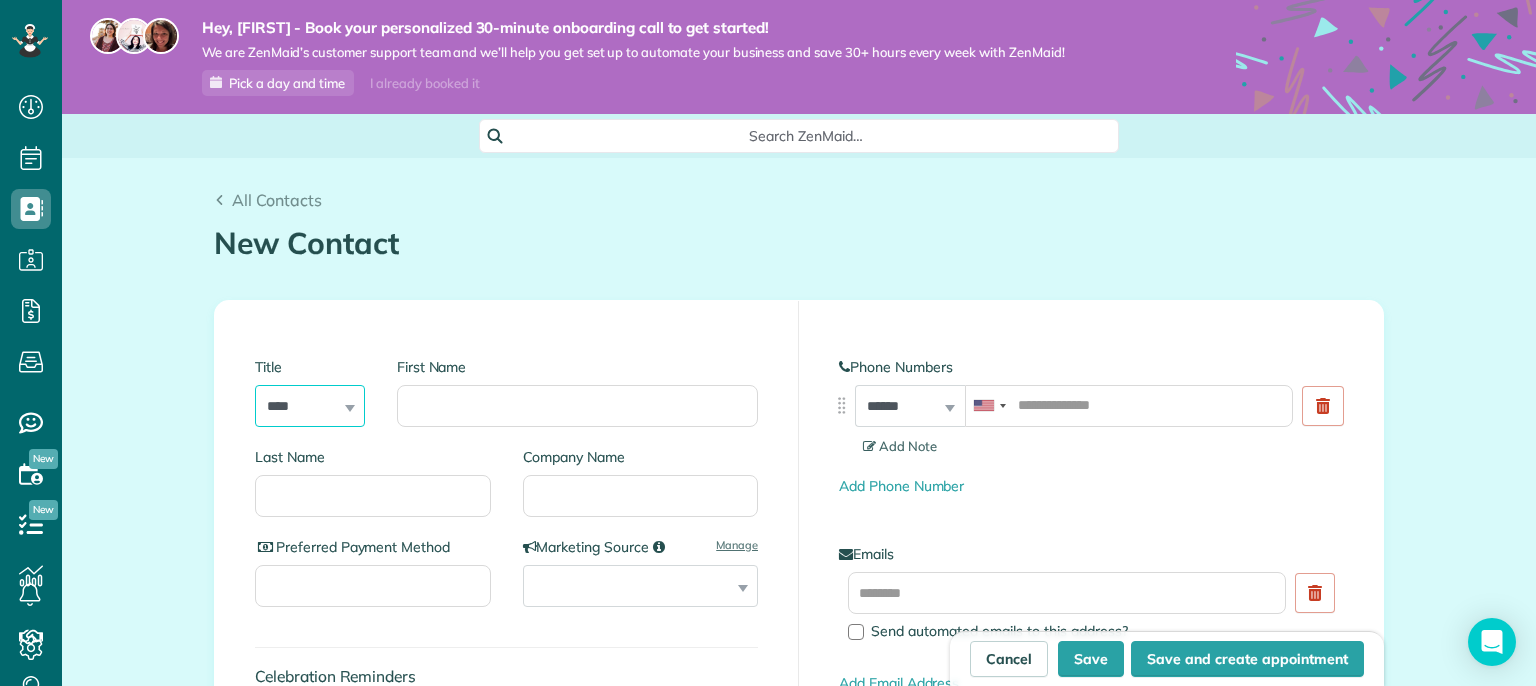 click on "***
****
***
***" at bounding box center (310, 406) 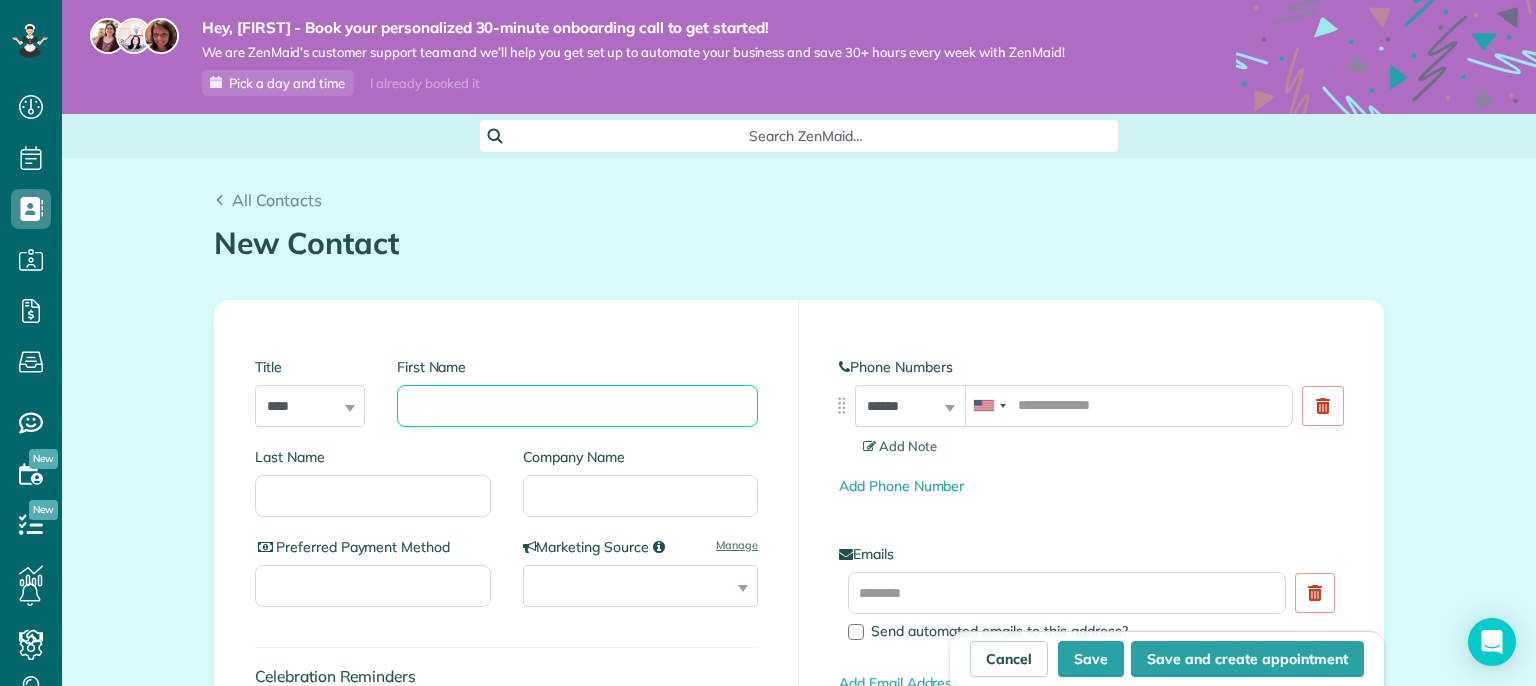 click on "First Name" at bounding box center [577, 406] 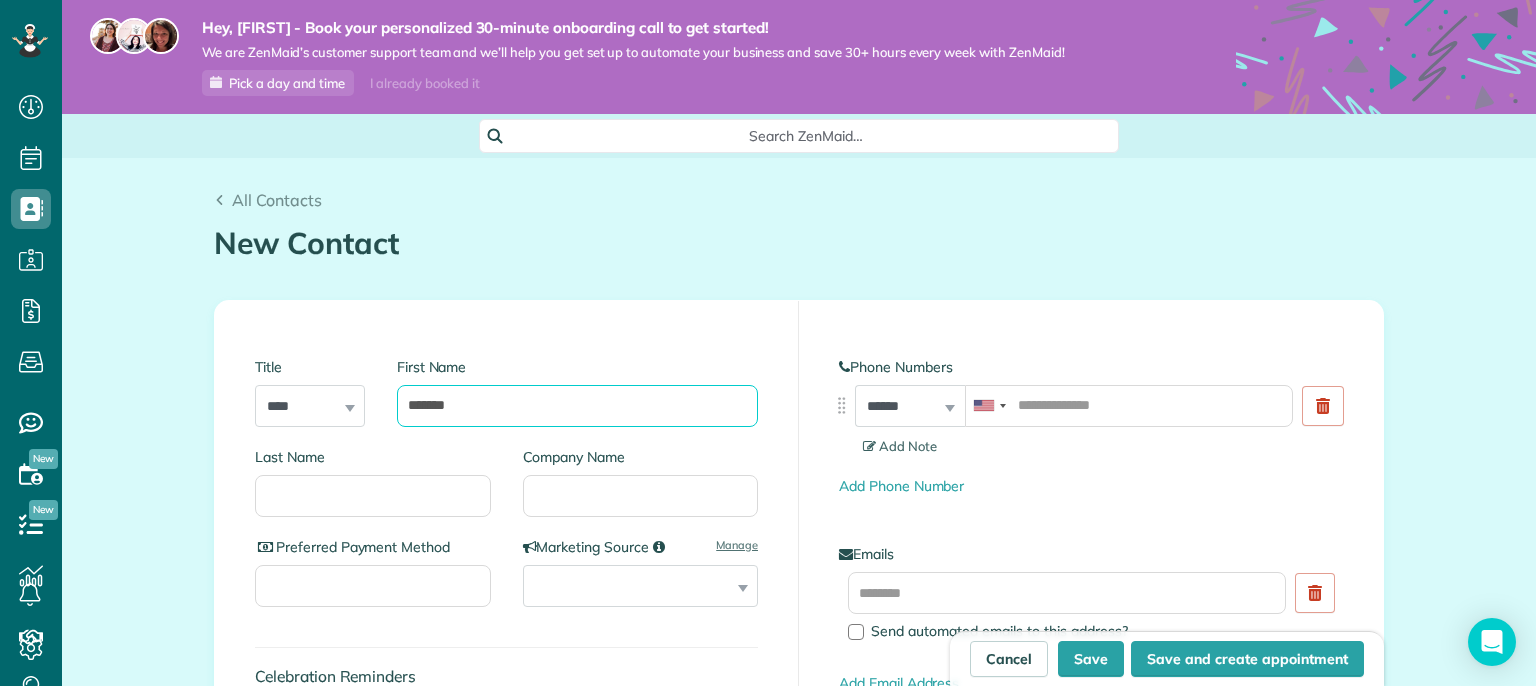 type on "*******" 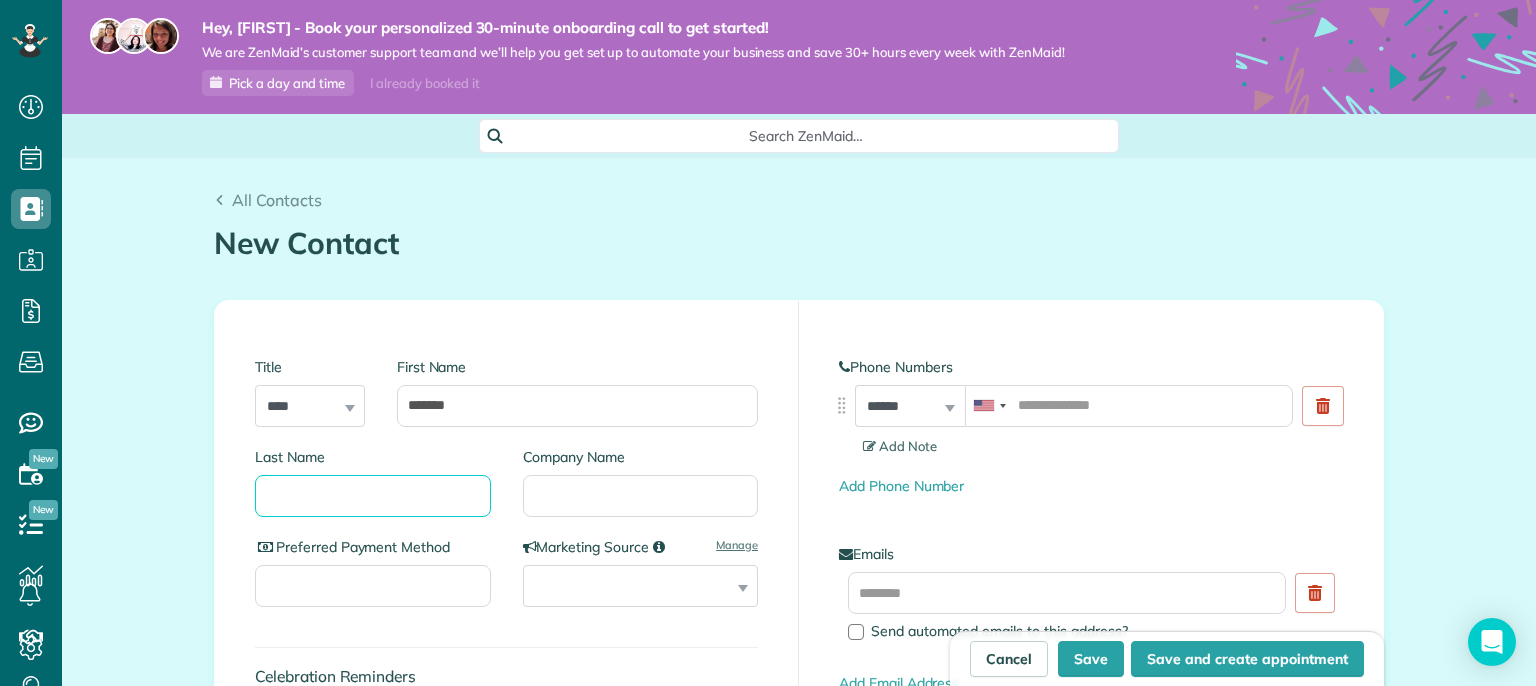 click on "Last Name" at bounding box center (373, 496) 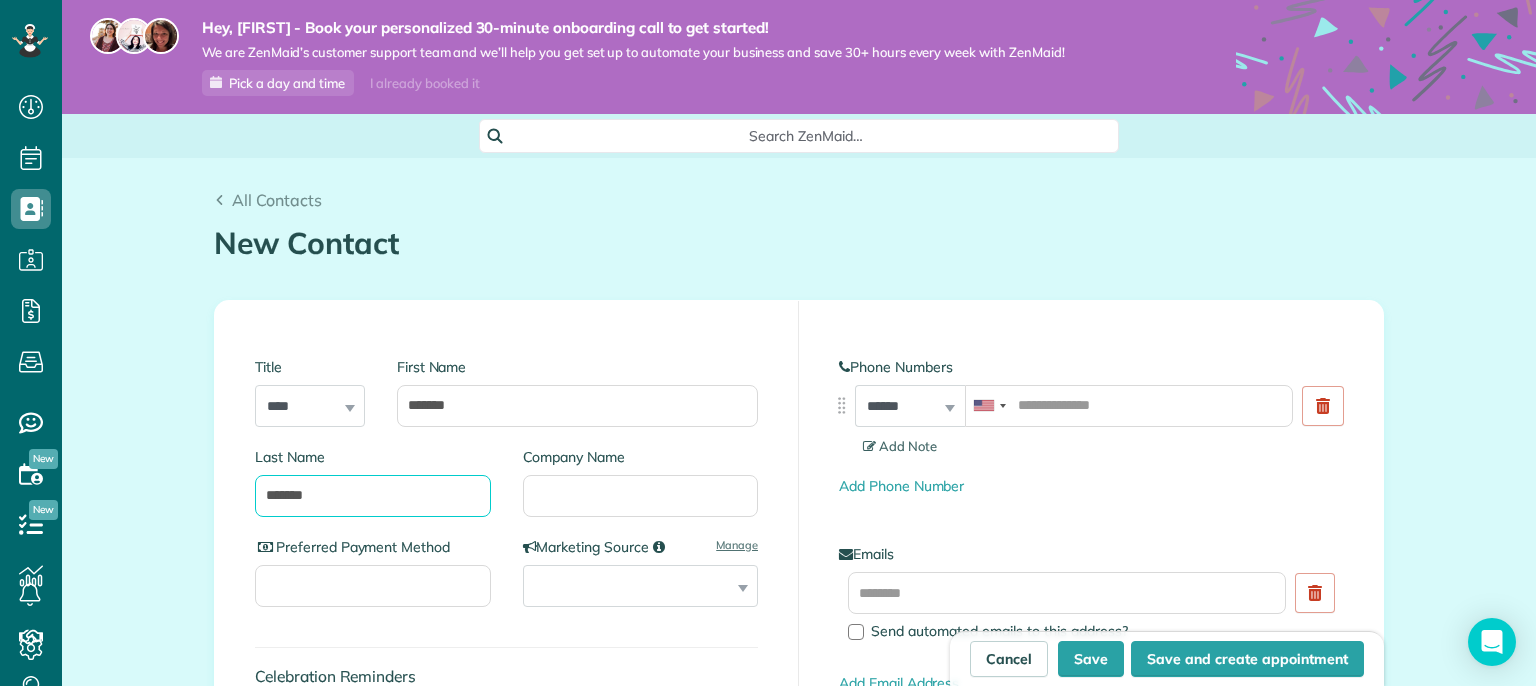 type on "*******" 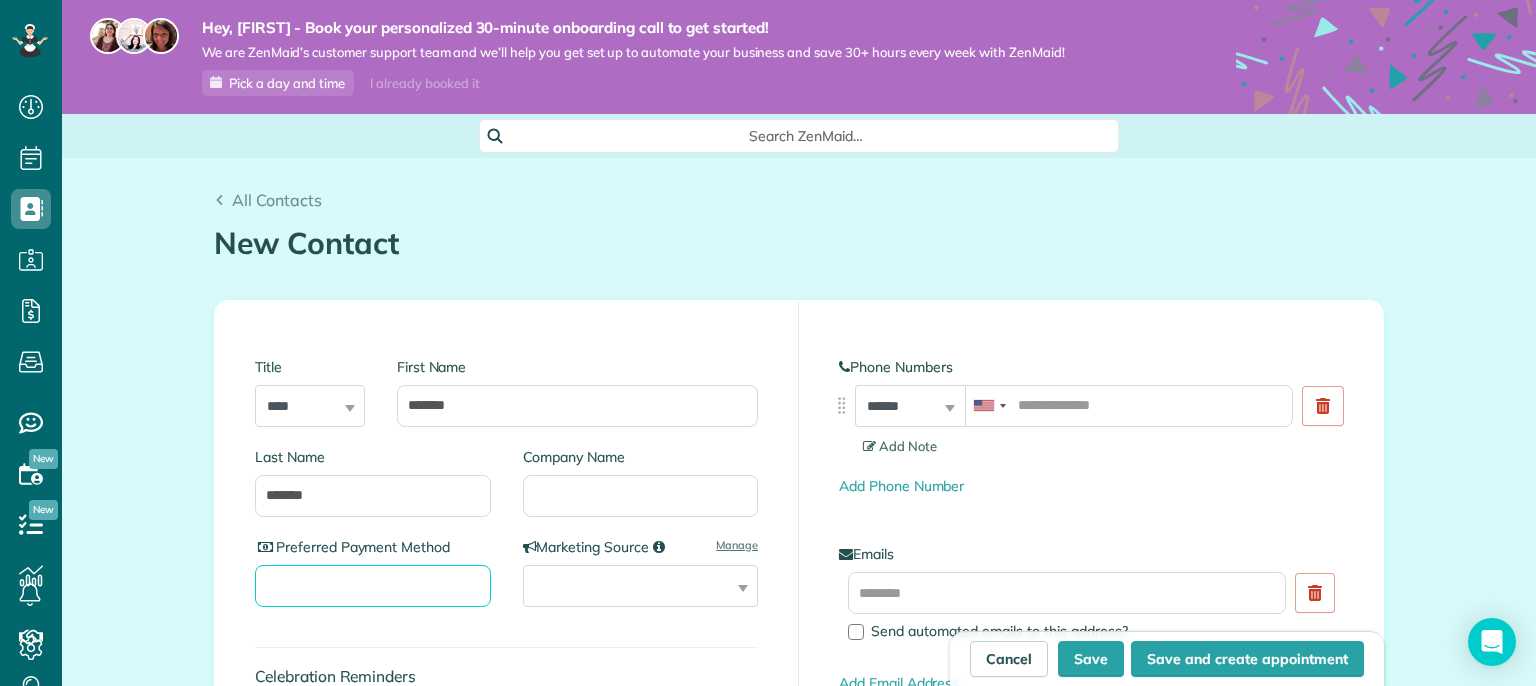 click on "Preferred Payment Method" at bounding box center [373, 586] 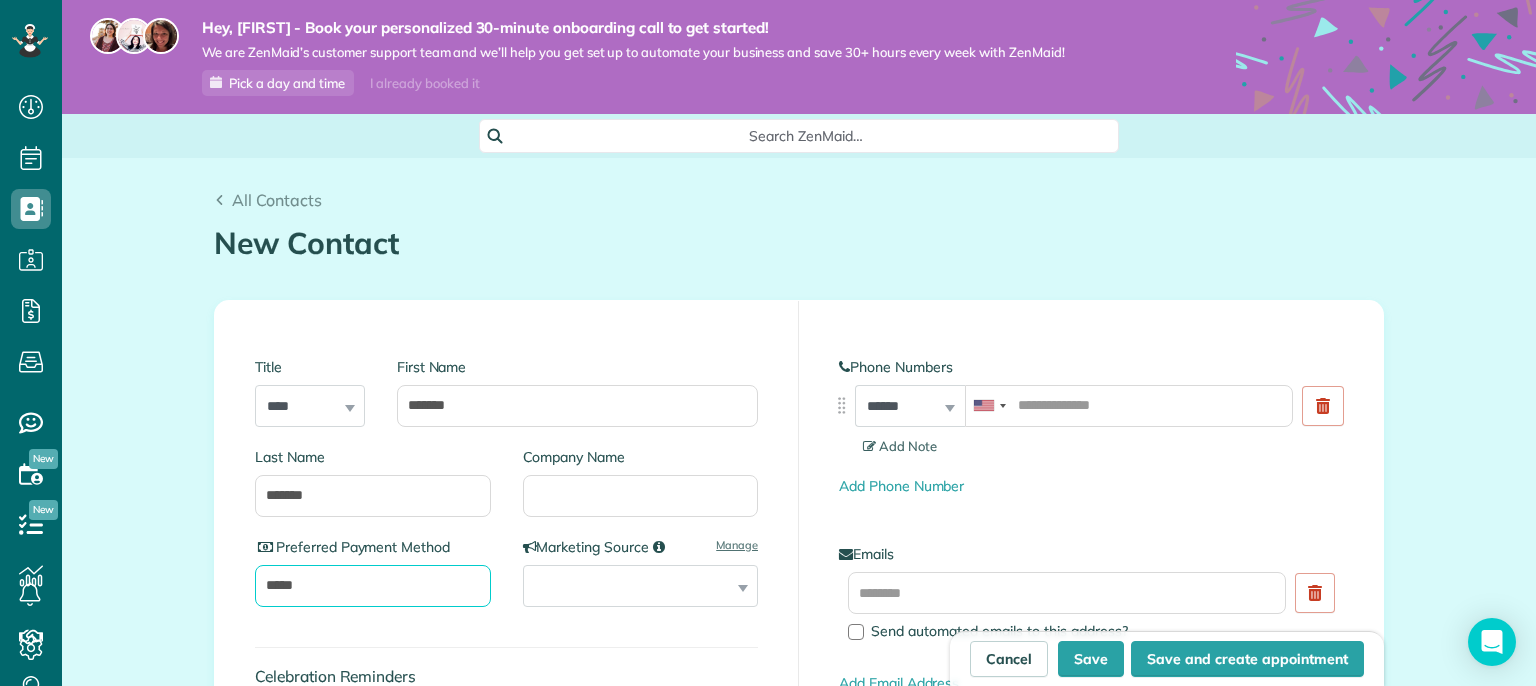 type on "*****" 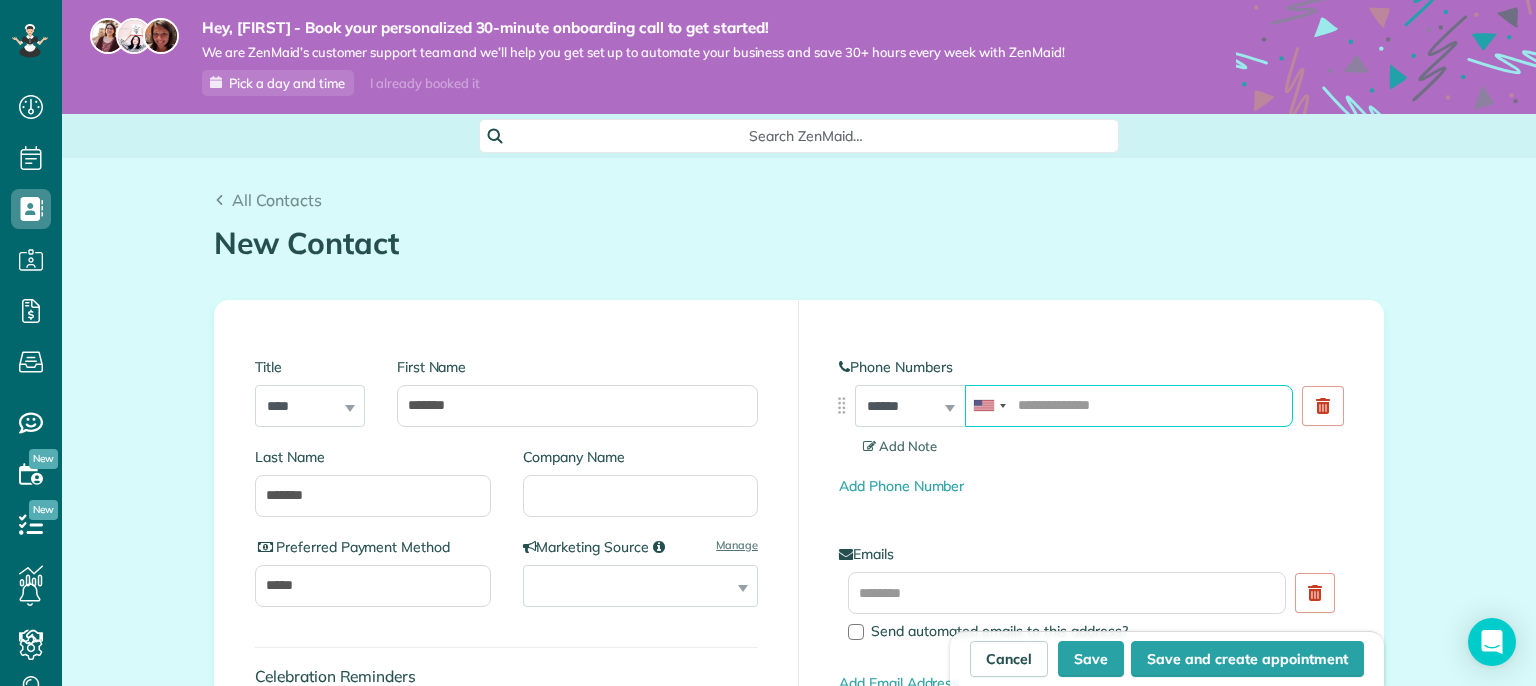 click at bounding box center (1129, 406) 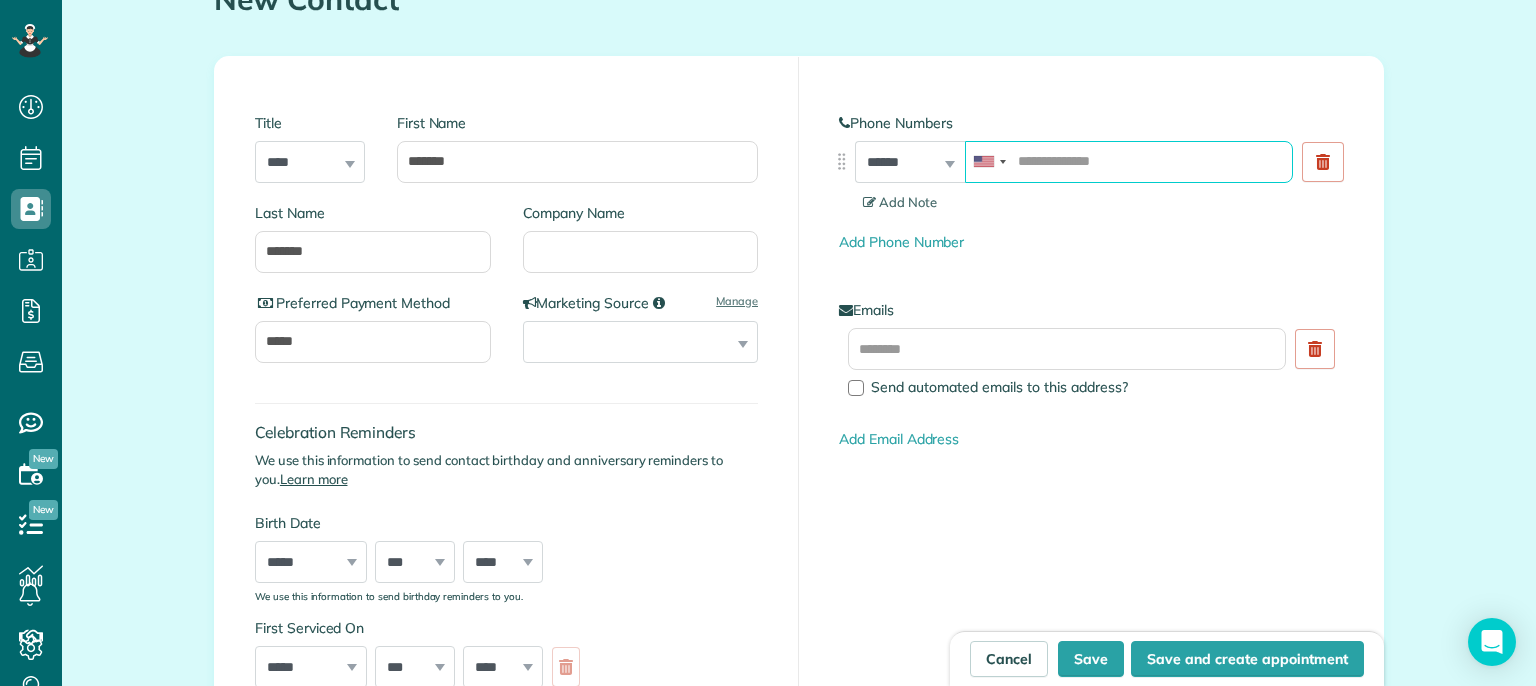 scroll, scrollTop: 276, scrollLeft: 0, axis: vertical 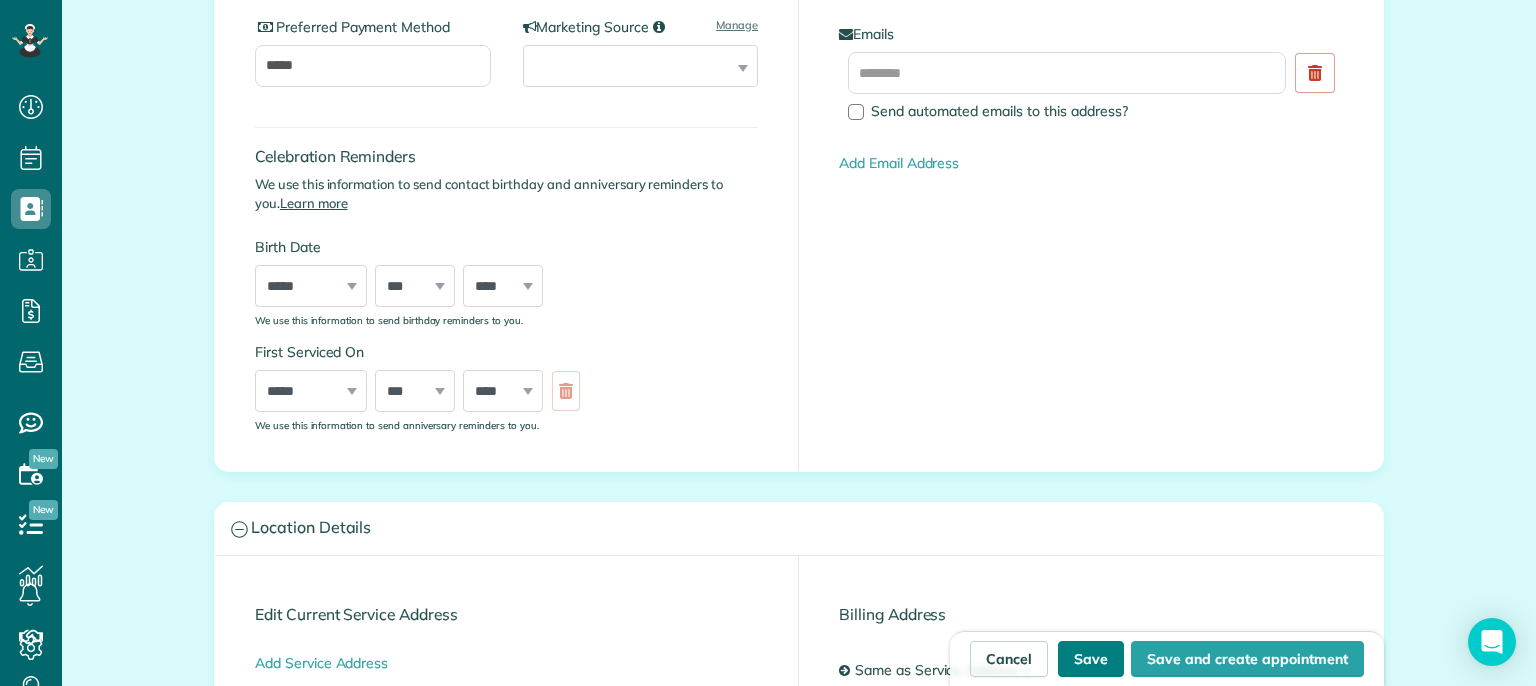 click on "Save" at bounding box center [1091, 659] 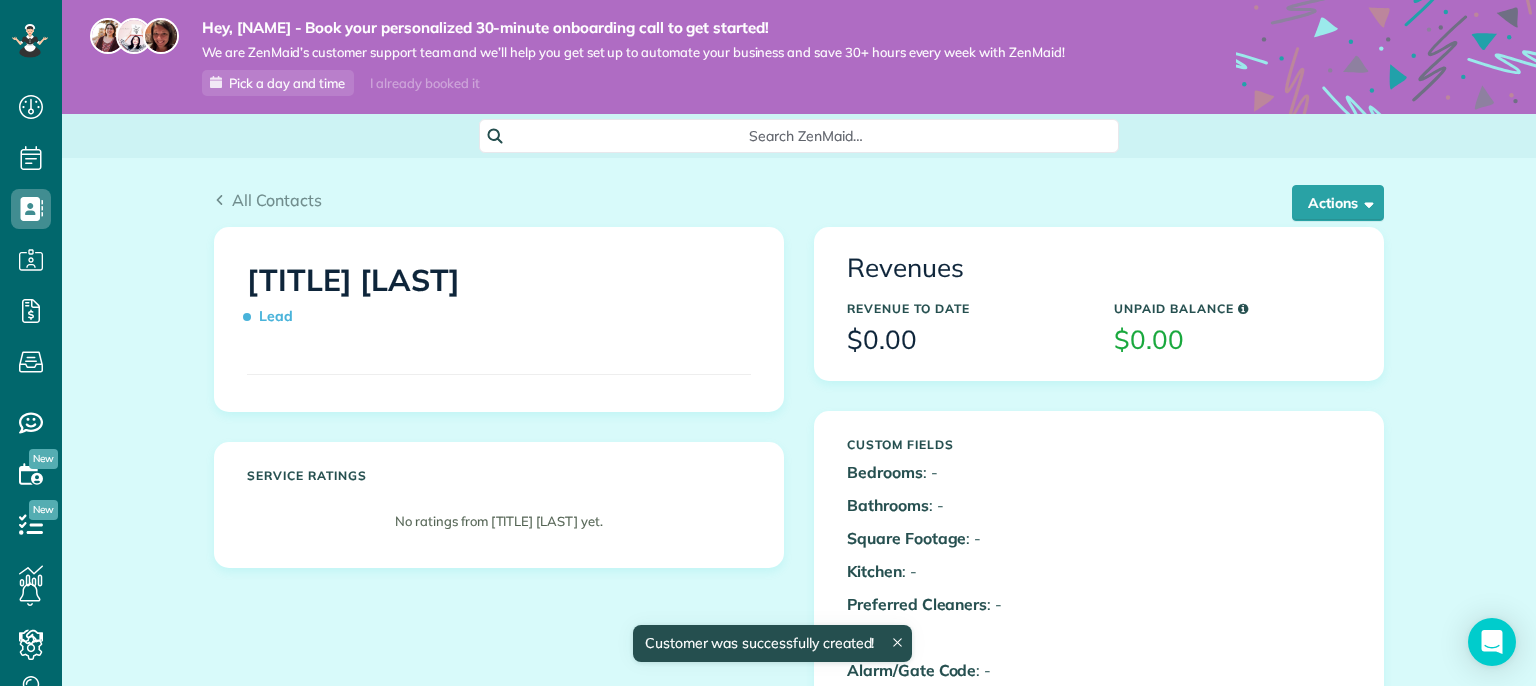 scroll, scrollTop: 0, scrollLeft: 0, axis: both 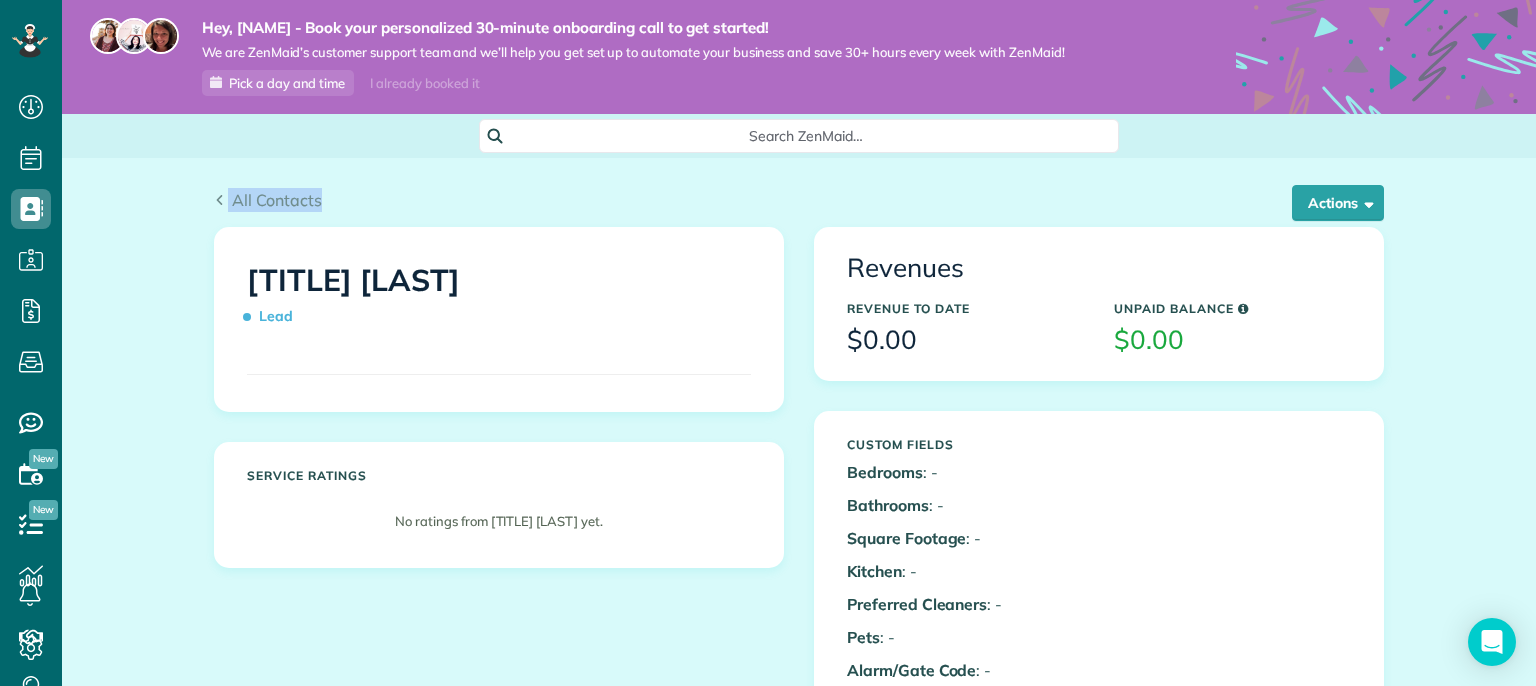 drag, startPoint x: 282, startPoint y: 186, endPoint x: 264, endPoint y: 221, distance: 39.357338 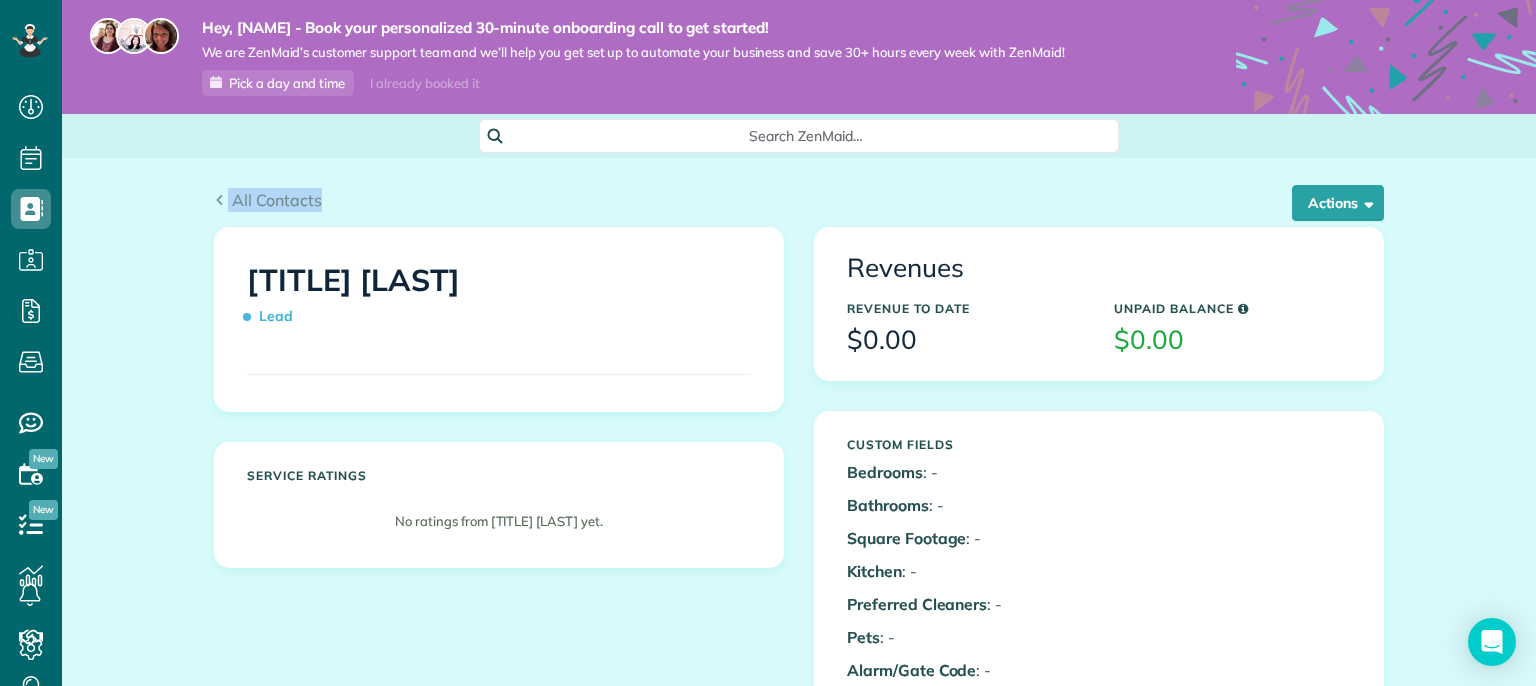 click on "All Contacts
Actions
Edit
Add Appointment
Recent Activity
Send Email
Show Past appointments
Show Future appointments
Manage Credit Cards
Delete" at bounding box center (799, 192) 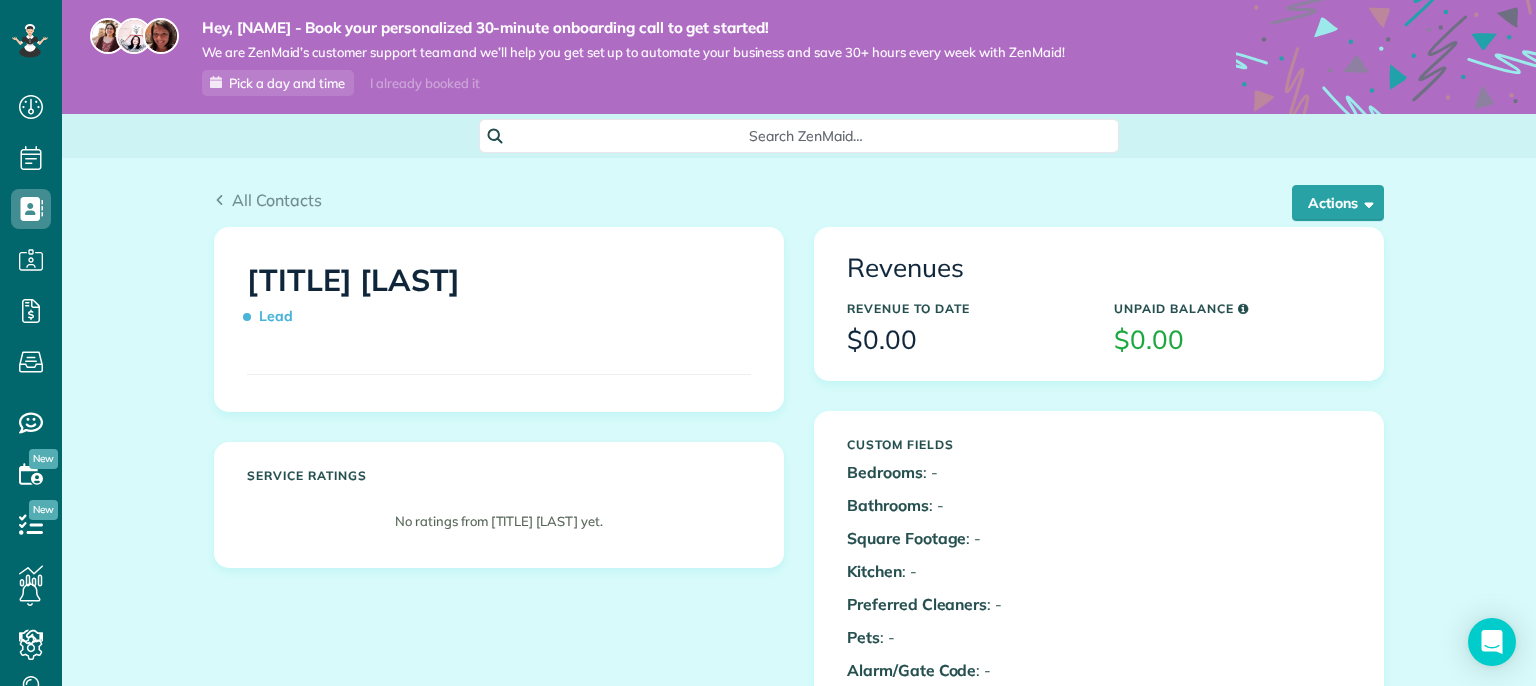 click on "All Contacts
Actions
Edit
Add Appointment
Recent Activity
Send Email
Show Past appointments
Show Future appointments
Manage Credit Cards
Delete" at bounding box center (799, 207) 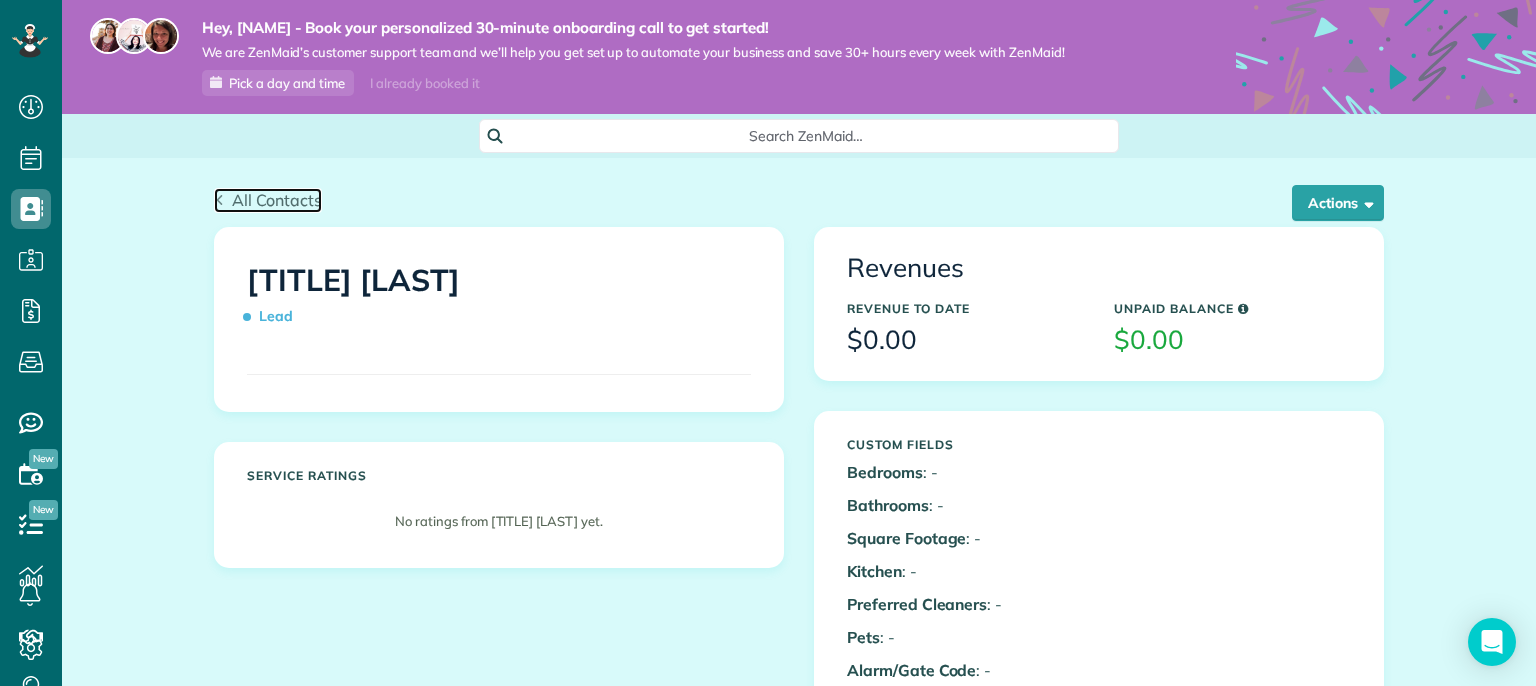 click on "All Contacts" at bounding box center [277, 200] 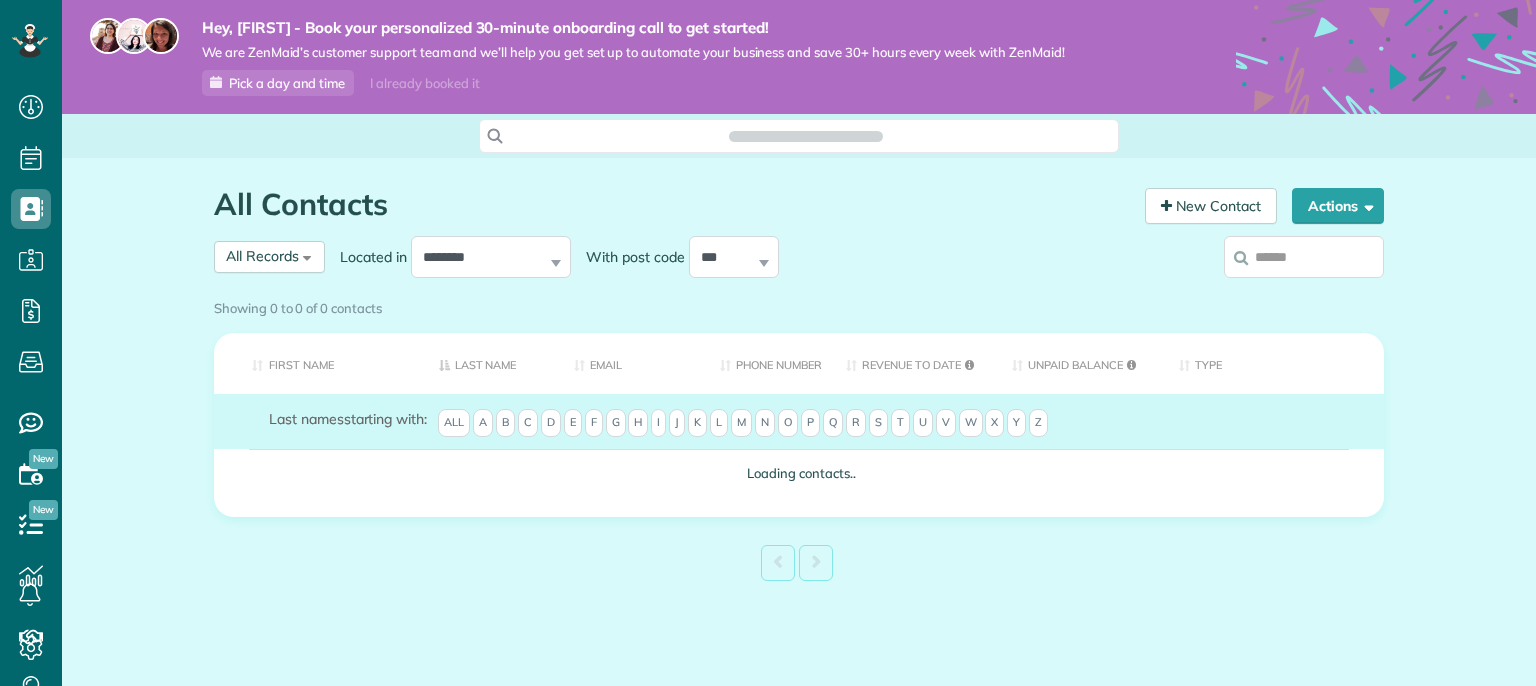 scroll, scrollTop: 0, scrollLeft: 0, axis: both 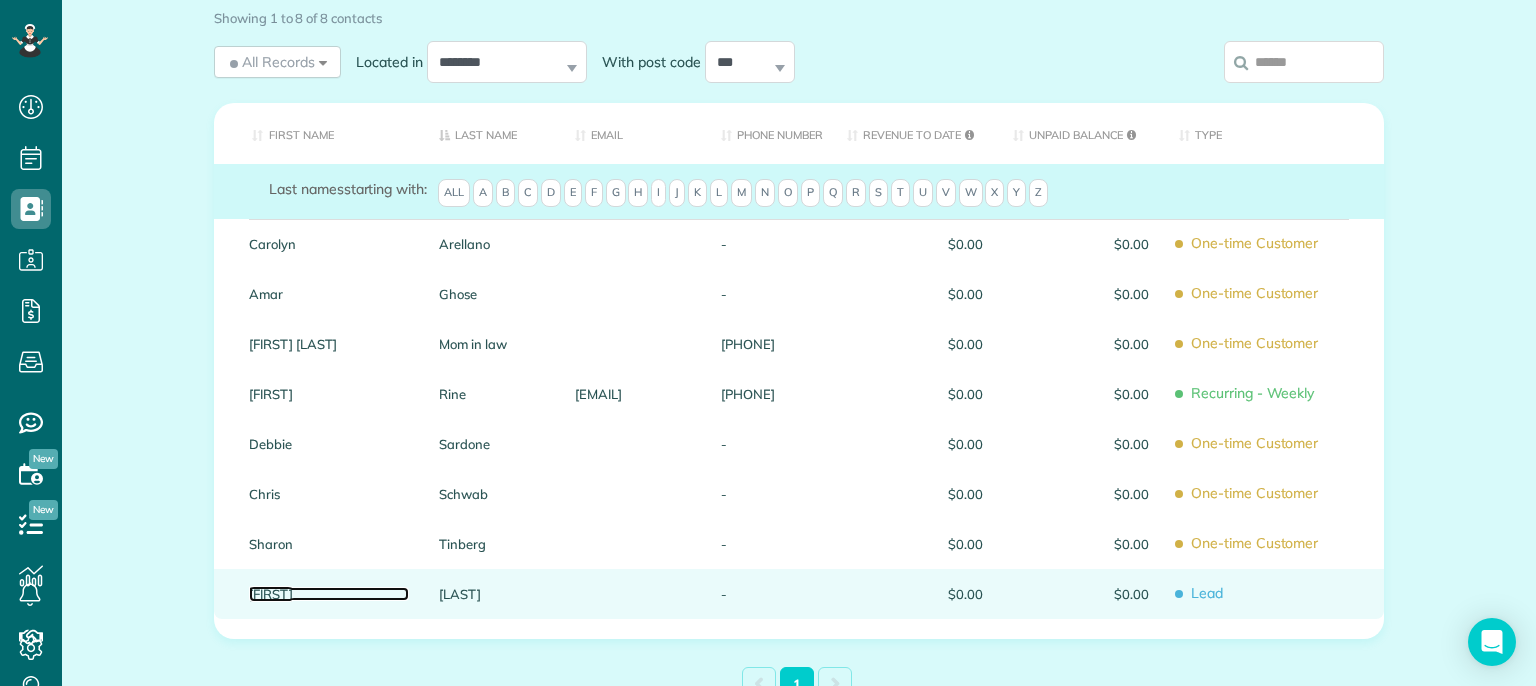 click on "[FIRST]" at bounding box center (329, 594) 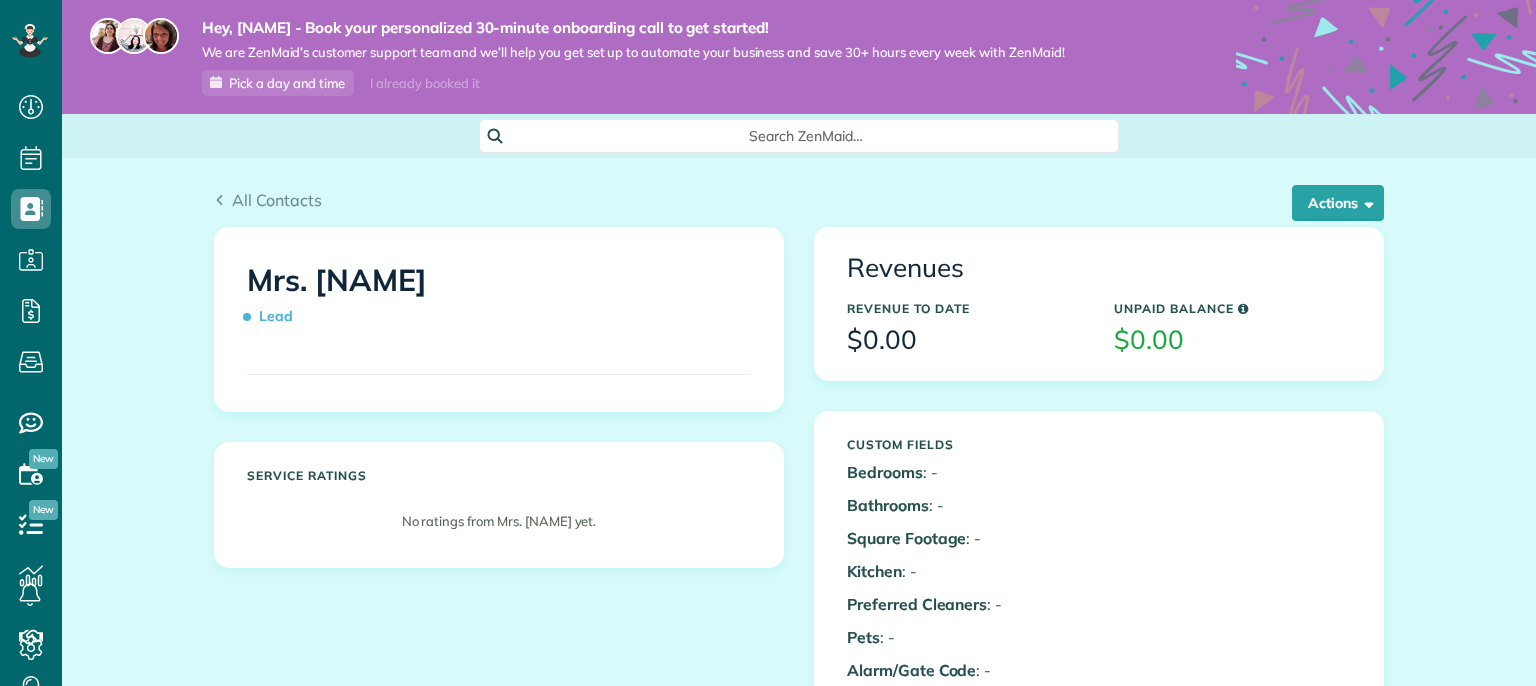 scroll, scrollTop: 0, scrollLeft: 0, axis: both 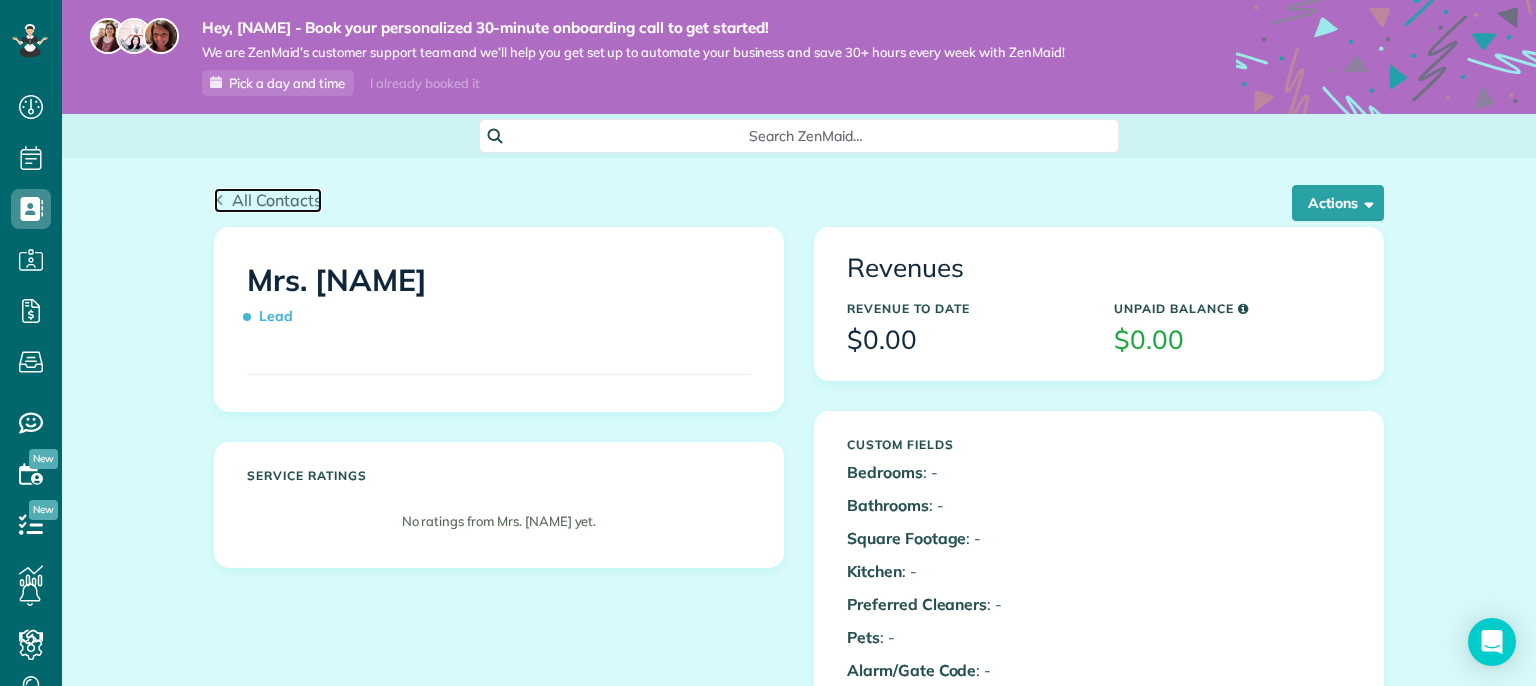 click on "All Contacts" at bounding box center (277, 200) 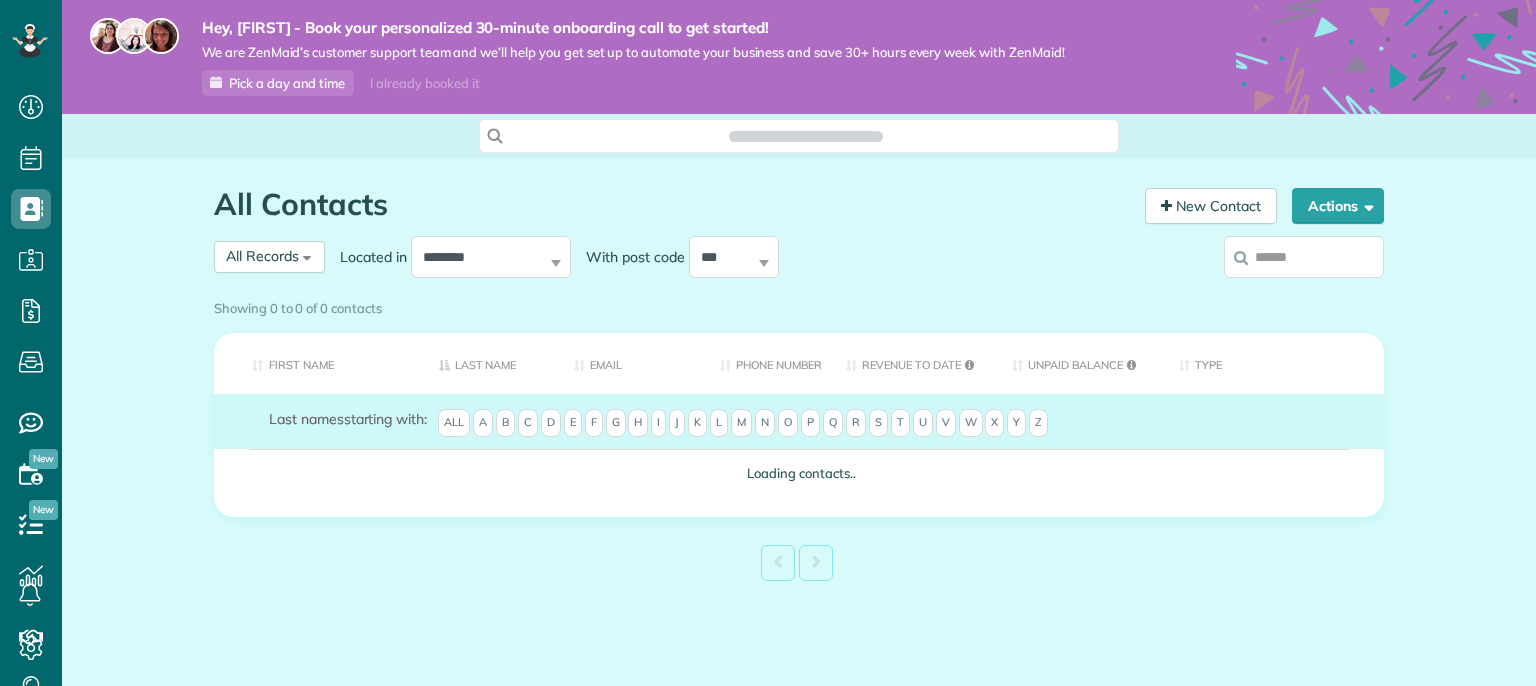 scroll, scrollTop: 0, scrollLeft: 0, axis: both 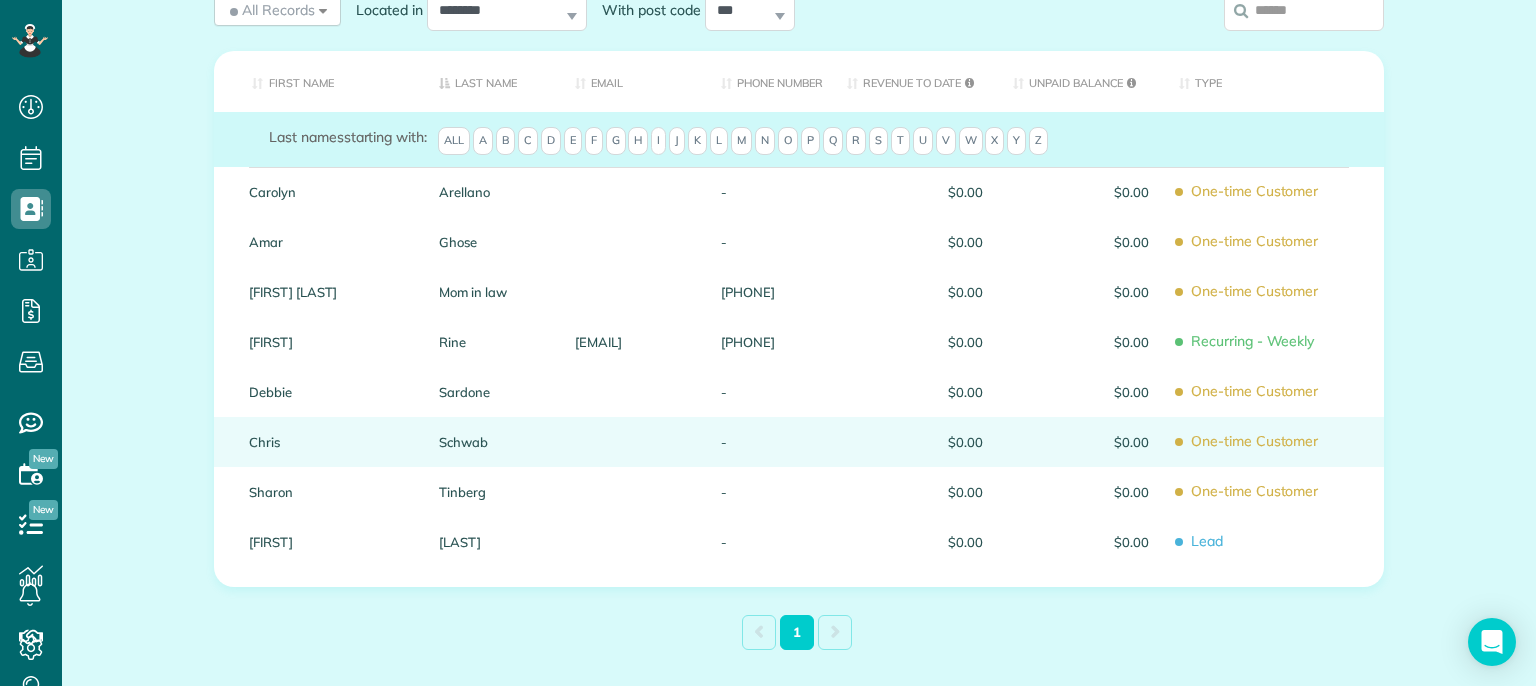 drag, startPoint x: 290, startPoint y: 547, endPoint x: 656, endPoint y: 430, distance: 384.246 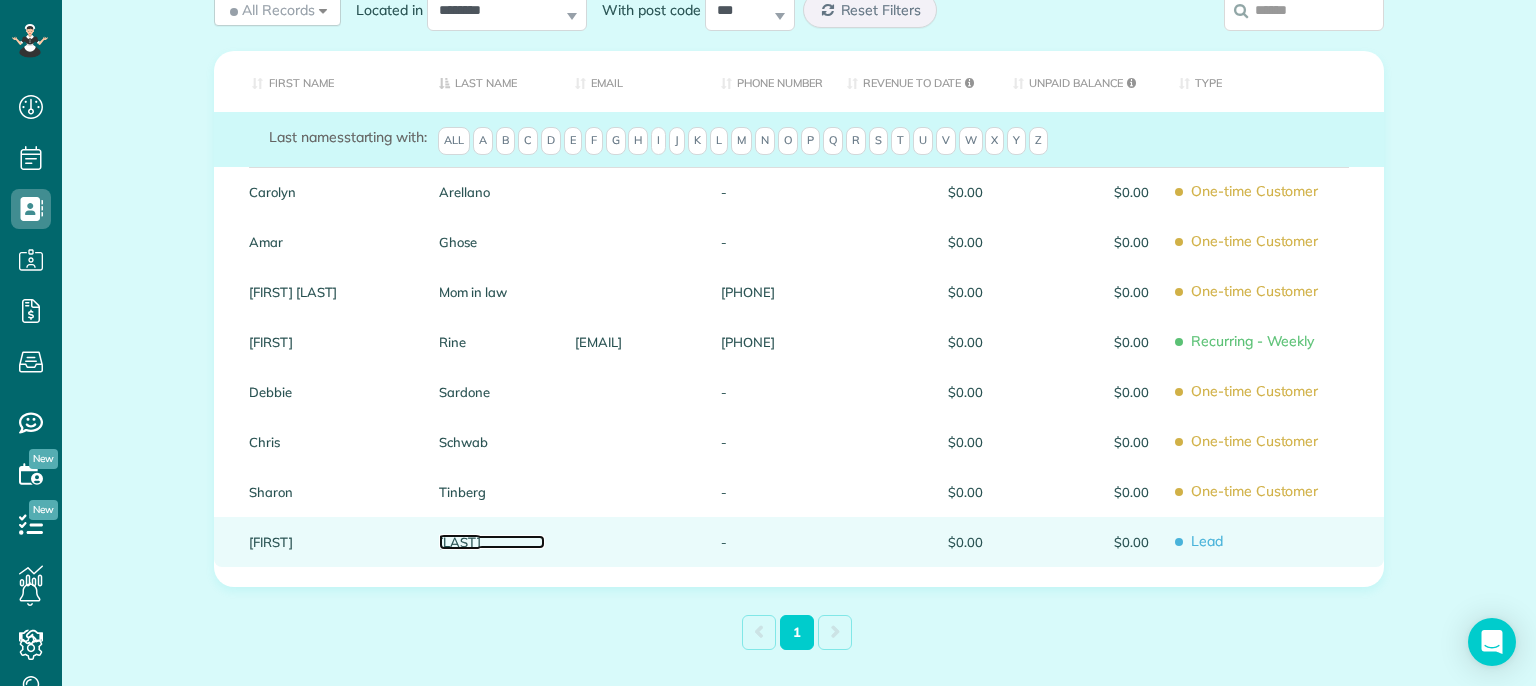 click on "[LAST]" at bounding box center (492, 542) 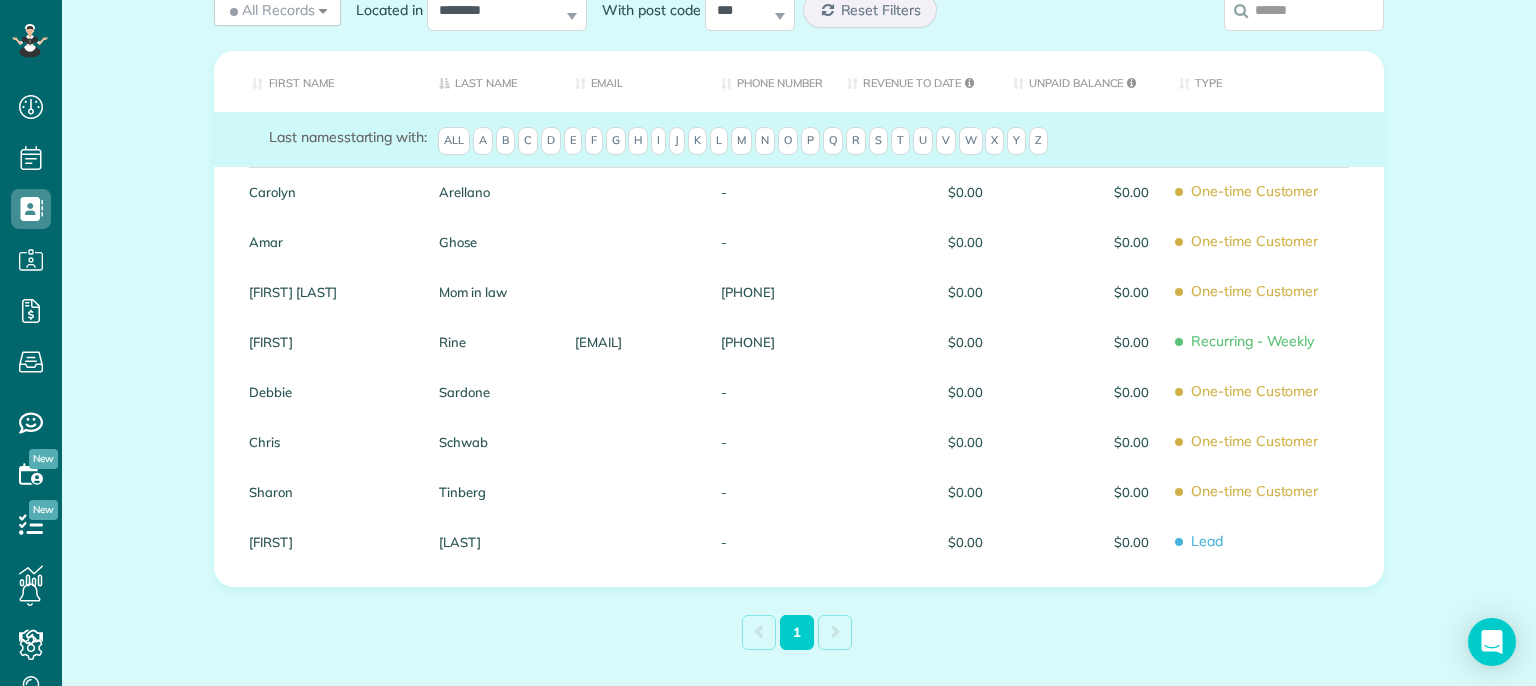 scroll, scrollTop: 23, scrollLeft: 0, axis: vertical 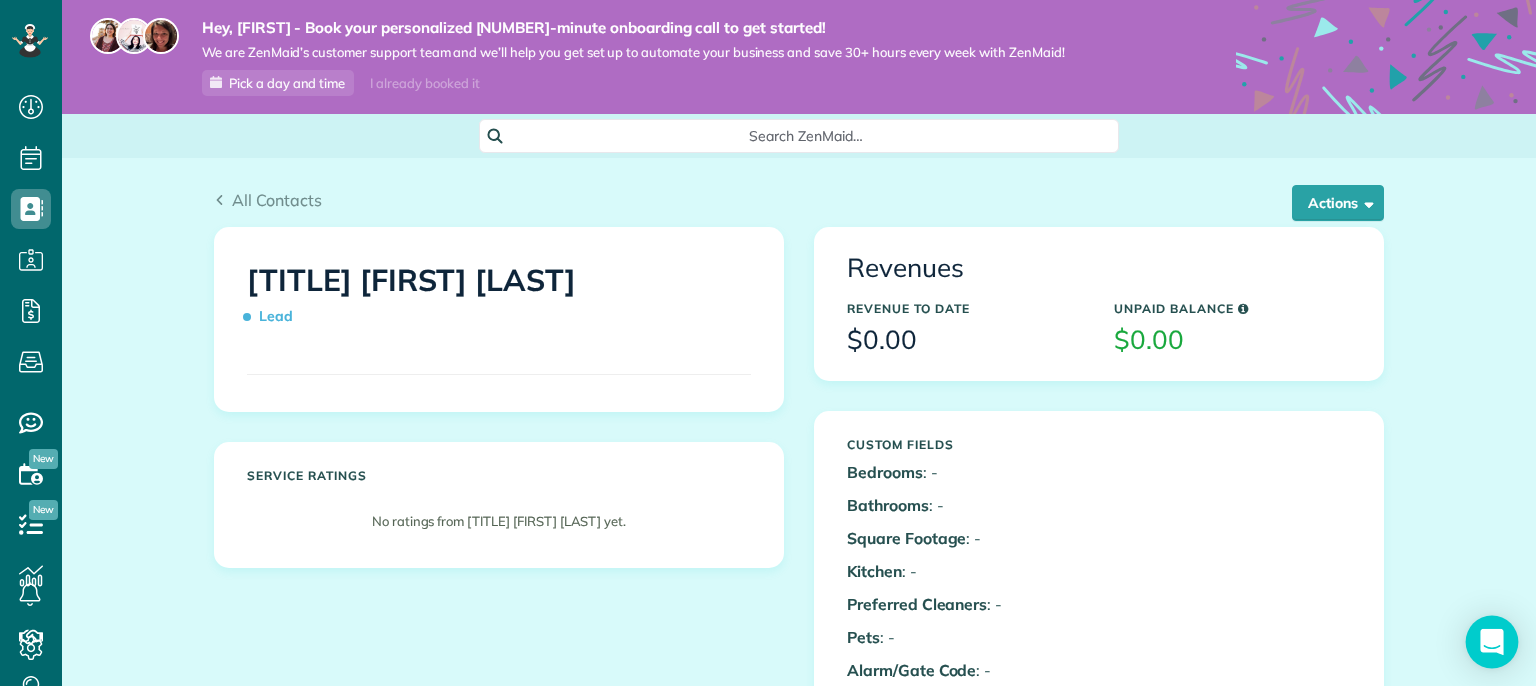 click 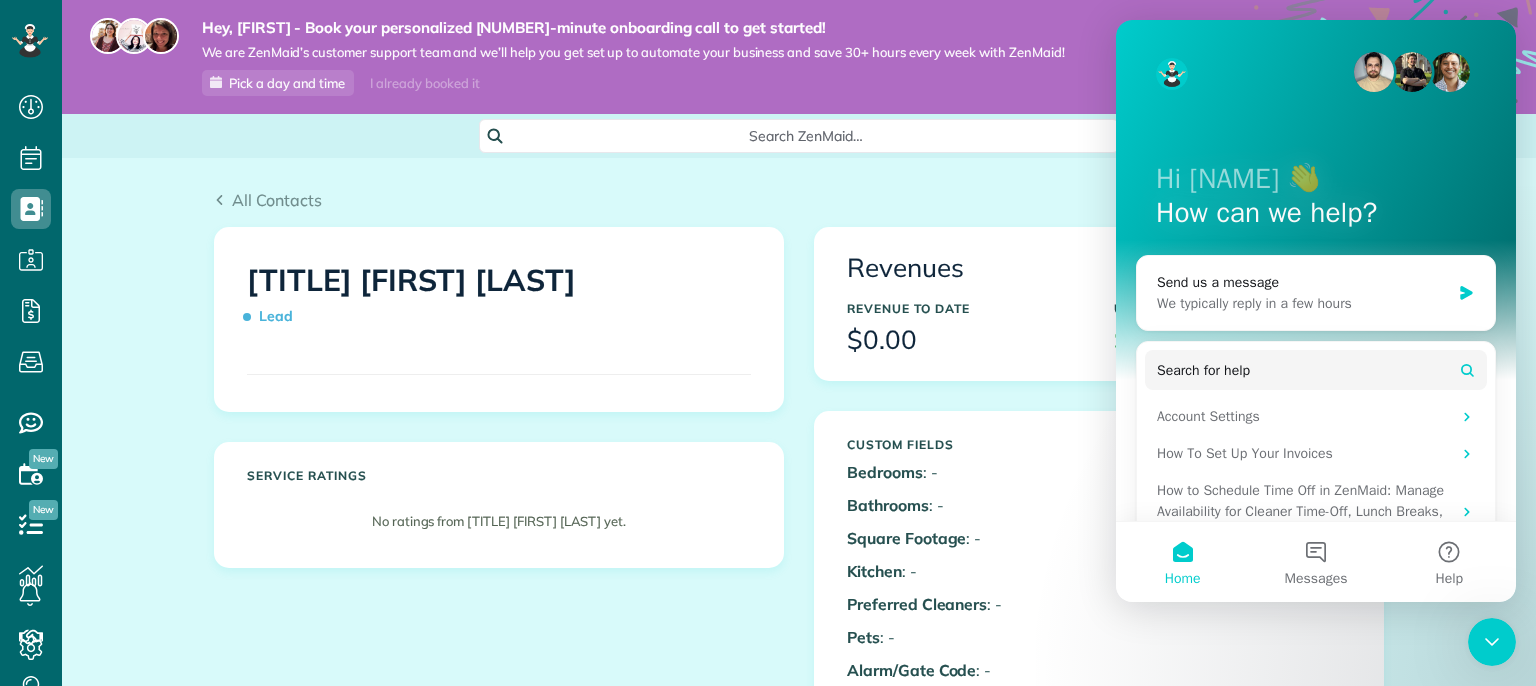 scroll, scrollTop: 0, scrollLeft: 0, axis: both 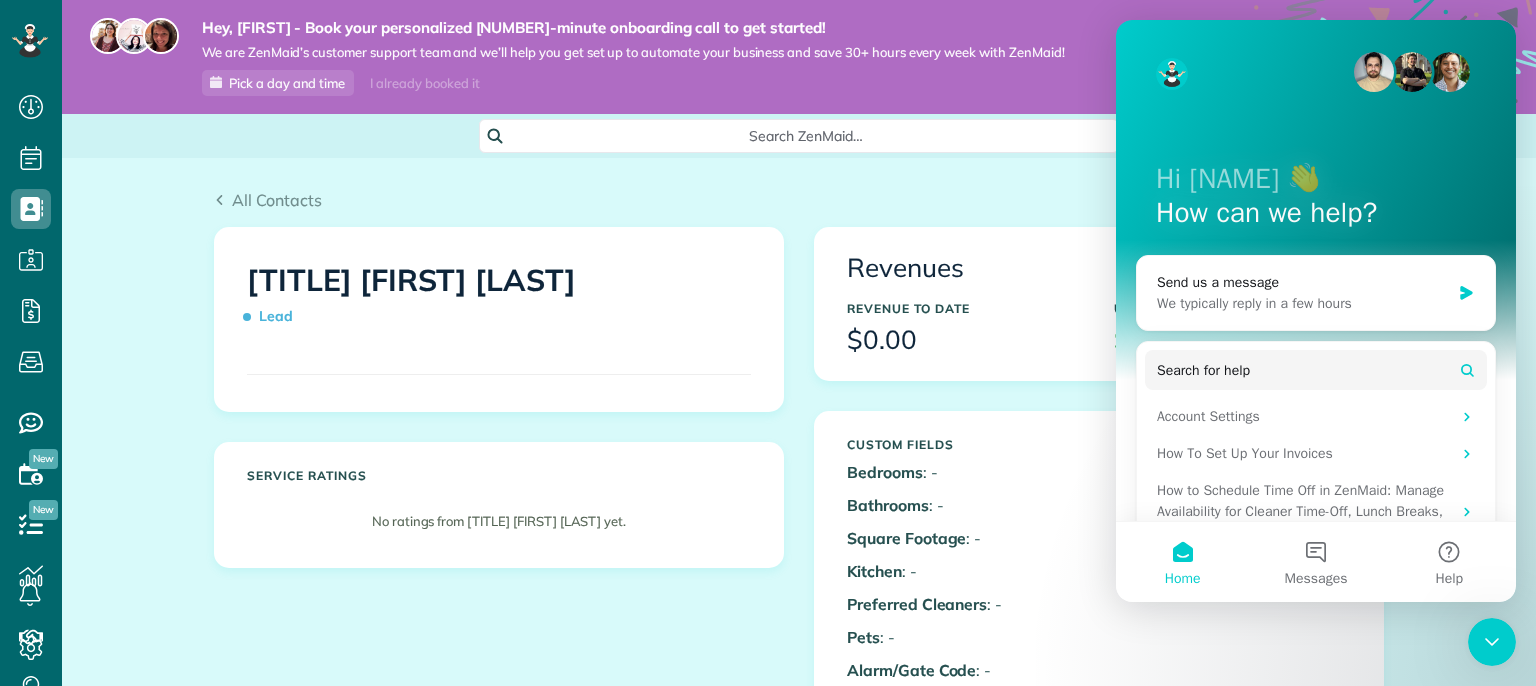 click on "Custom Fields
Bedrooms :
-
Bathrooms :
-
Square Footage :
-
Kitchen :
-
Preferred Cleaners :
-
Pets :
-
Alarm/Gate Code :
-" at bounding box center (1099, 559) 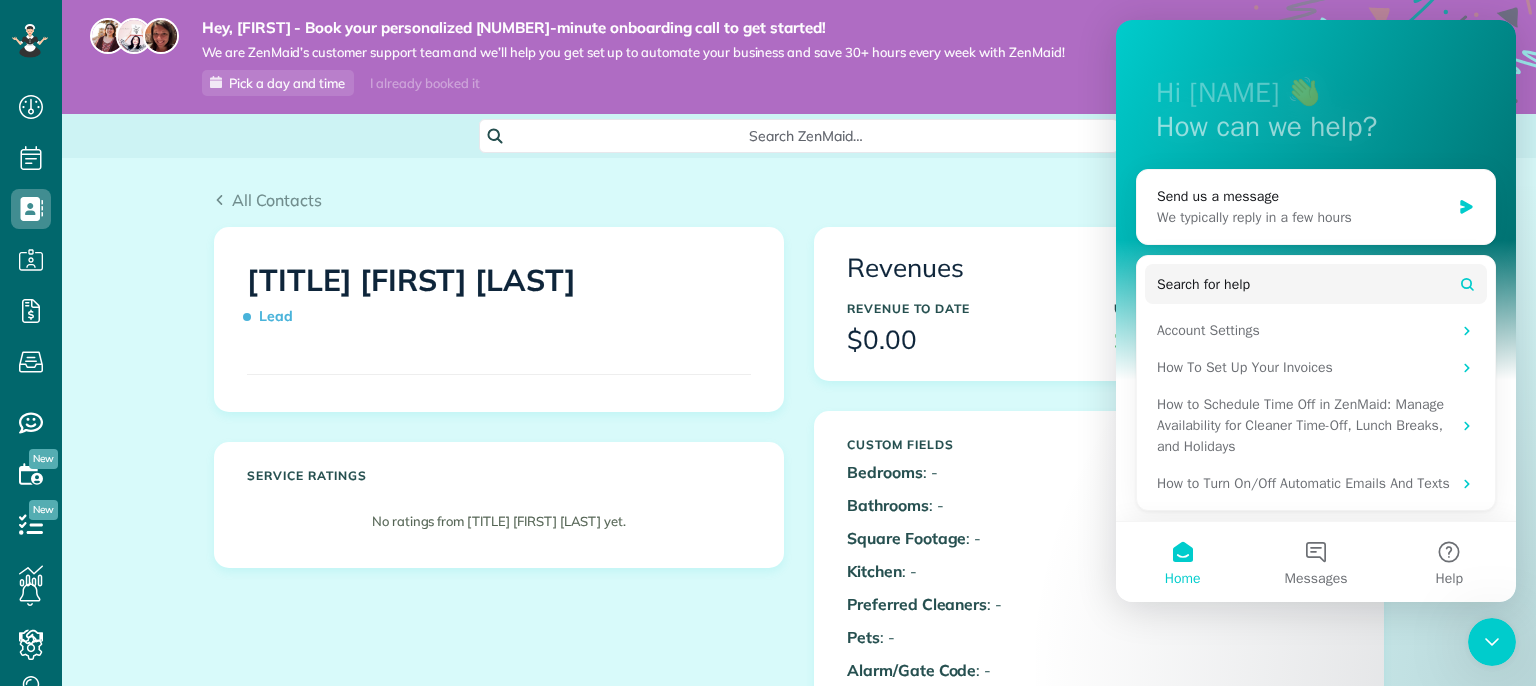 scroll, scrollTop: 106, scrollLeft: 0, axis: vertical 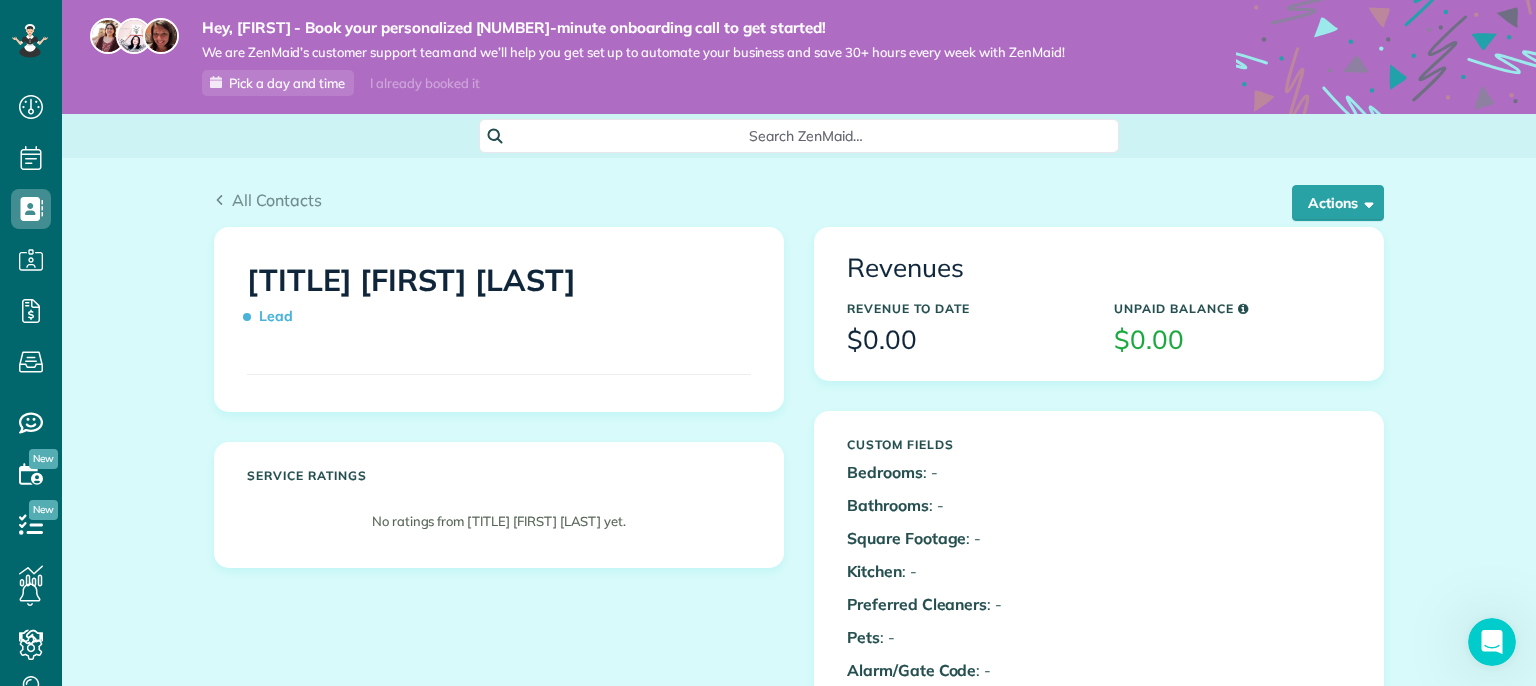 click on "Lead" at bounding box center [274, 316] 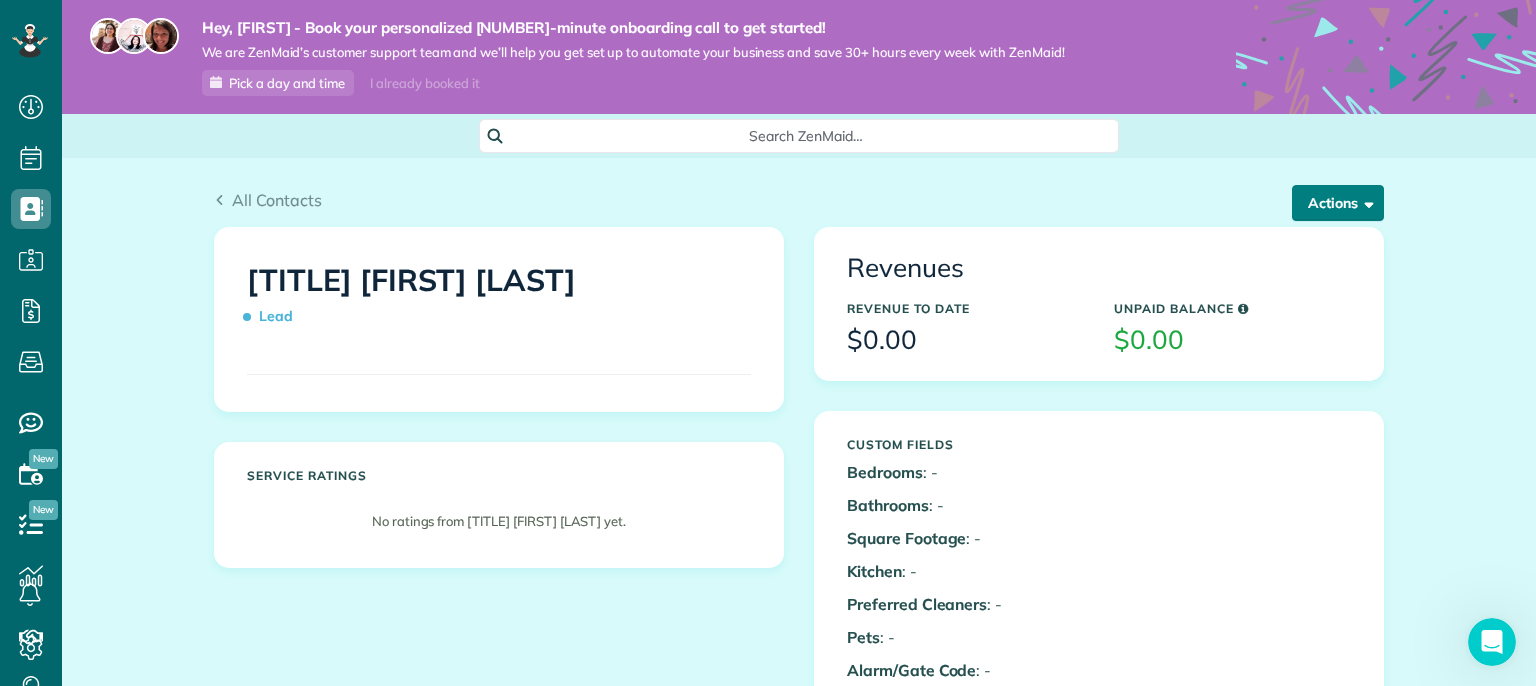 click on "Actions" at bounding box center (1338, 203) 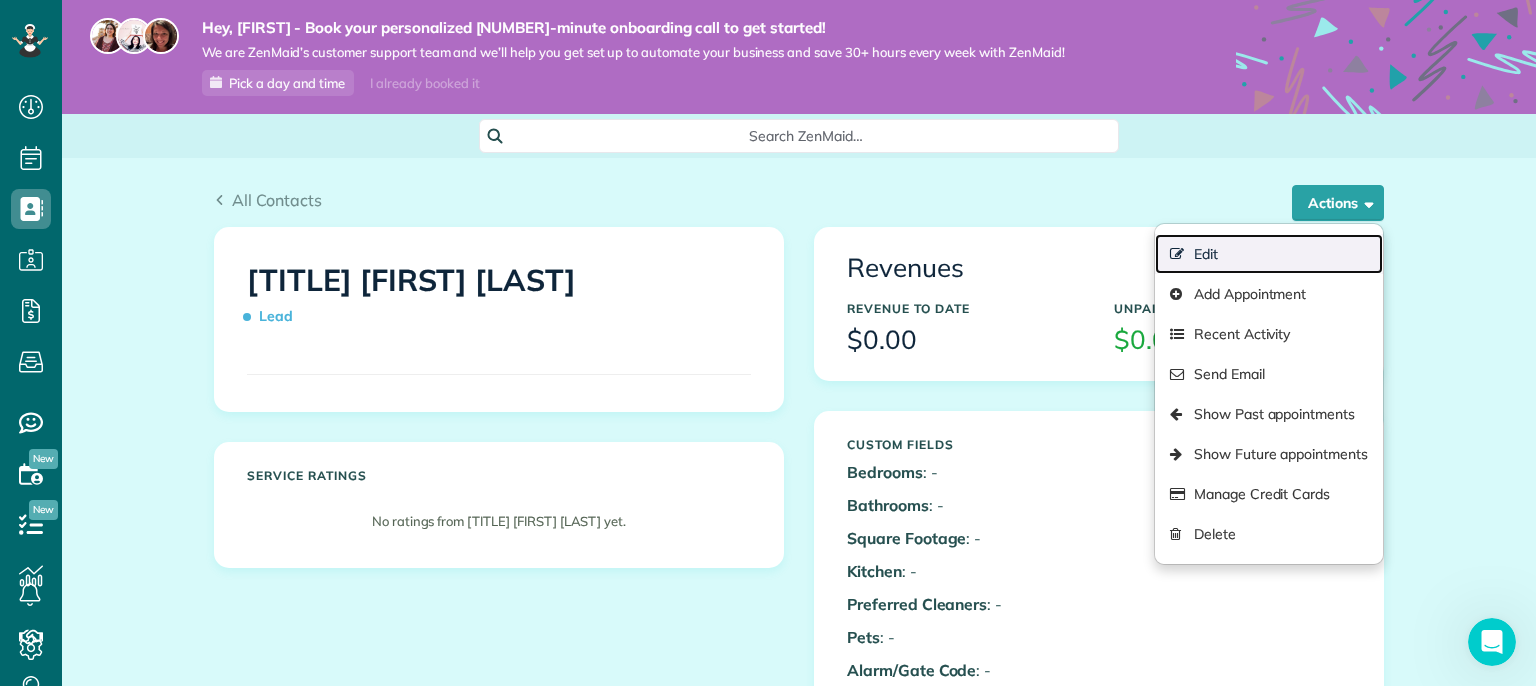 click on "Edit" at bounding box center (1269, 254) 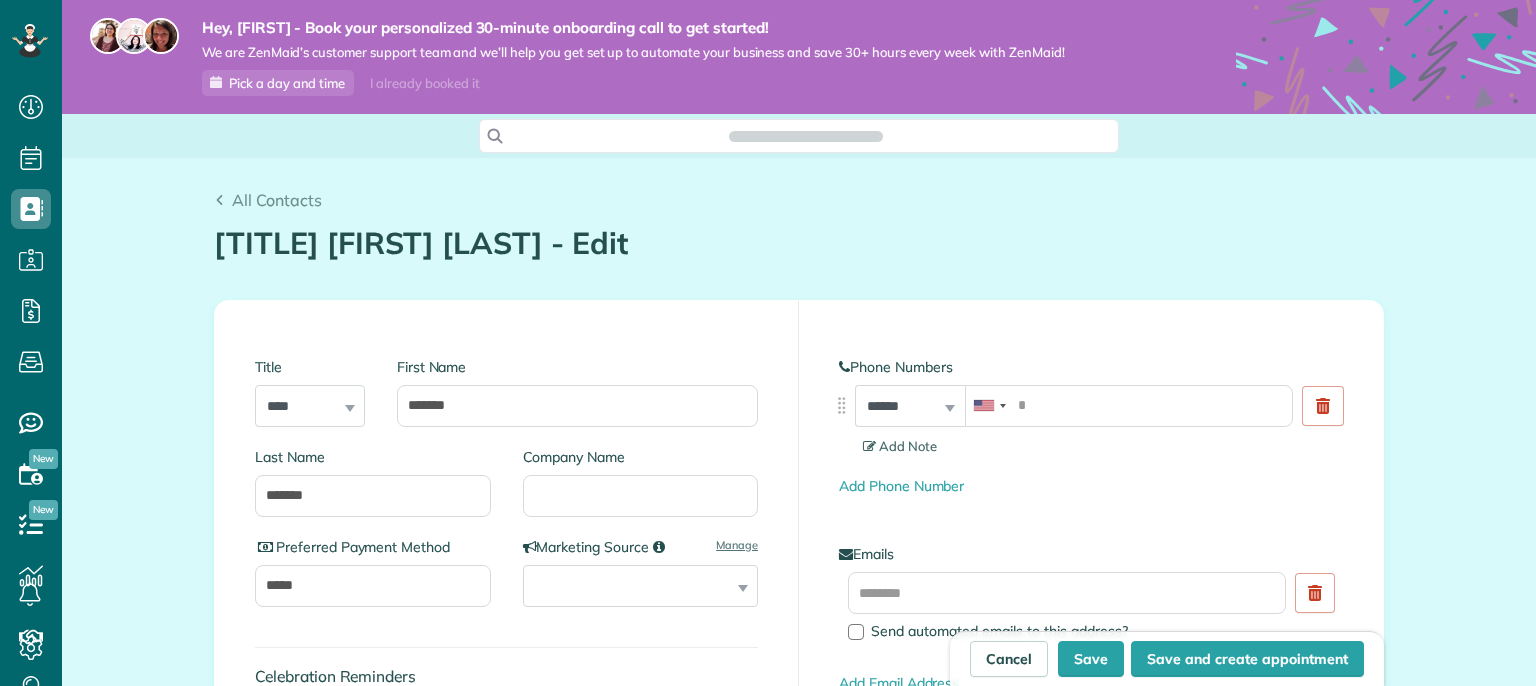 scroll, scrollTop: 0, scrollLeft: 0, axis: both 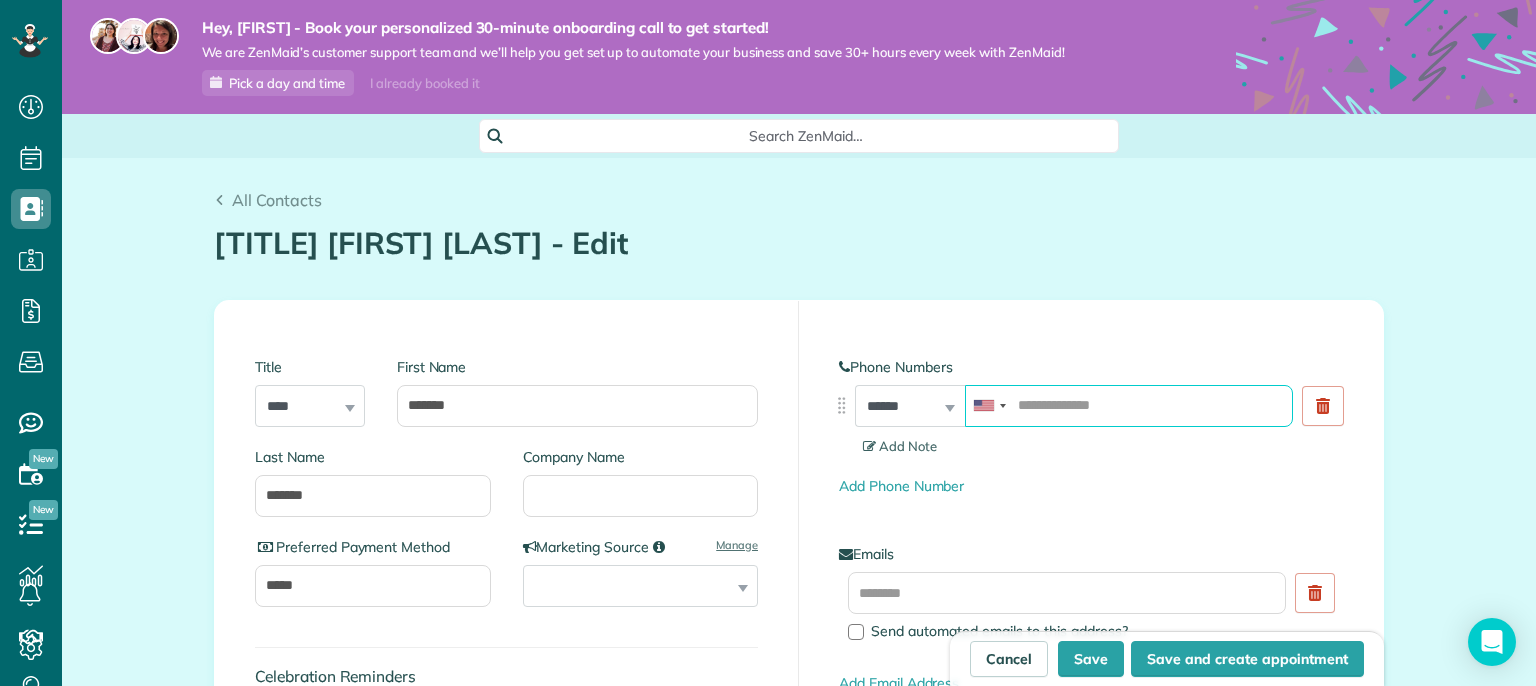 click at bounding box center (1129, 406) 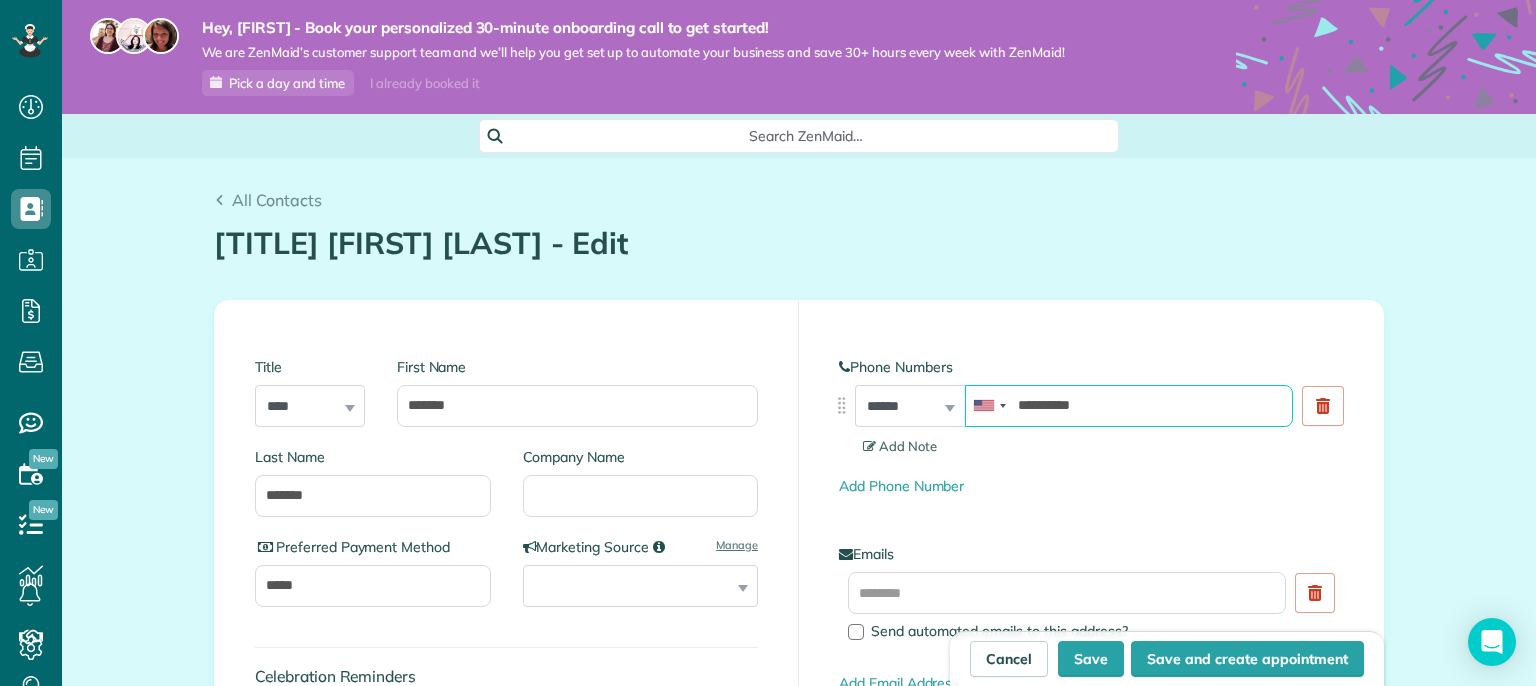 type on "**********" 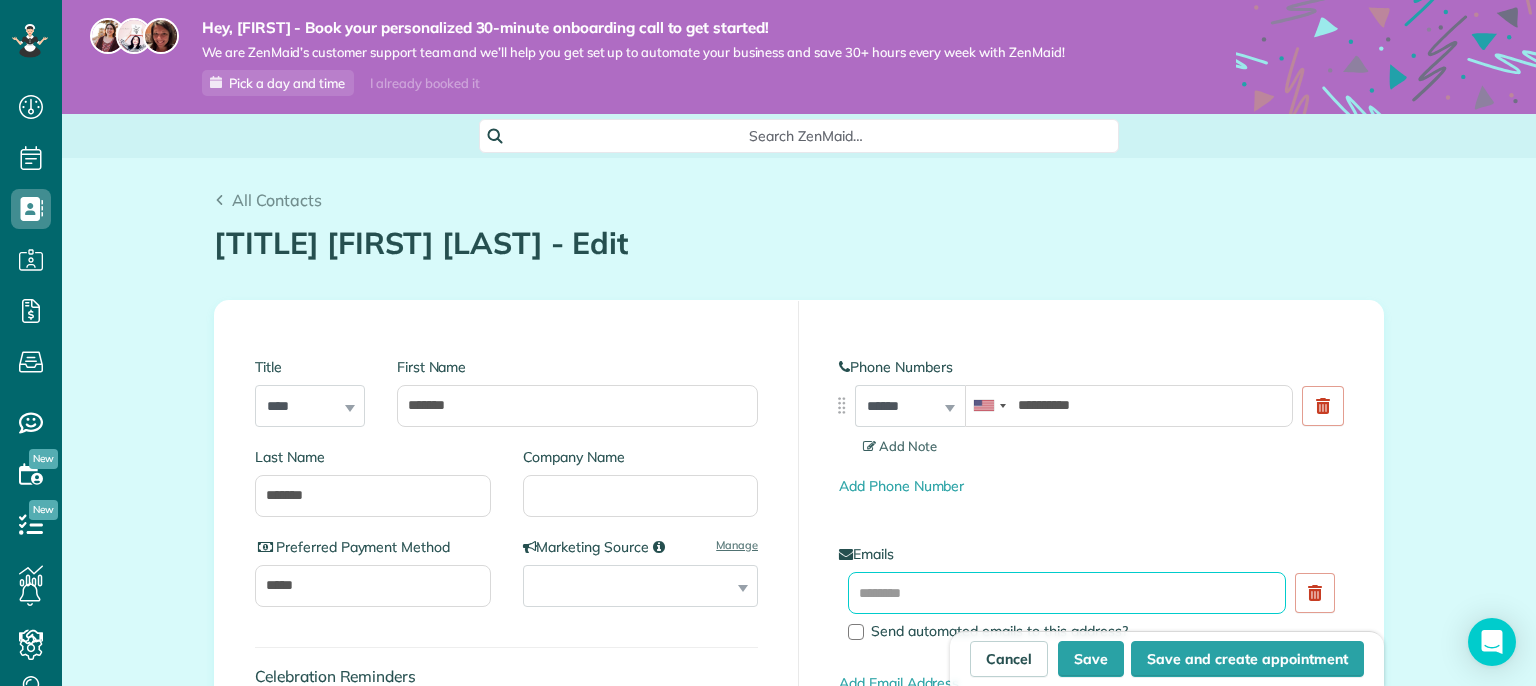 click at bounding box center [1067, 593] 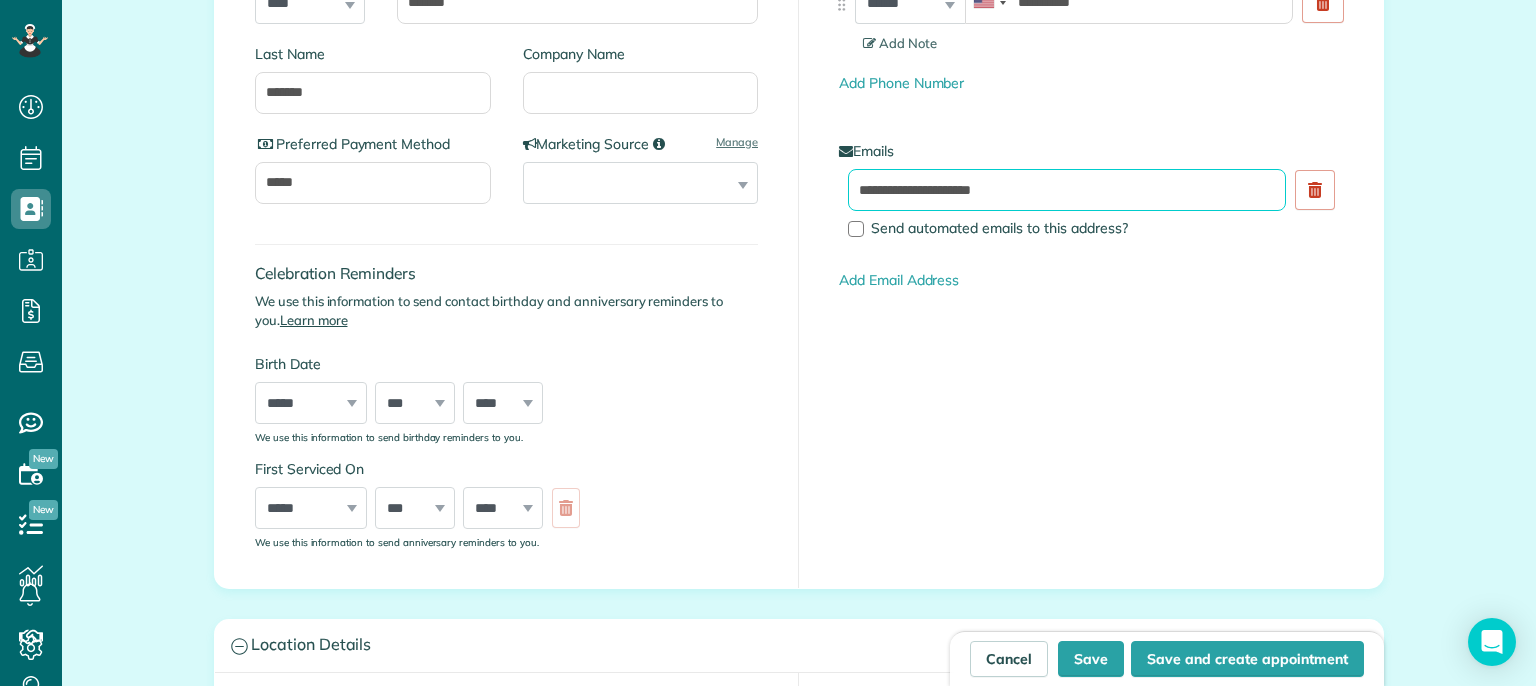 scroll, scrollTop: 462, scrollLeft: 0, axis: vertical 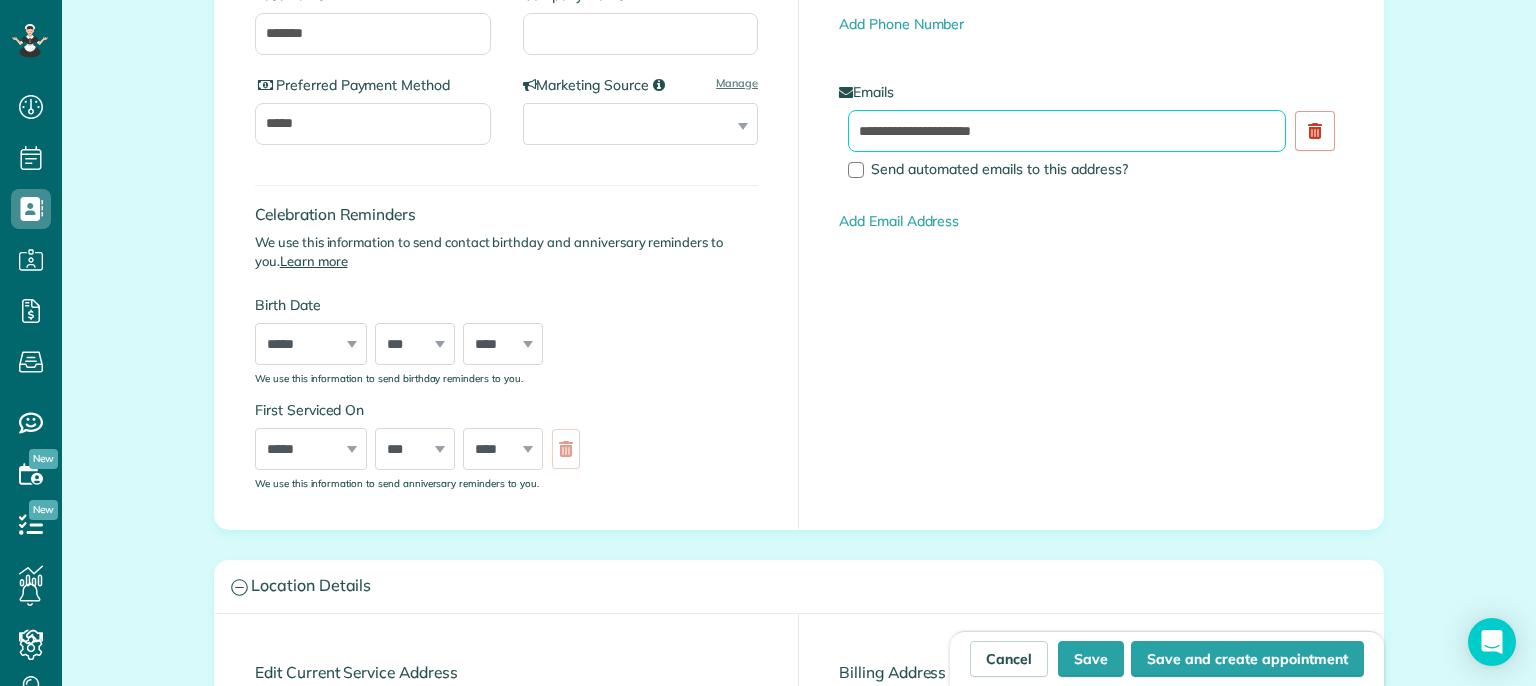 type on "**********" 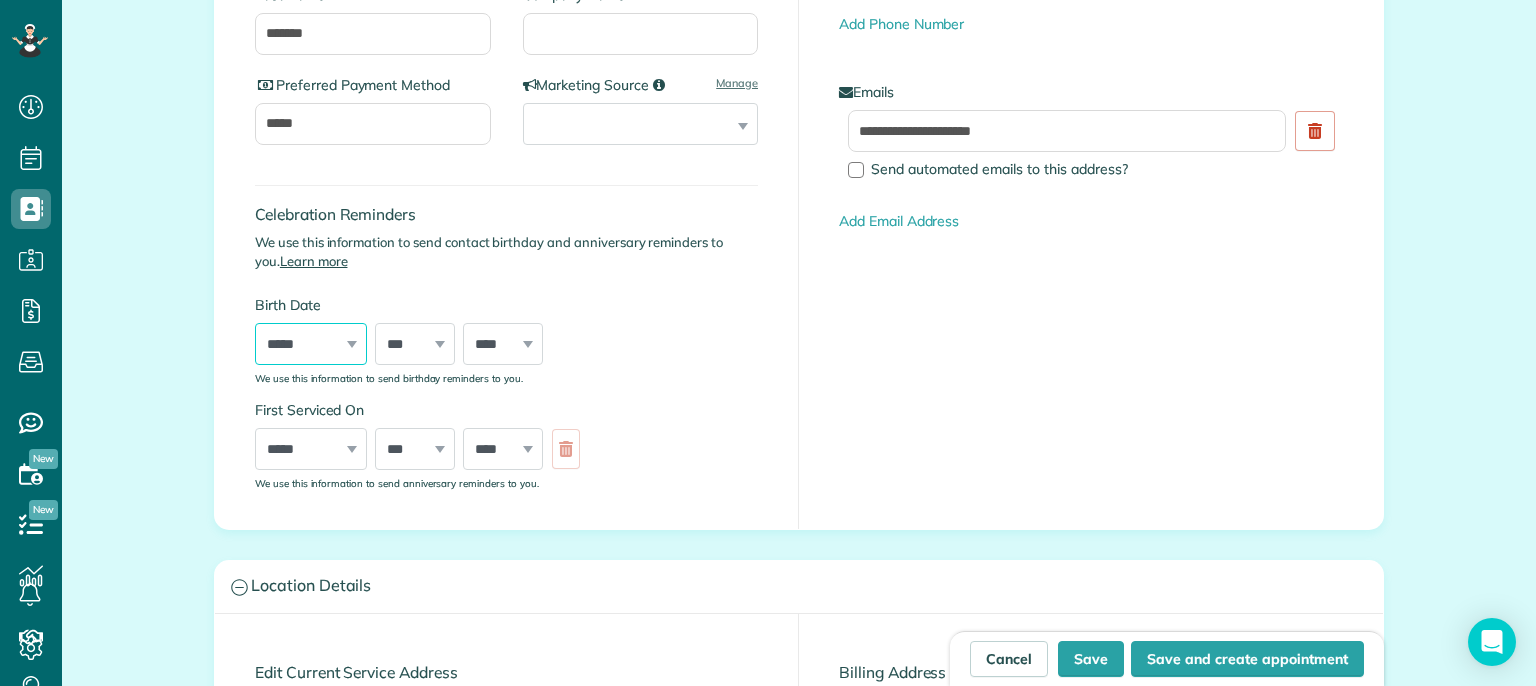 click on "*****
*******
********
*****
*****
***
****
****
******
*********
*******
********
********" at bounding box center [311, 344] 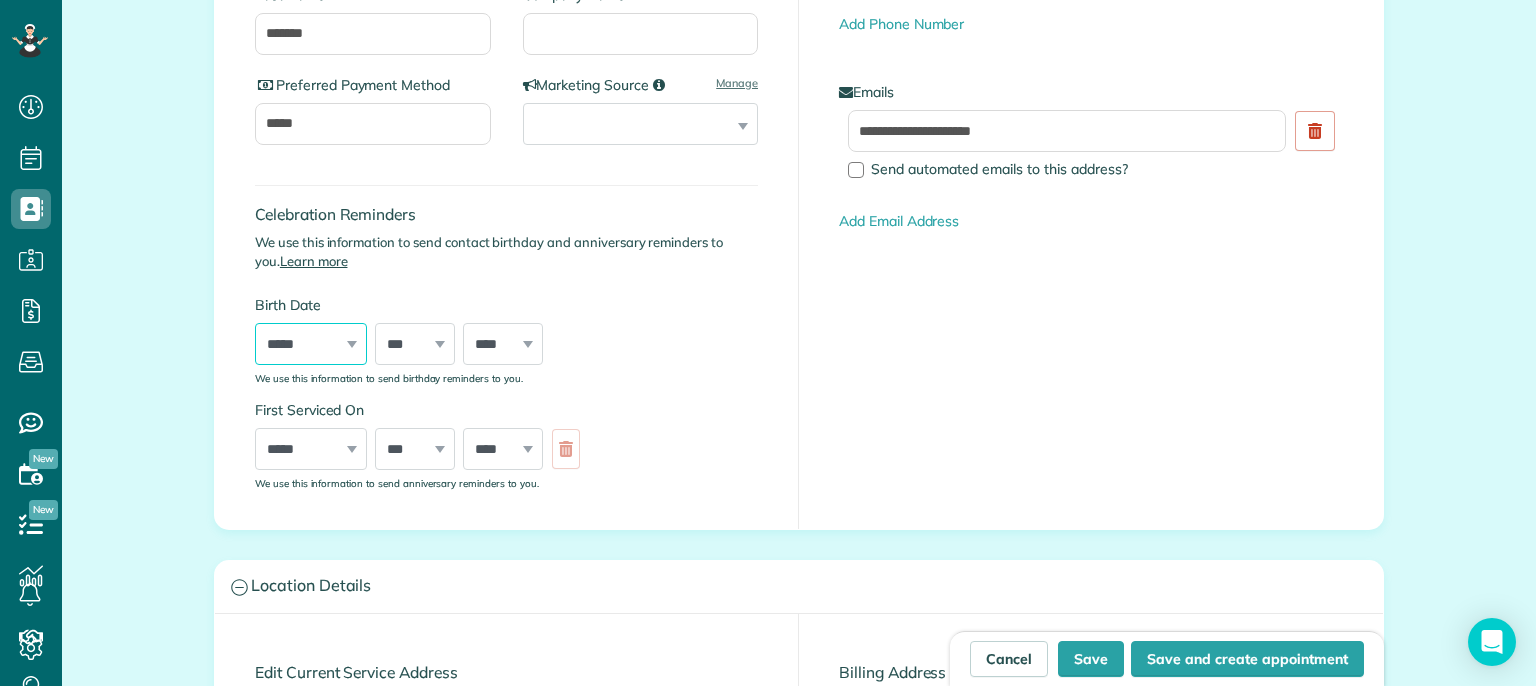 select on "*" 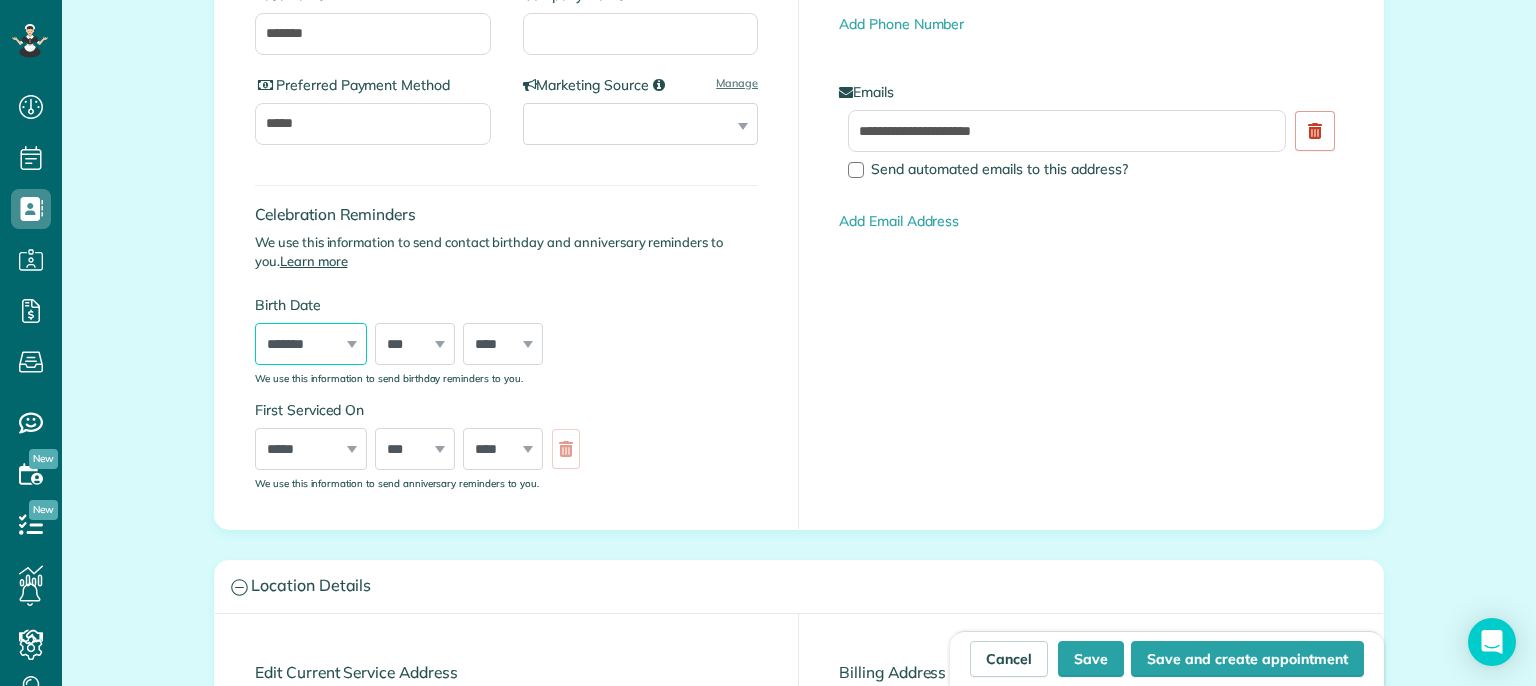 click on "*****
*******
********
*****
*****
***
****
****
******
*********
*******
********
********" at bounding box center [311, 344] 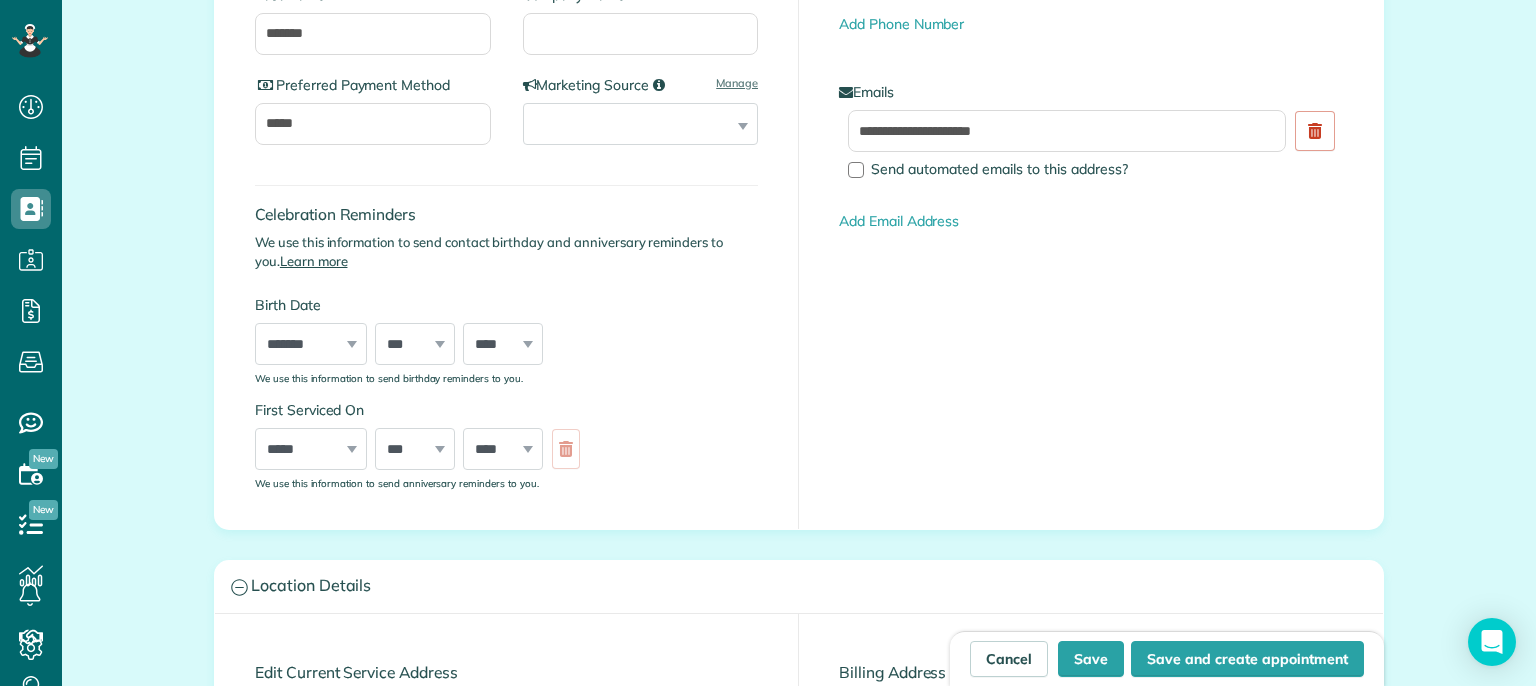 click on "***
*
*
*
*
*
*
*
*
*
**
**
**
**
**
**
**
**
**
**
**
**
**
**
**
**
**
**
**
**
**
**" at bounding box center (415, 344) 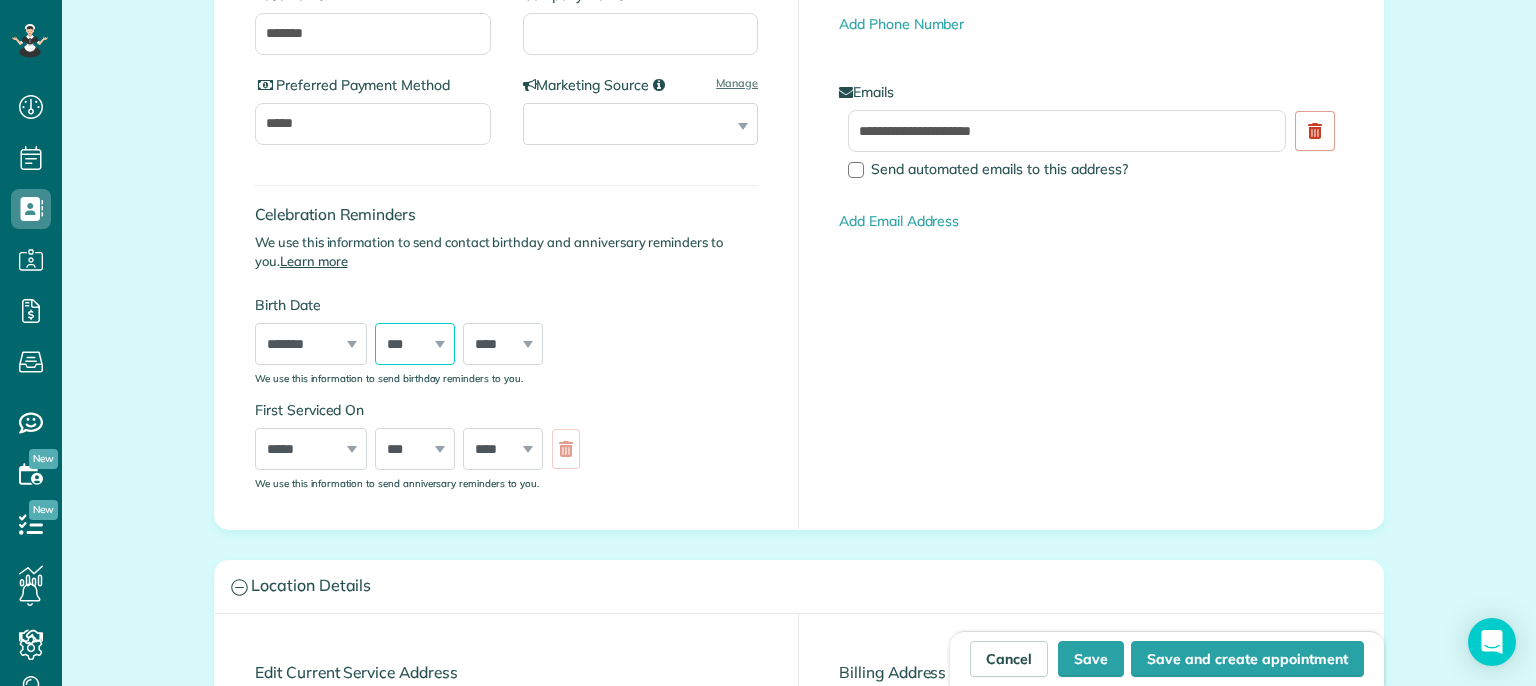 click on "***
*
*
*
*
*
*
*
*
*
**
**
**
**
**
**
**
**
**
**
**
**
**
**
**
**
**
**
**
**
**
**" at bounding box center [415, 344] 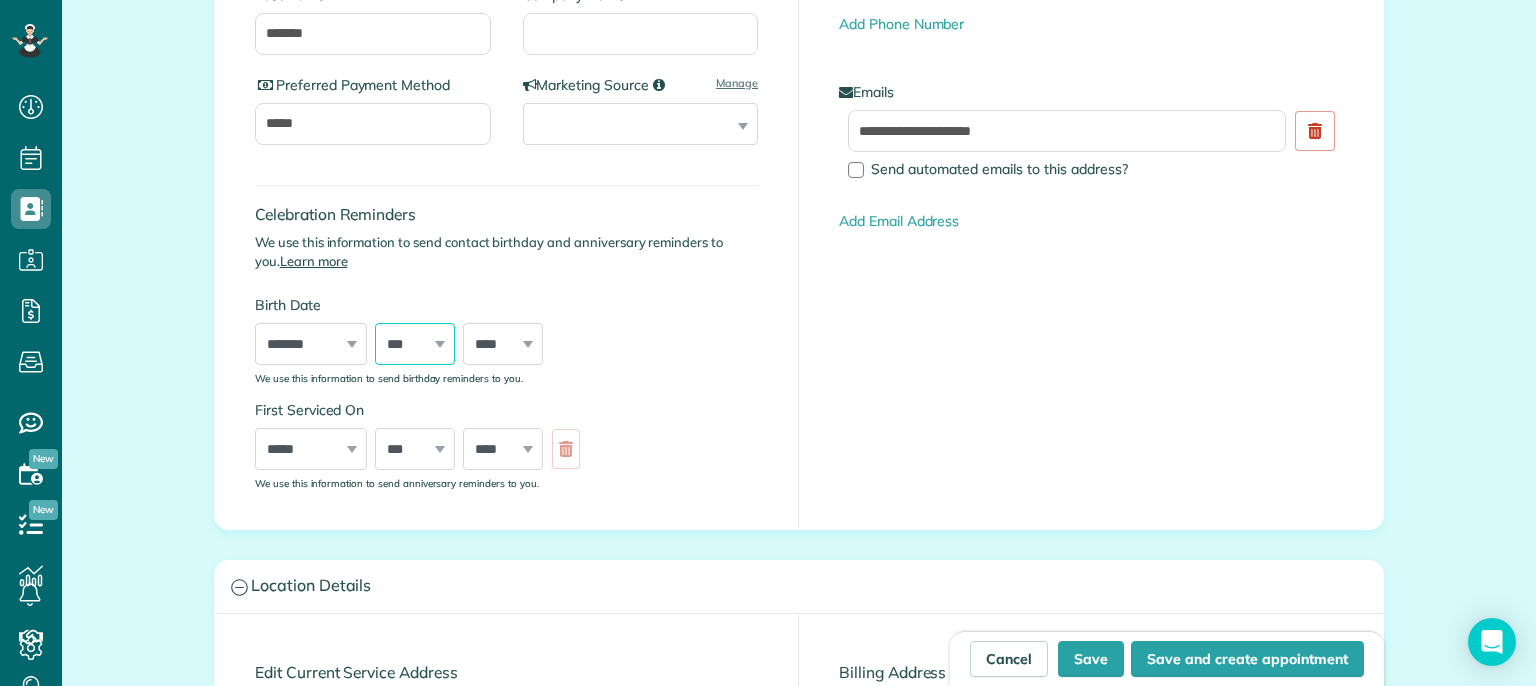 select on "**" 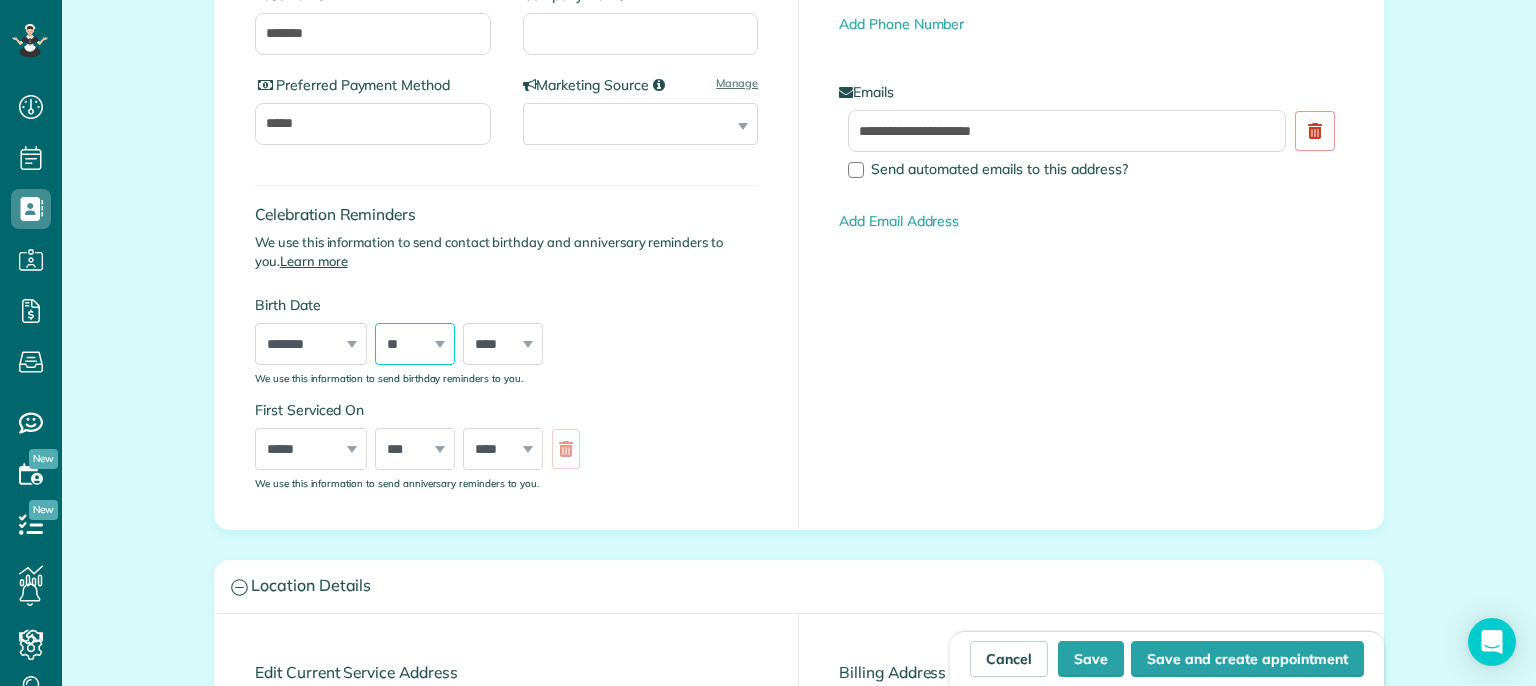 click on "***
*
*
*
*
*
*
*
*
*
**
**
**
**
**
**
**
**
**
**
**
**
**
**
**
**
**
**
**
**
**
**" at bounding box center [415, 344] 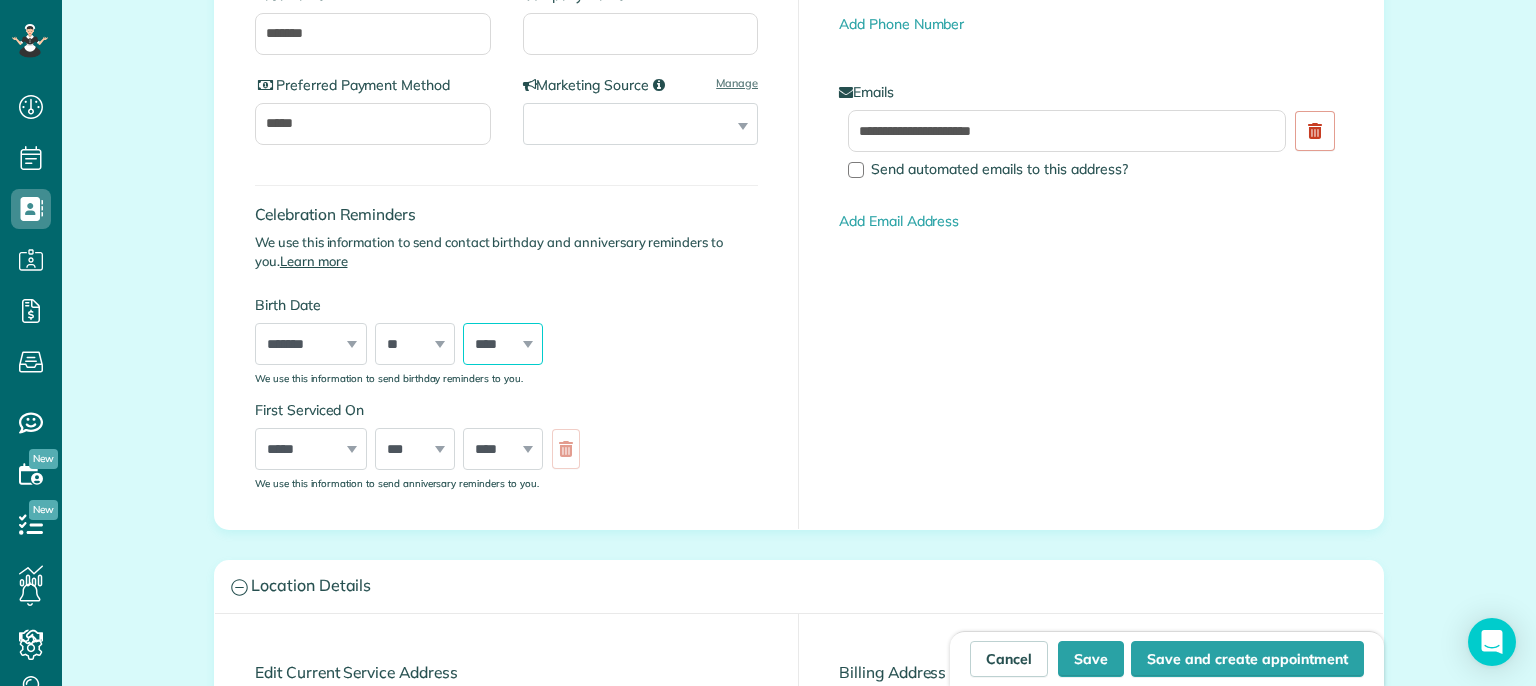 click on "****
****
****
****
****
****
****
****
****
****
****
****
****
****
****
****
****
****
****
****
****
****
****
****
****
****
****
****
****
****
****
****
****
****
****
****
****
****
****
****
****
****
****
****
****
****
****
****
****
****
****
****
****
****
****
****
****
****
****
****
****
****
****
****
****
****
****
****
****
****
****
****
****
****
****
****
****
****
****
****" at bounding box center [503, 344] 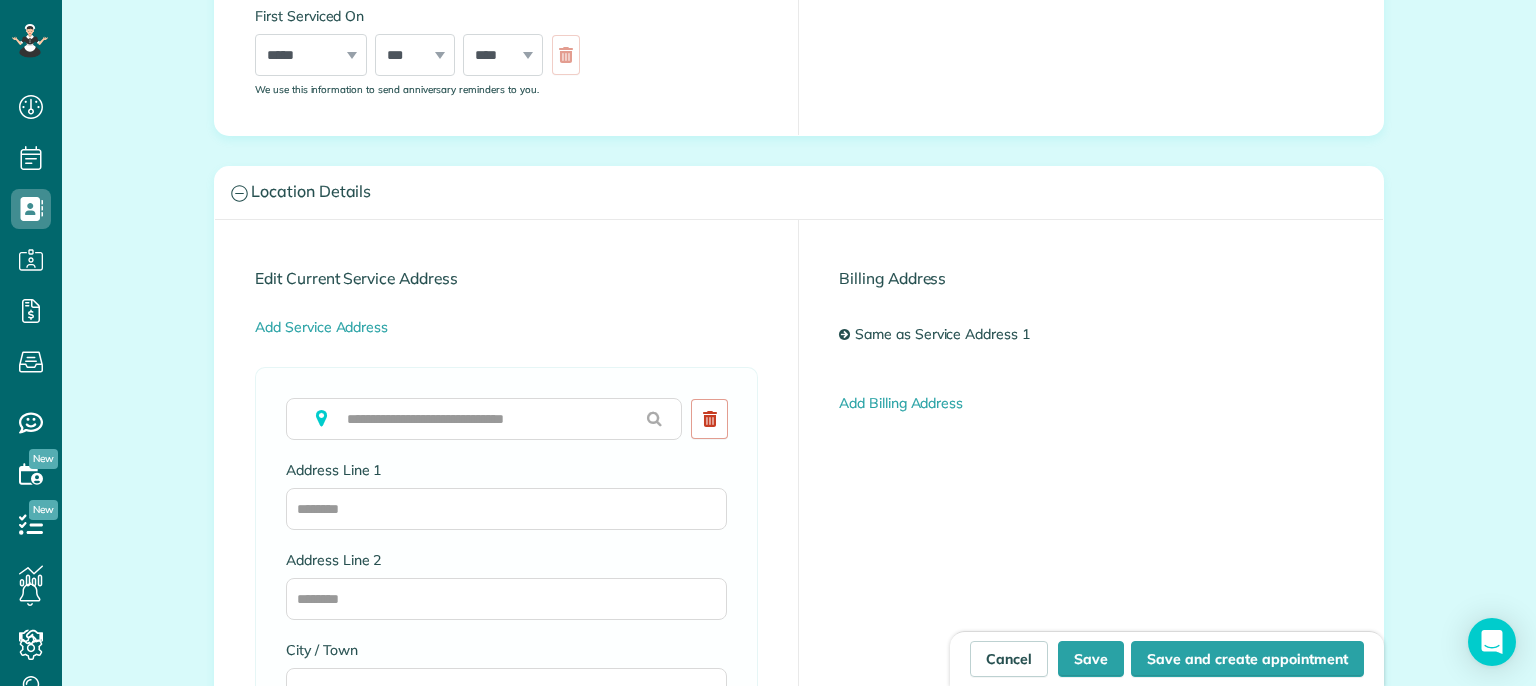 scroll, scrollTop: 900, scrollLeft: 0, axis: vertical 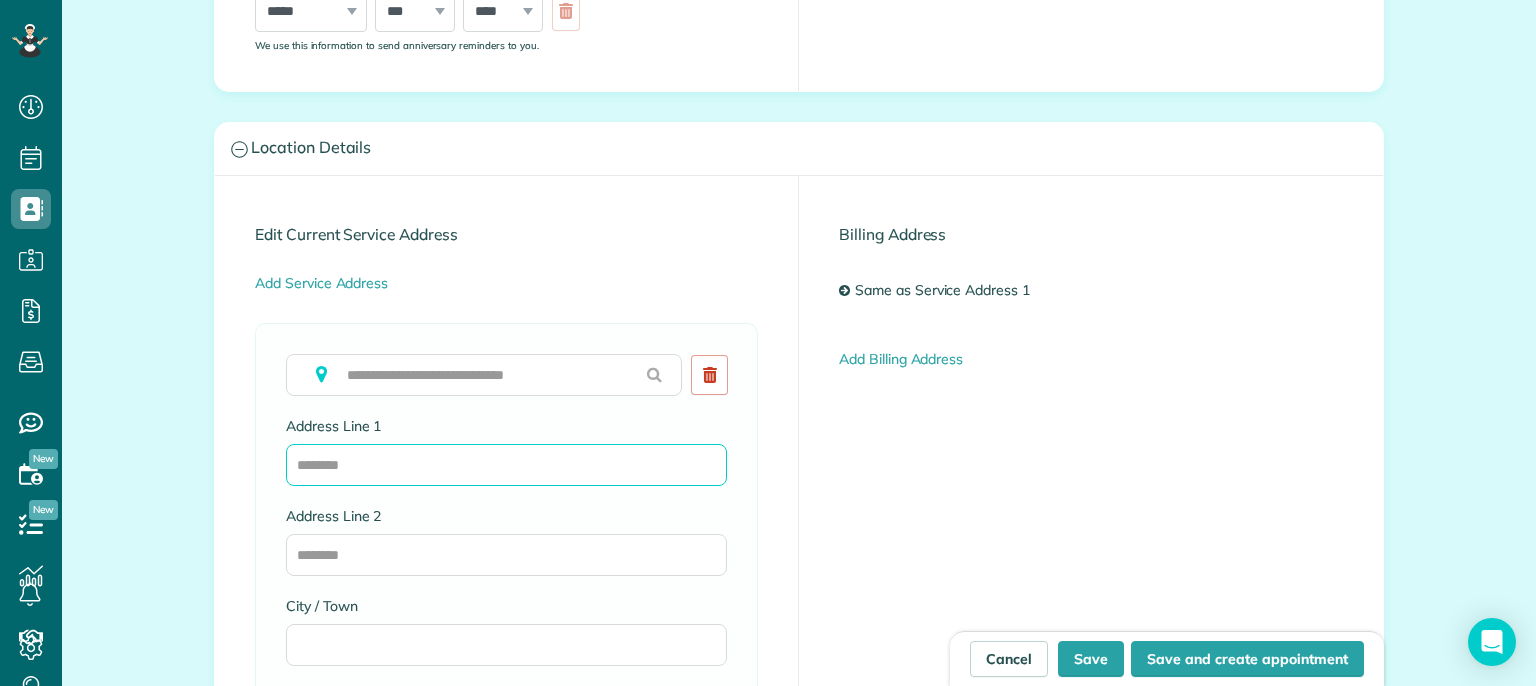 click on "Address Line 1" at bounding box center (506, 465) 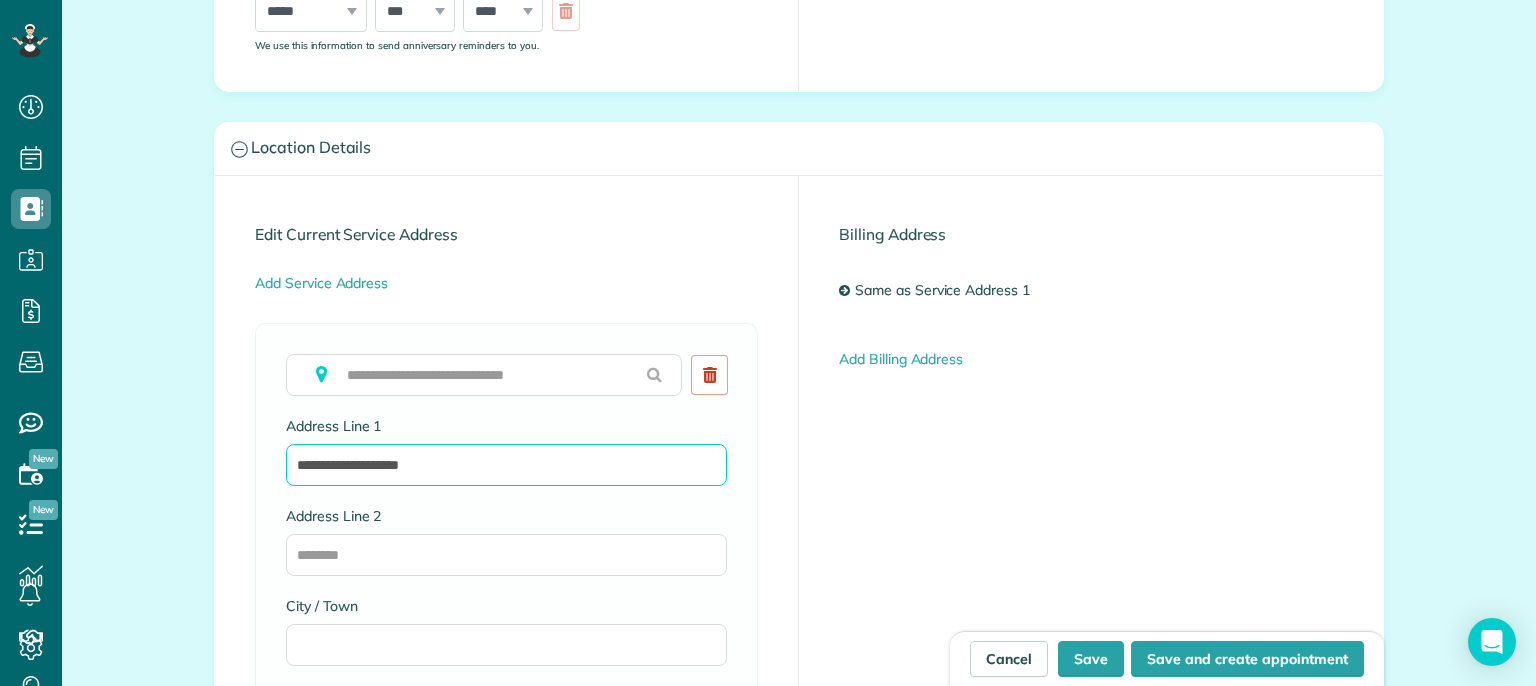 type on "**********" 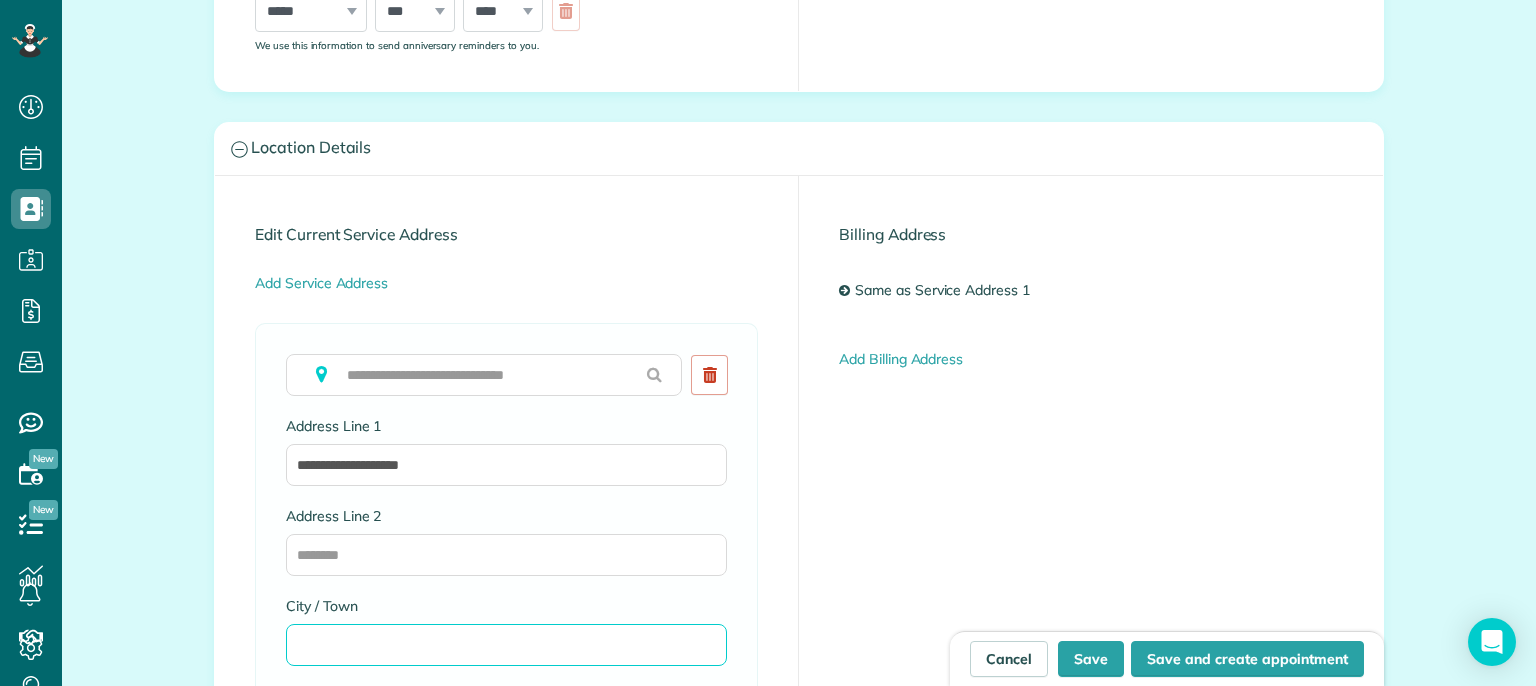 click on "City / Town" at bounding box center [506, 645] 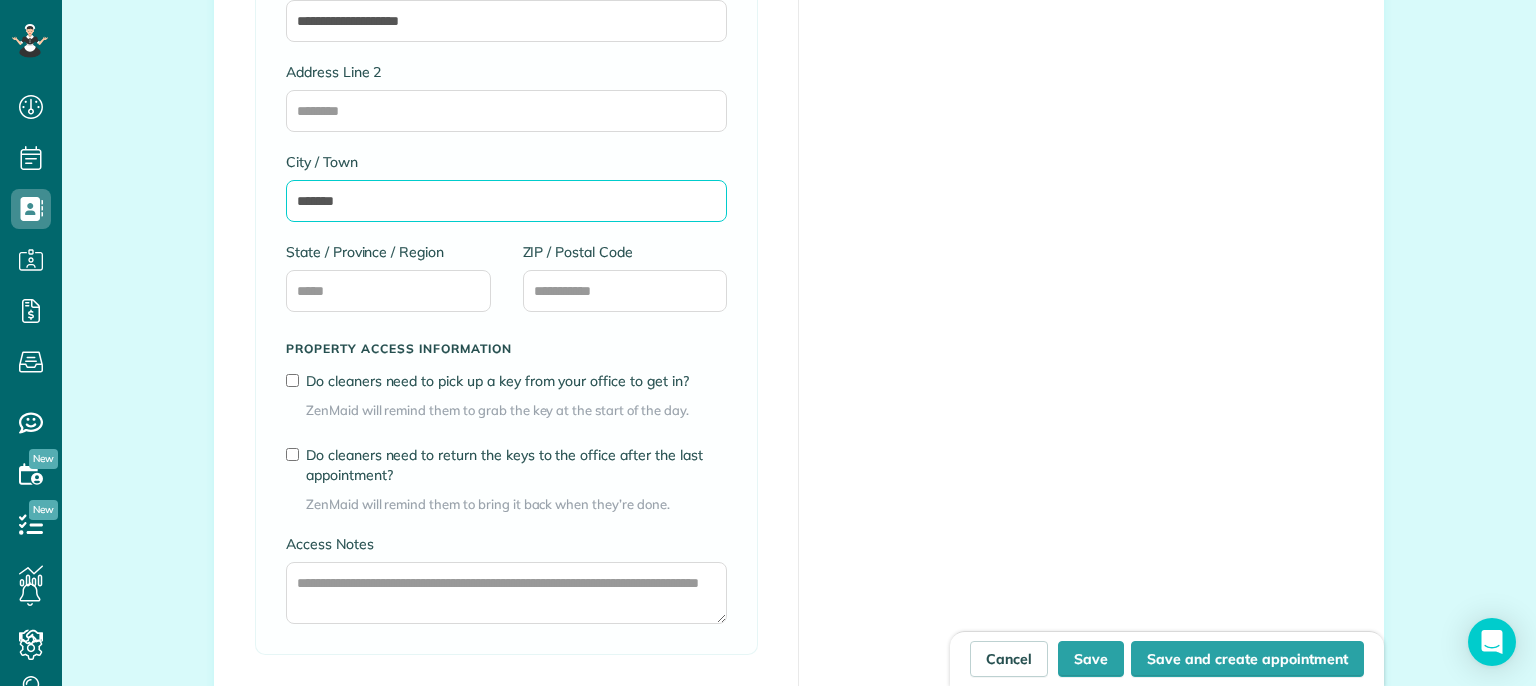 scroll, scrollTop: 1350, scrollLeft: 0, axis: vertical 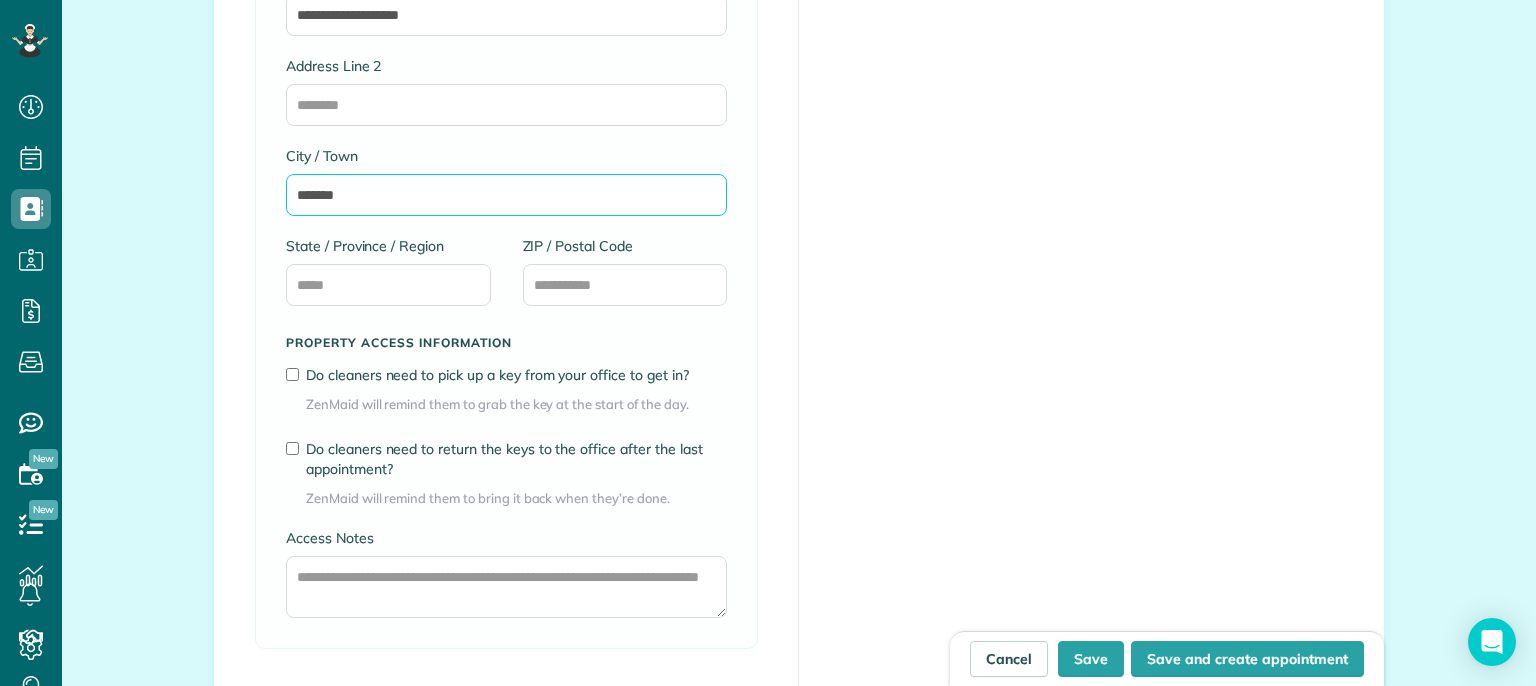 type on "*******" 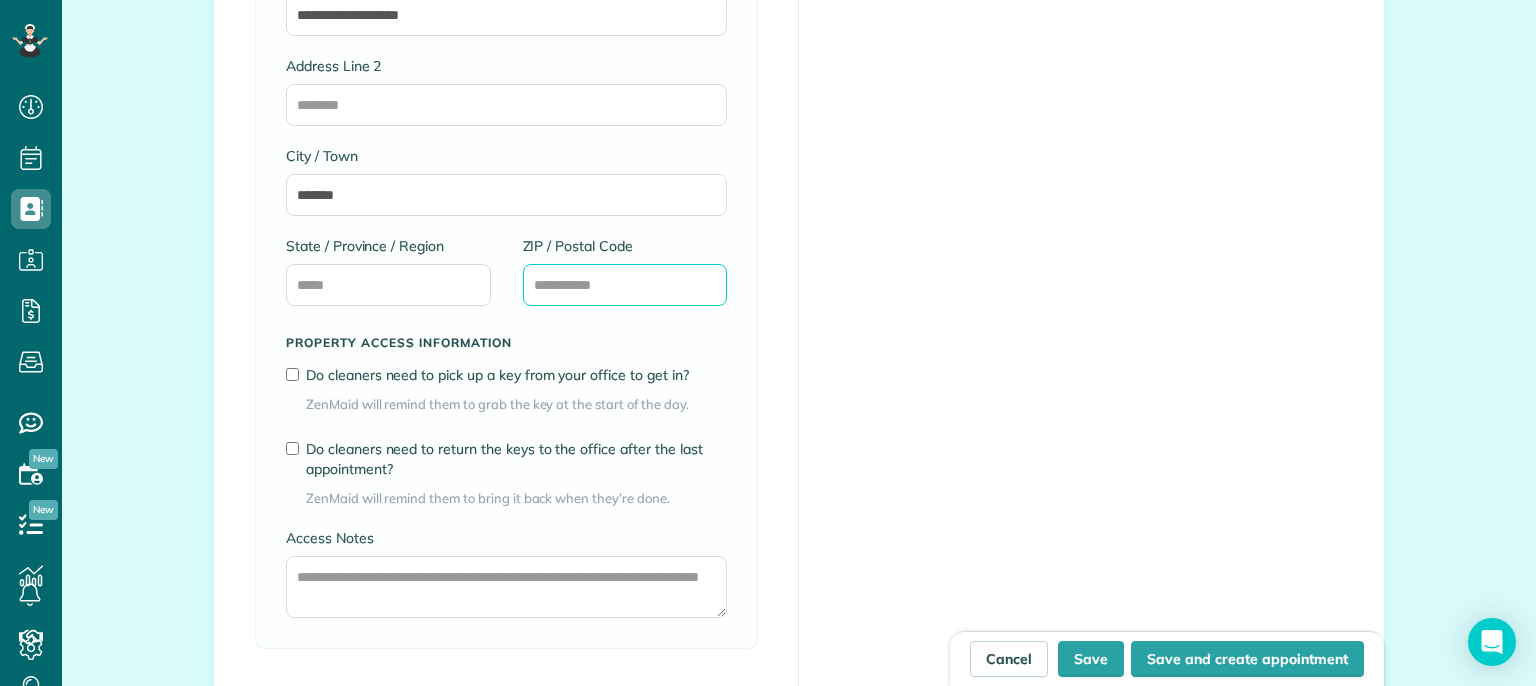click on "ZIP / Postal Code" at bounding box center [625, 285] 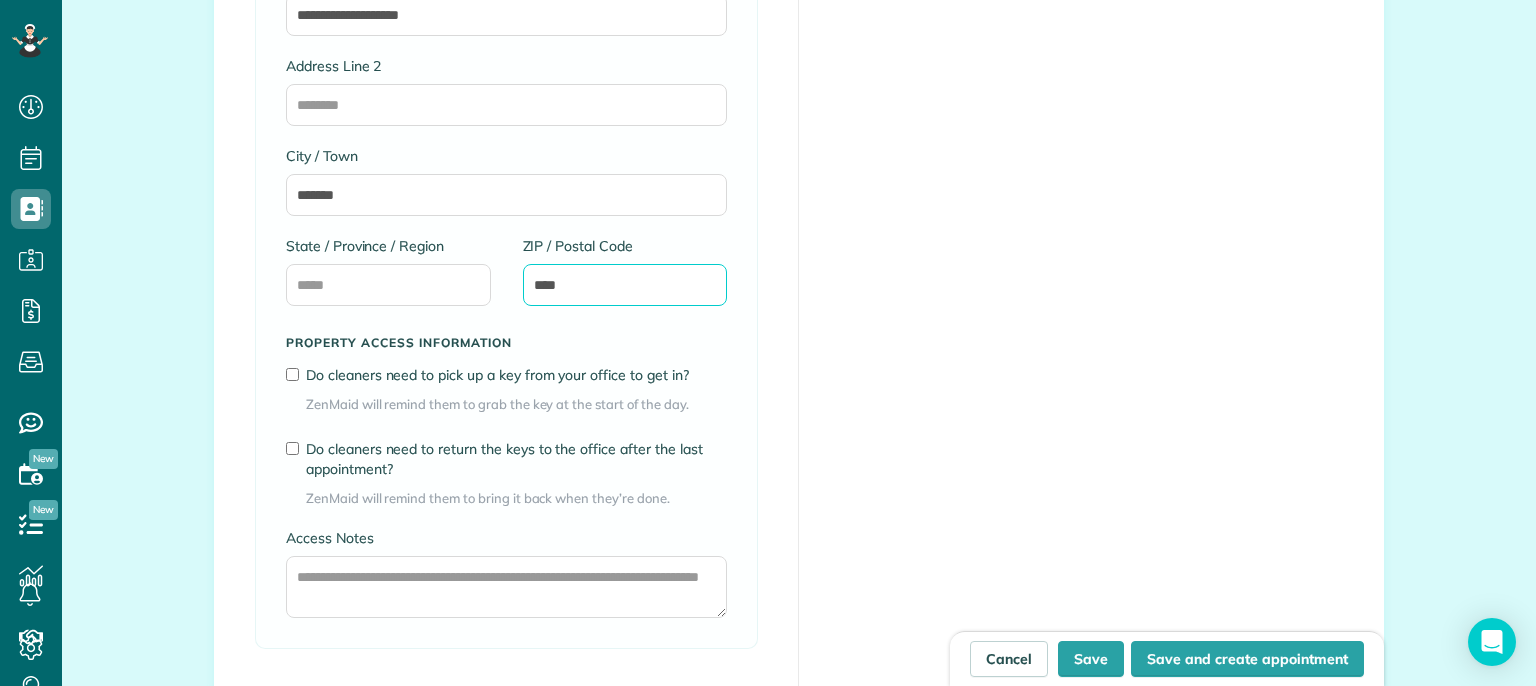 click on "****" at bounding box center (625, 285) 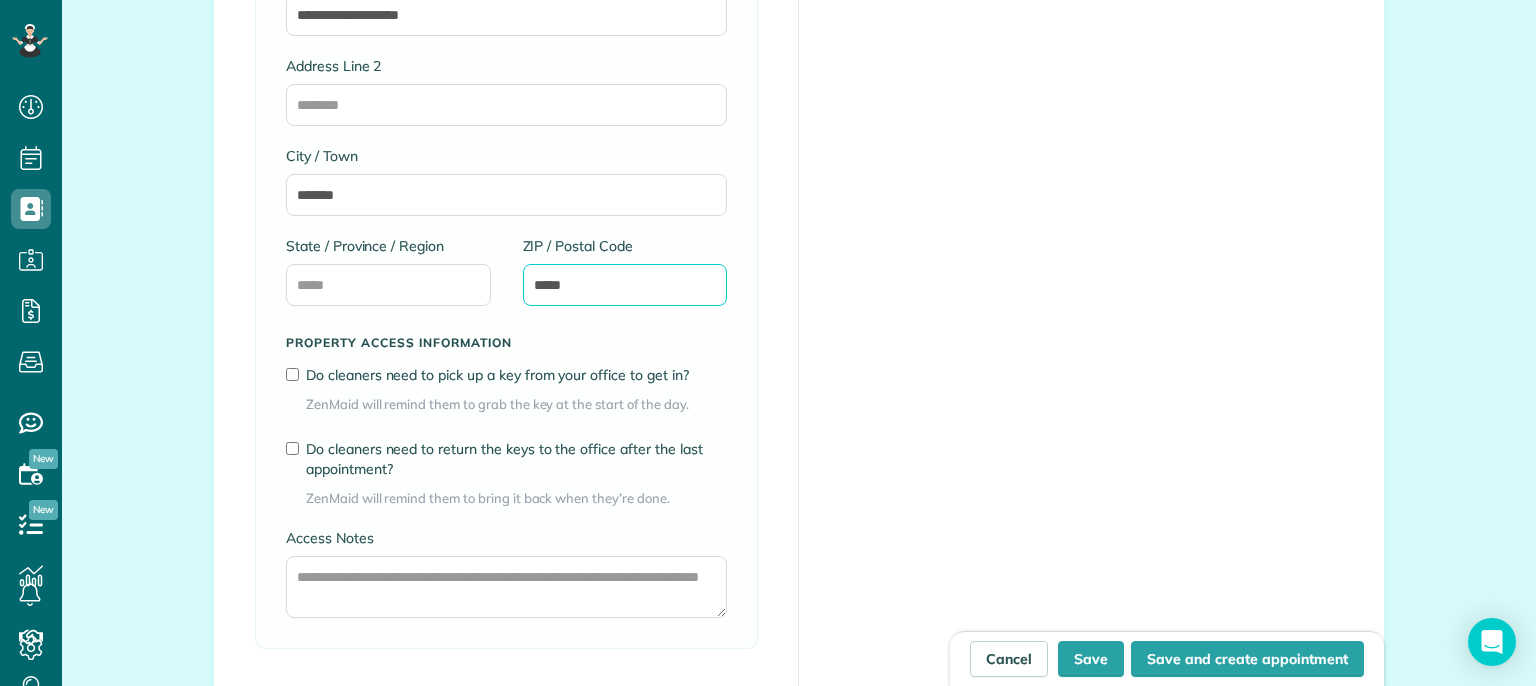 type on "*****" 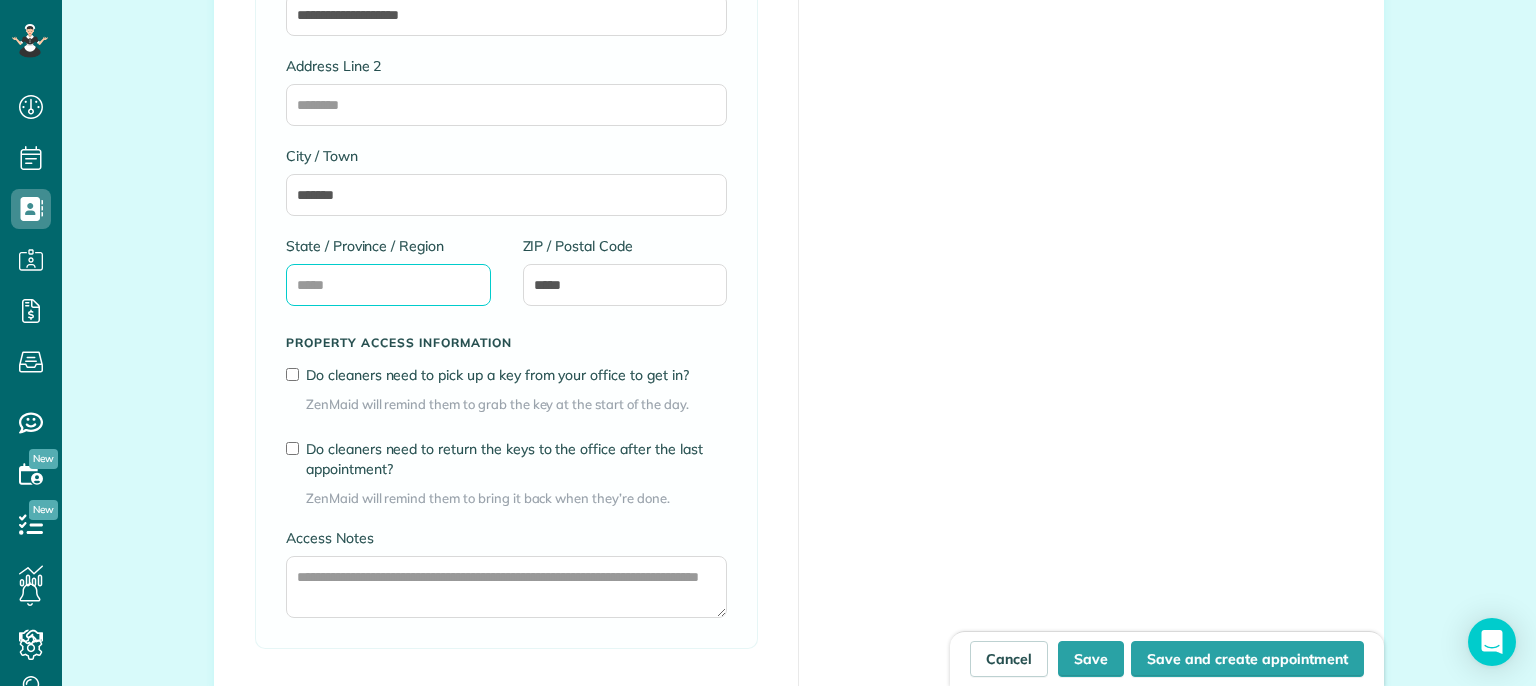 click on "State / Province / Region" at bounding box center [388, 285] 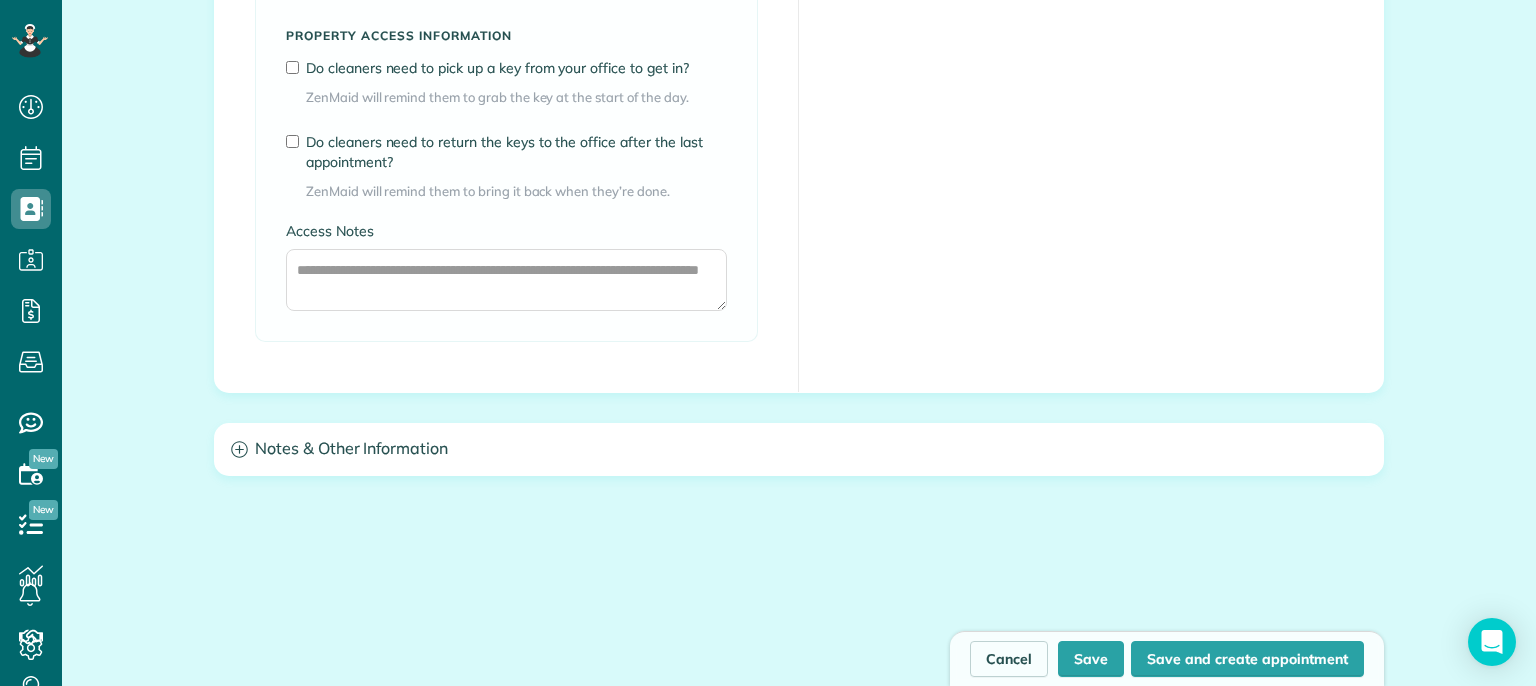 scroll, scrollTop: 1680, scrollLeft: 0, axis: vertical 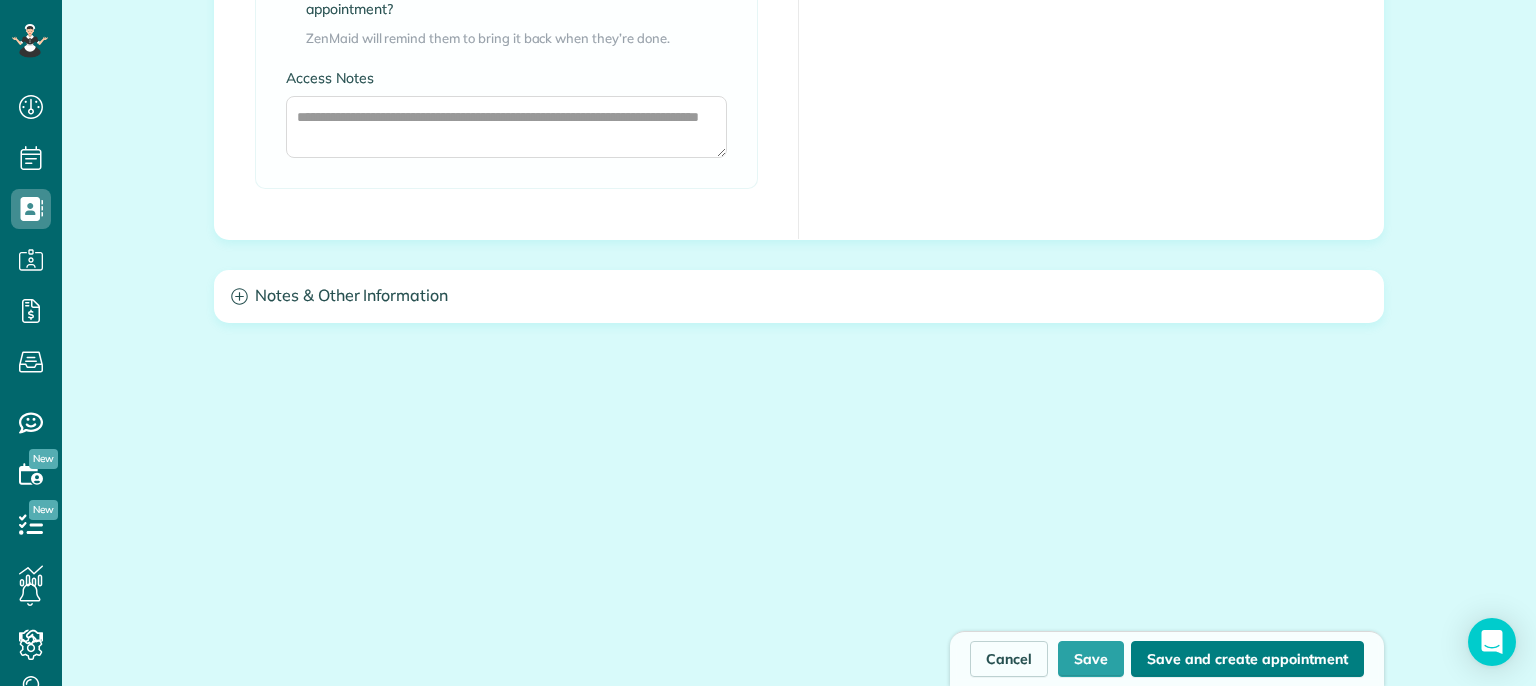 type on "**" 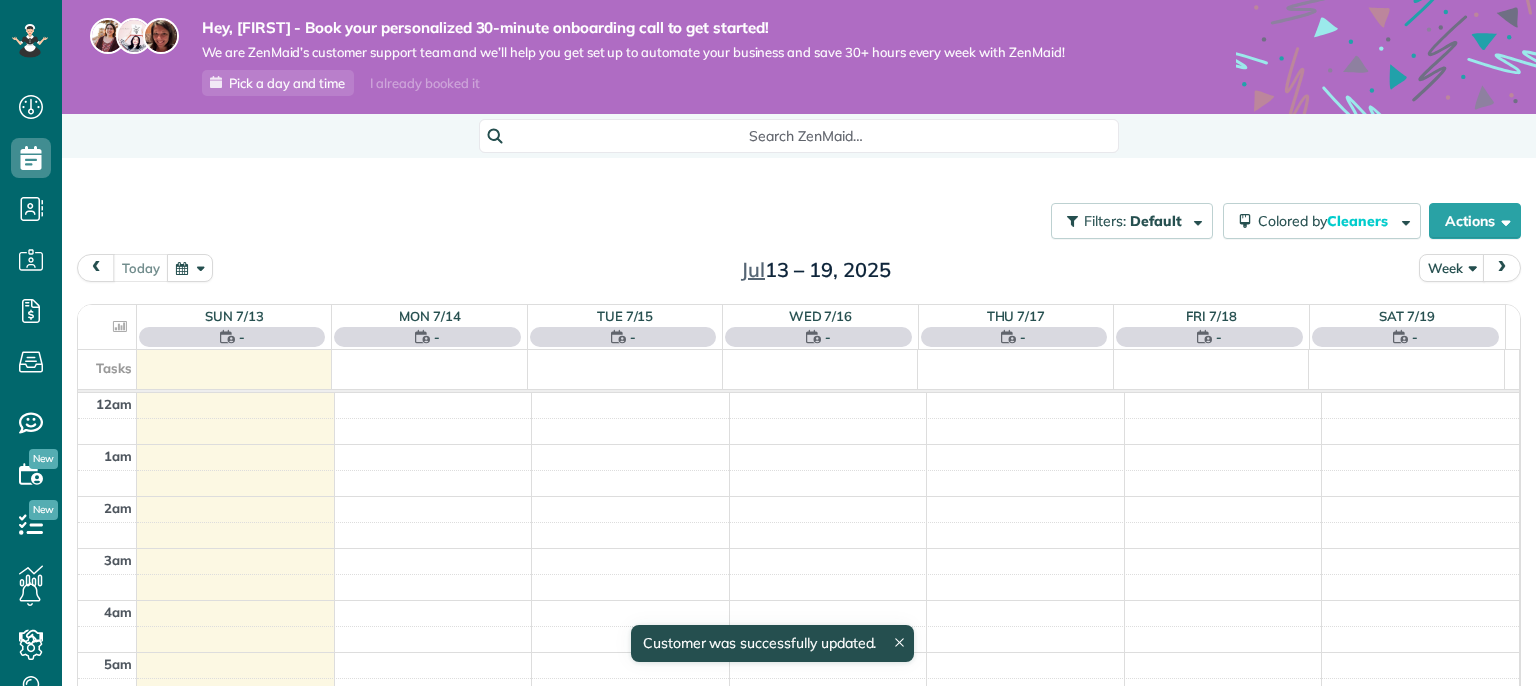 scroll, scrollTop: 0, scrollLeft: 0, axis: both 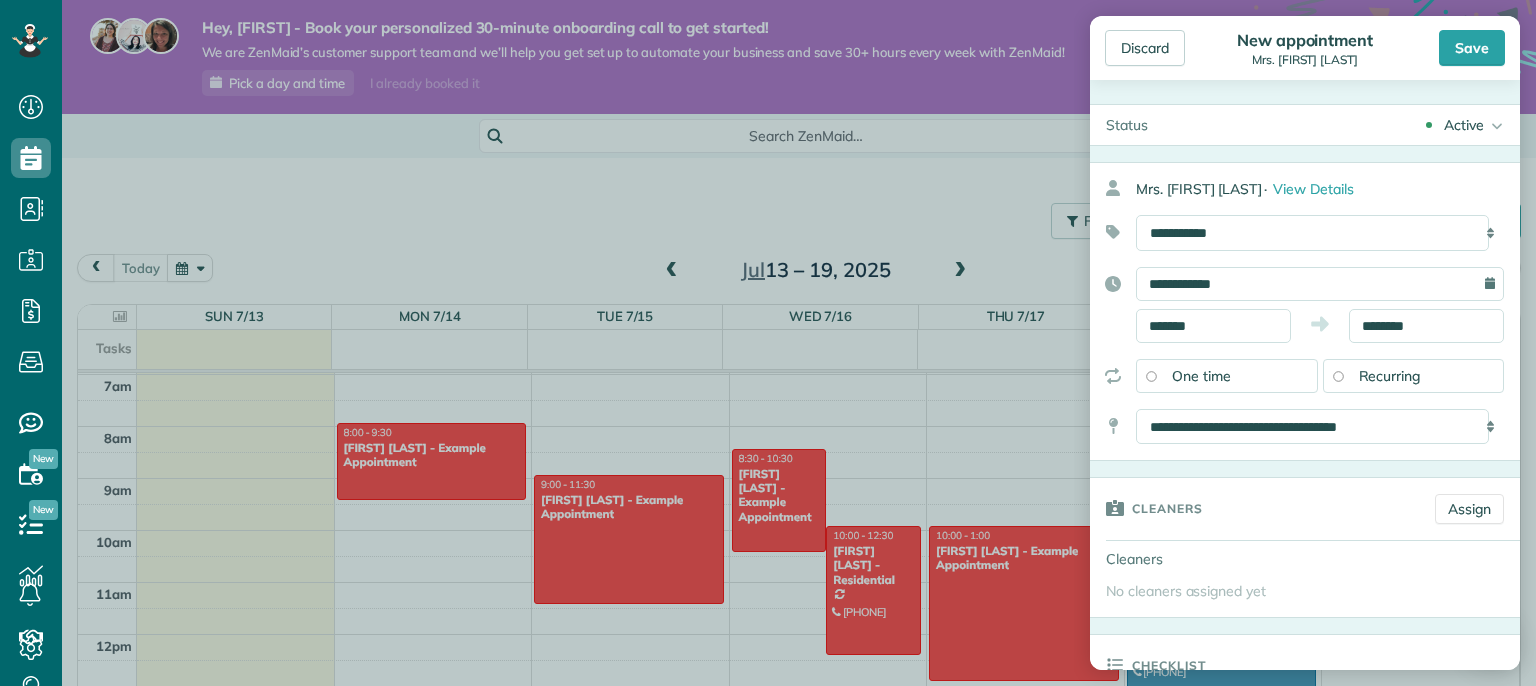 click on "**********" at bounding box center (1320, 284) 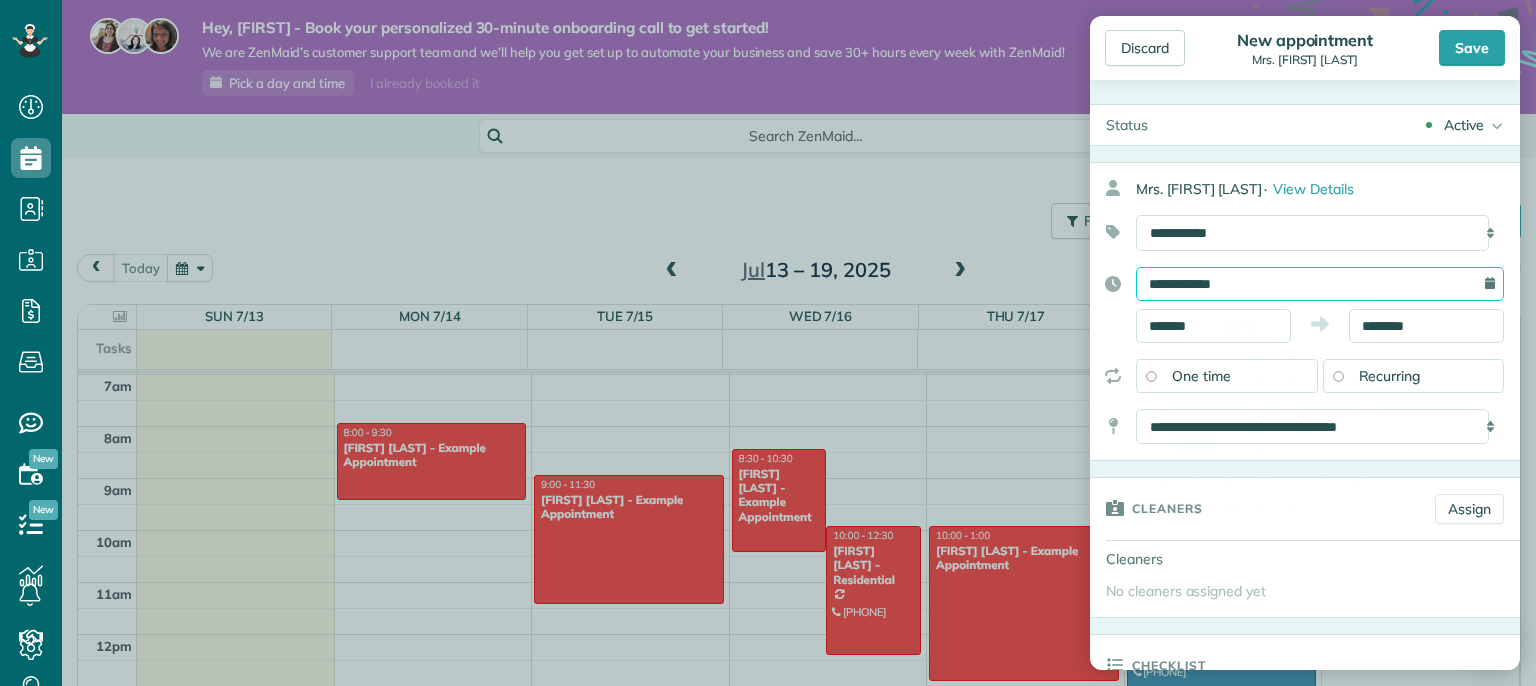 drag, startPoint x: 1464, startPoint y: 283, endPoint x: 1454, endPoint y: 286, distance: 10.440307 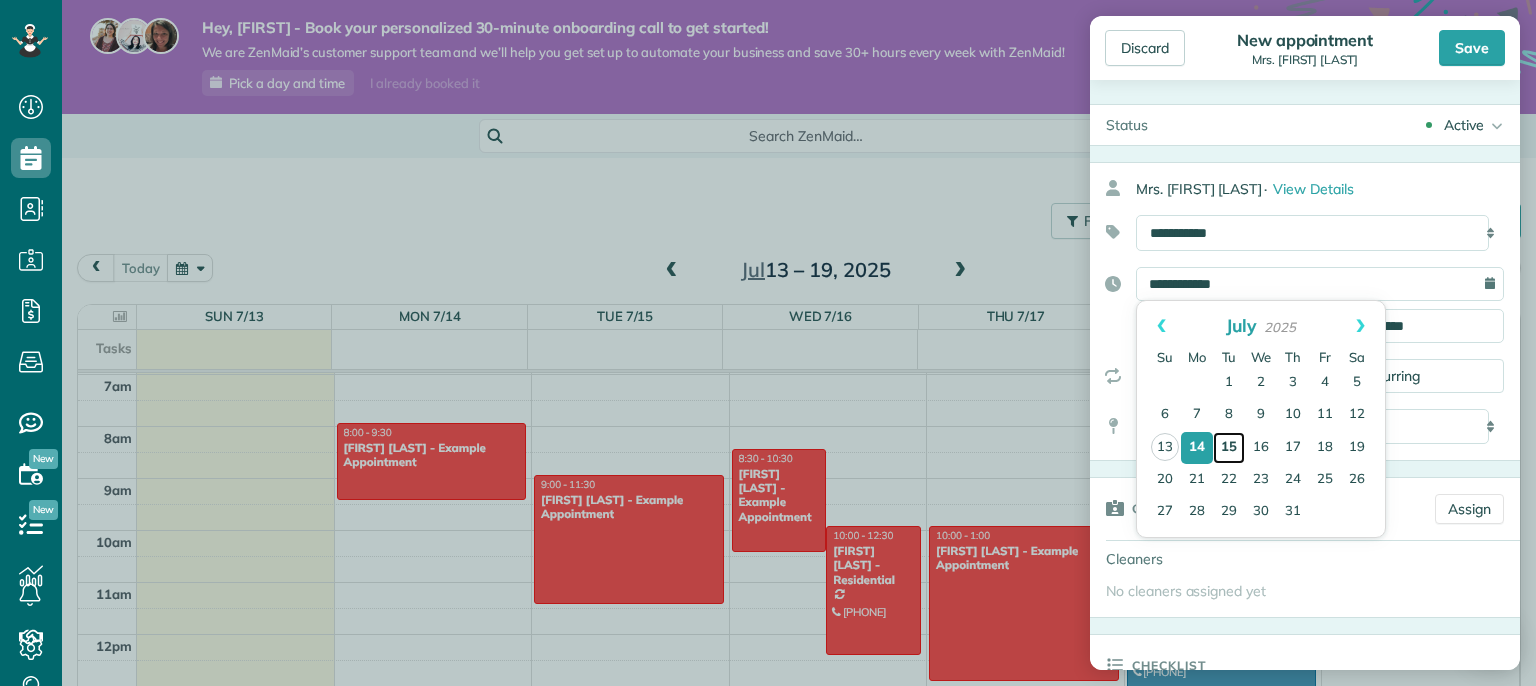 click on "15" at bounding box center [1229, 448] 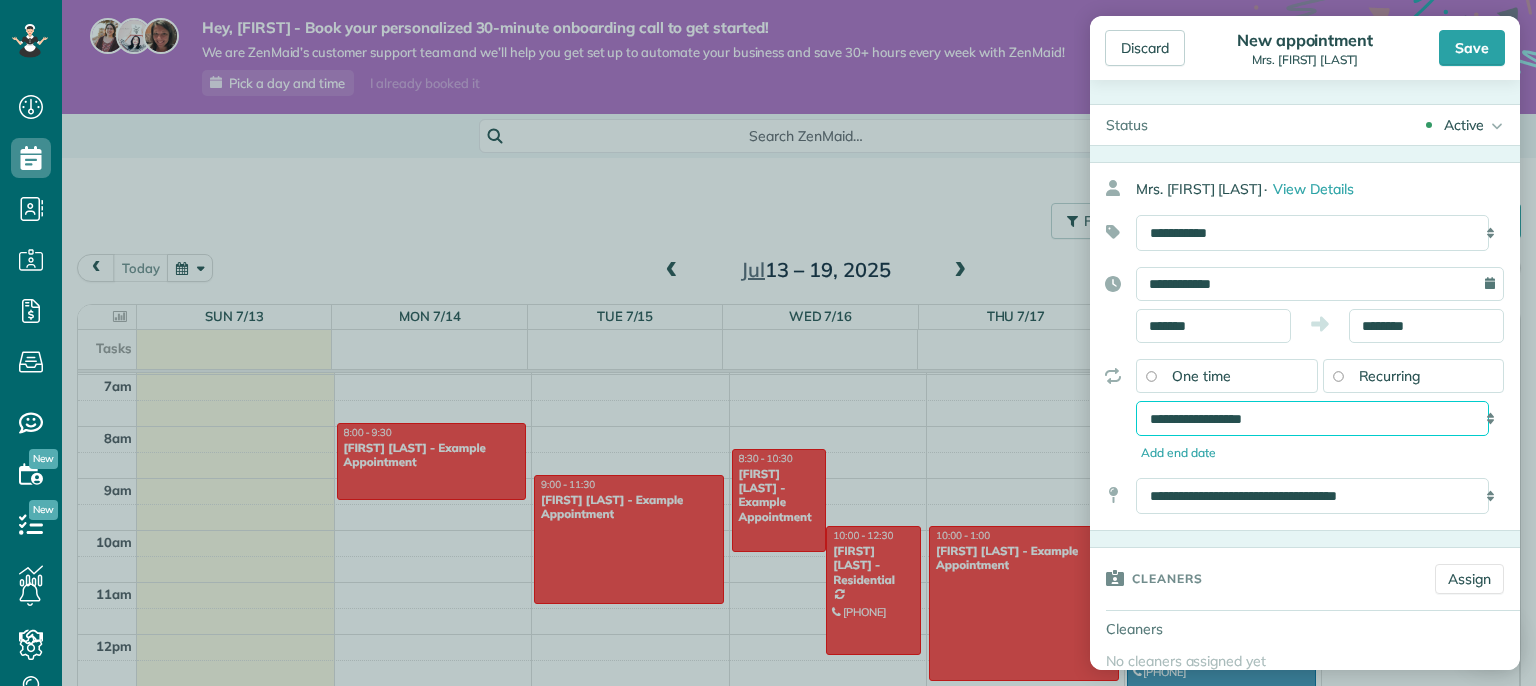 click on "**********" at bounding box center (1312, 419) 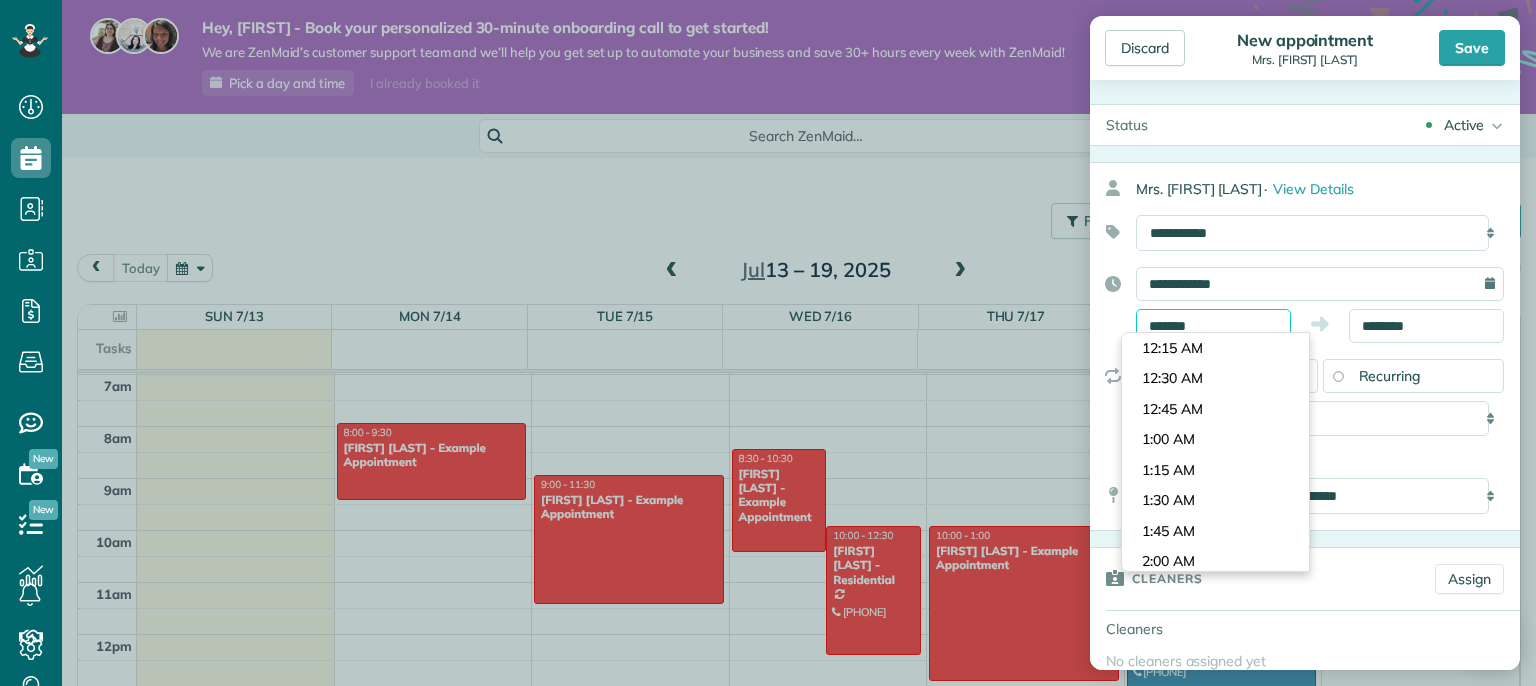 click on "Dashboard
Scheduling
Calendar View
List View
Dispatch View - Weekly scheduling (Beta)" at bounding box center (768, 343) 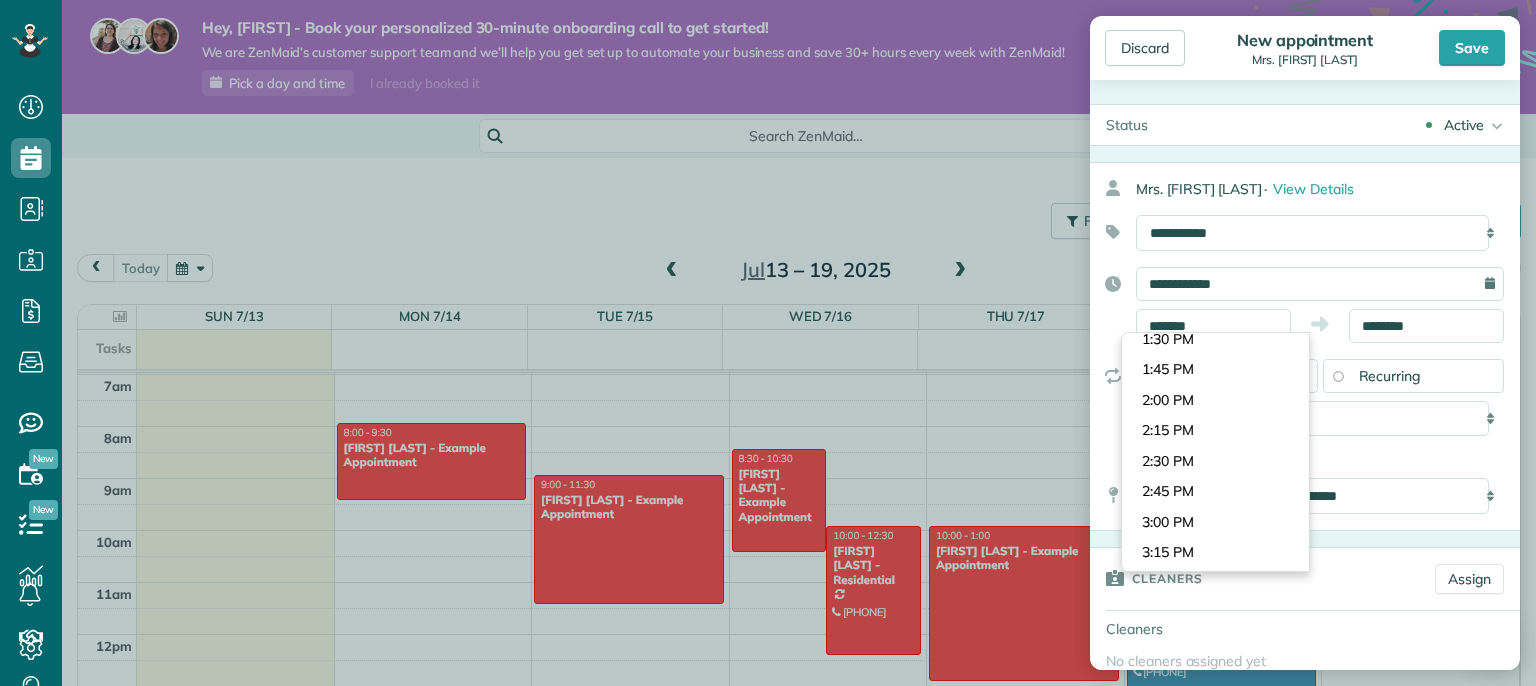 scroll, scrollTop: 1661, scrollLeft: 0, axis: vertical 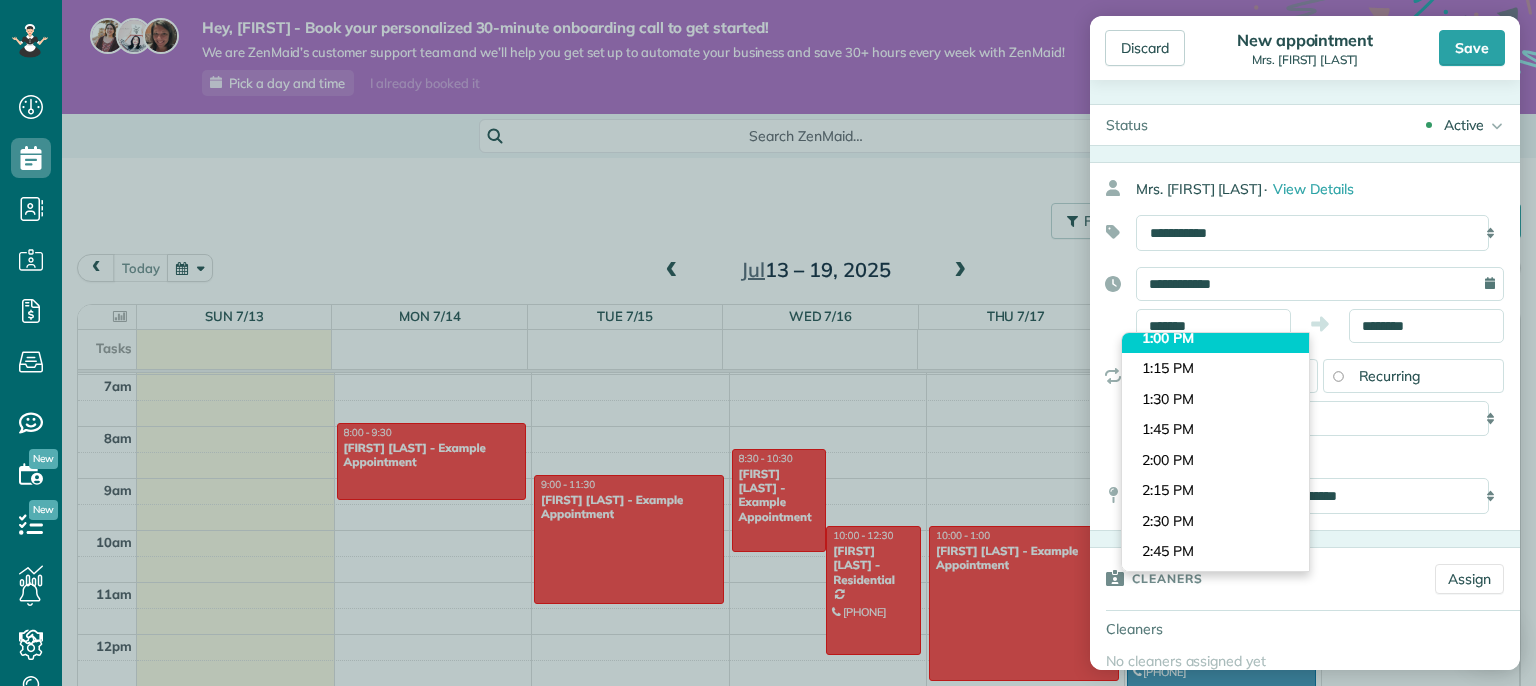 type on "*******" 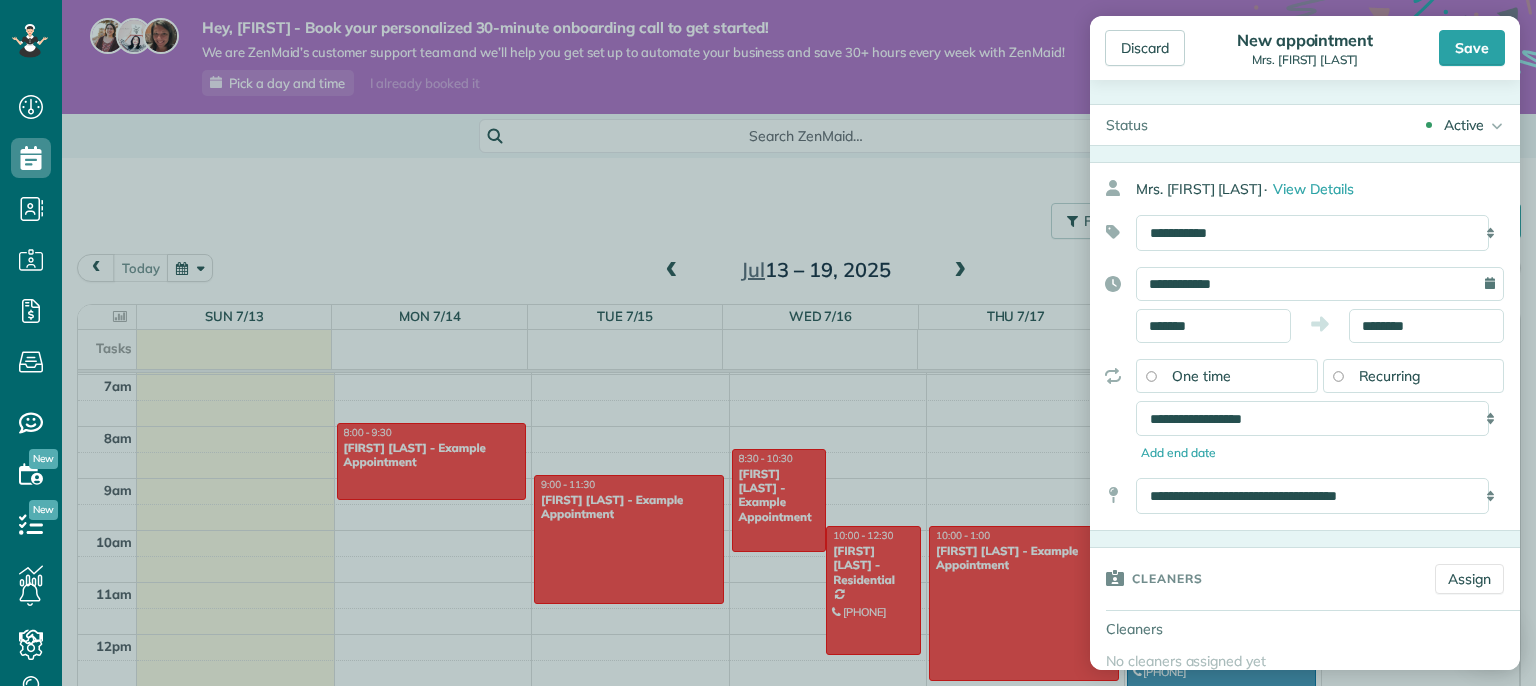 click on "Dashboard
Scheduling
Calendar View
List View
Dispatch View - Weekly scheduling (Beta)" at bounding box center (768, 343) 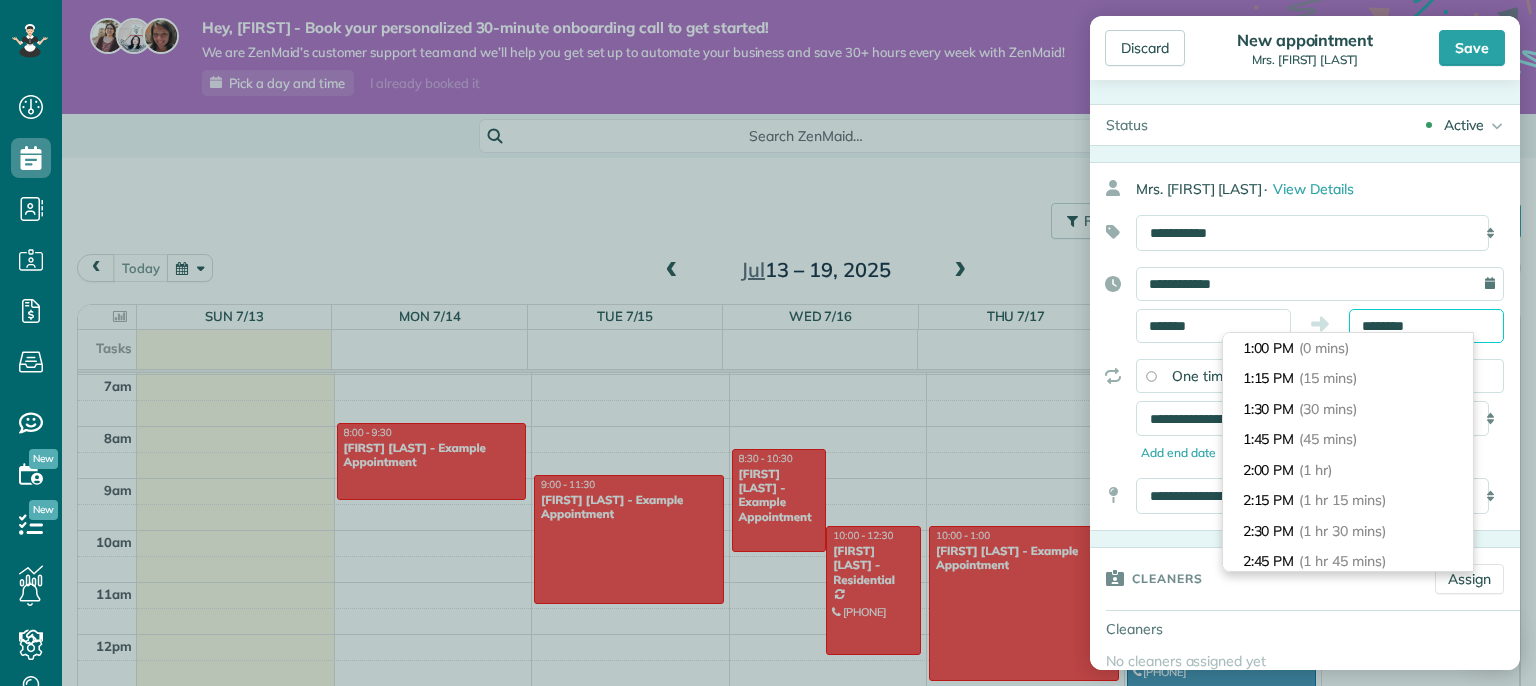 click on "Dashboard
Scheduling
Calendar View
List View
Dispatch View - Weekly scheduling (Beta)" at bounding box center (768, 343) 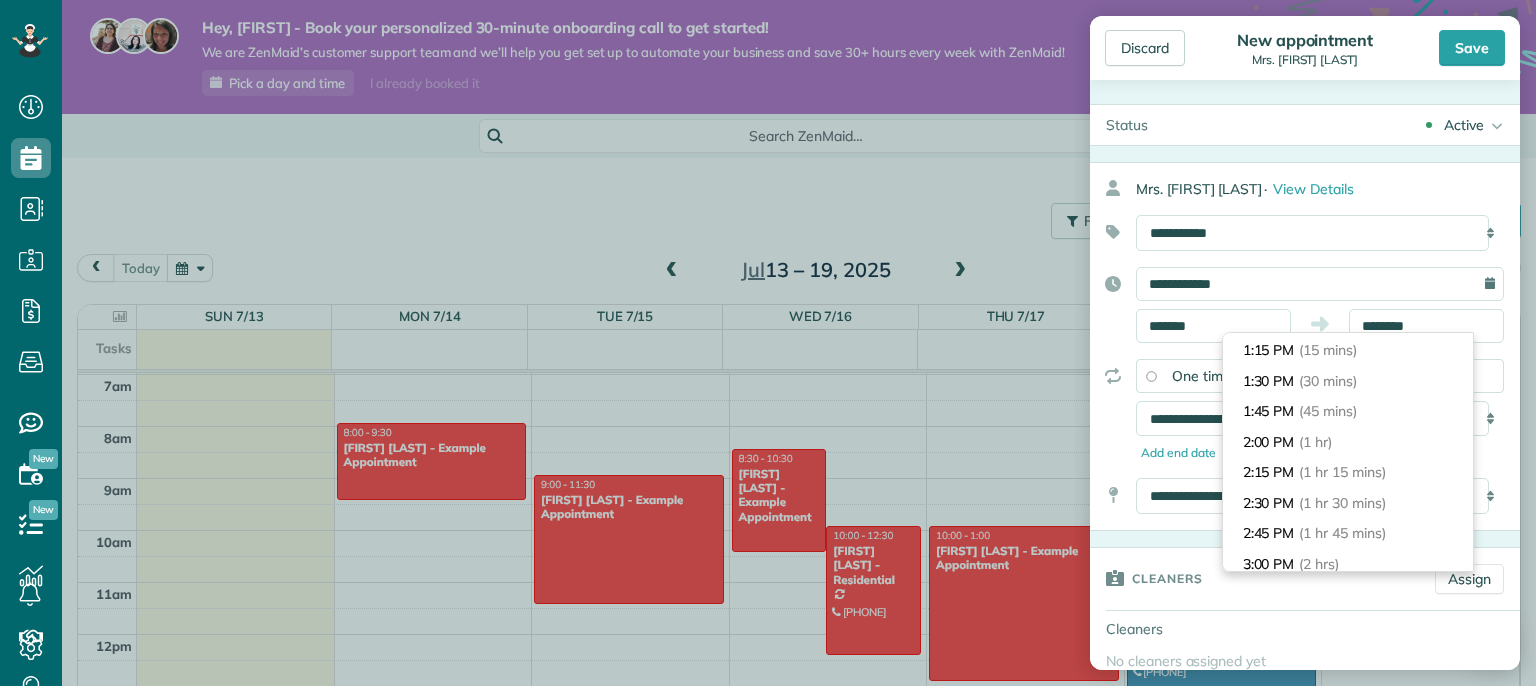 scroll, scrollTop: 40, scrollLeft: 0, axis: vertical 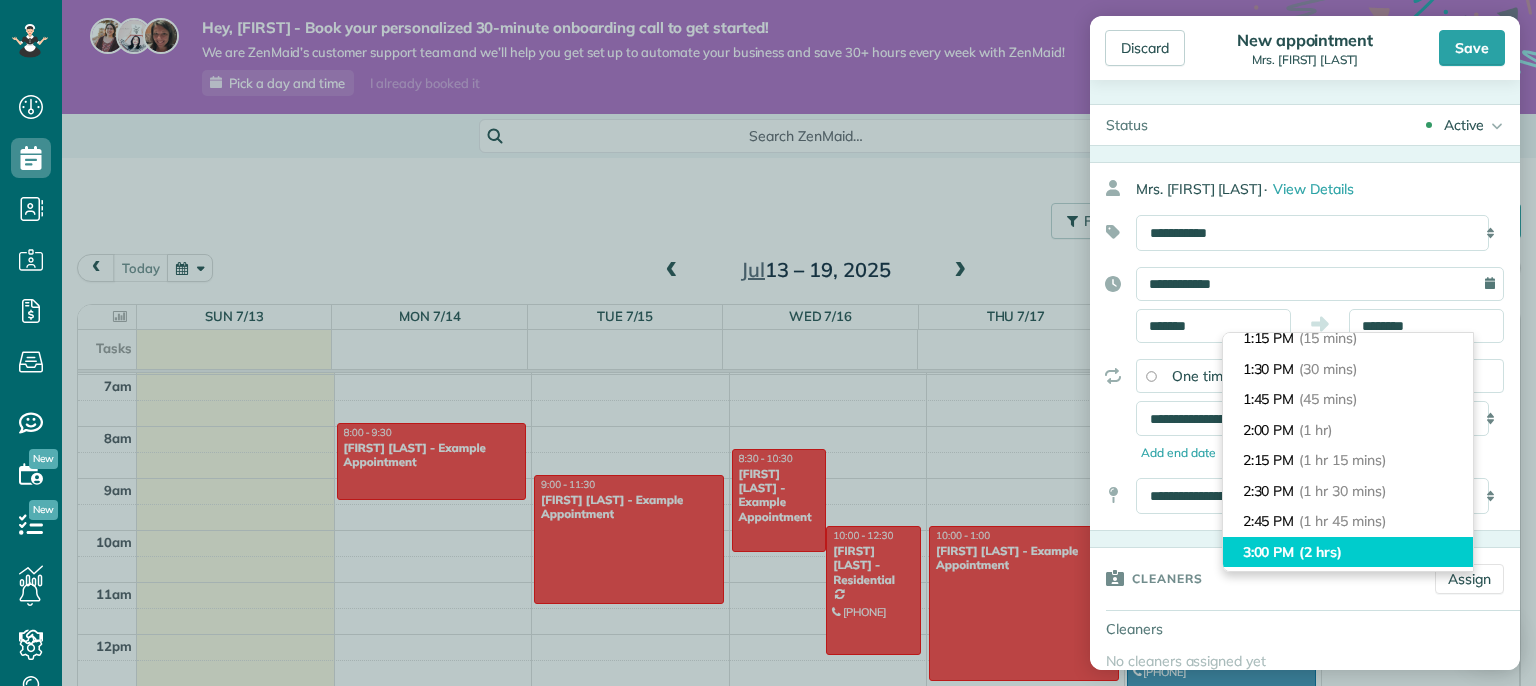 type on "*******" 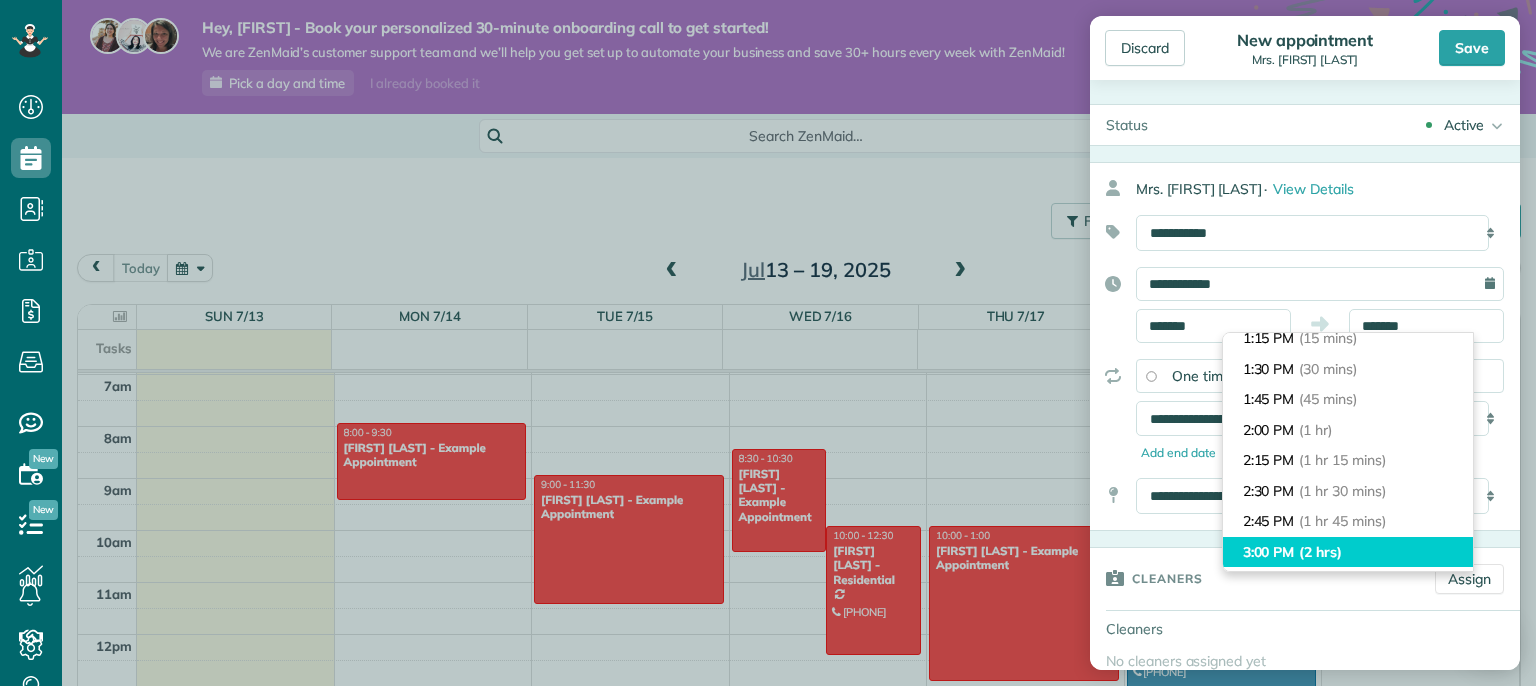click on "[TIME] ([DURATION])" at bounding box center (1348, 552) 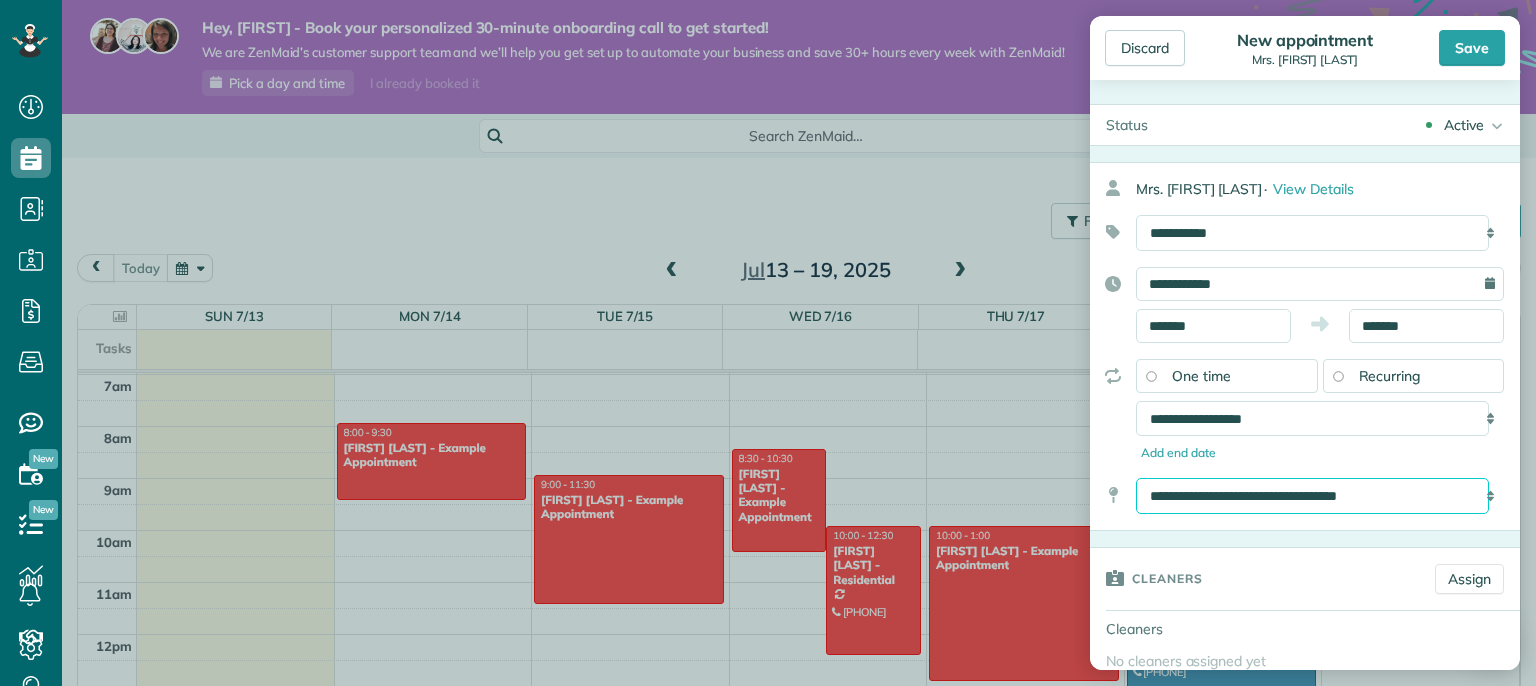 click on "**********" at bounding box center (1312, 496) 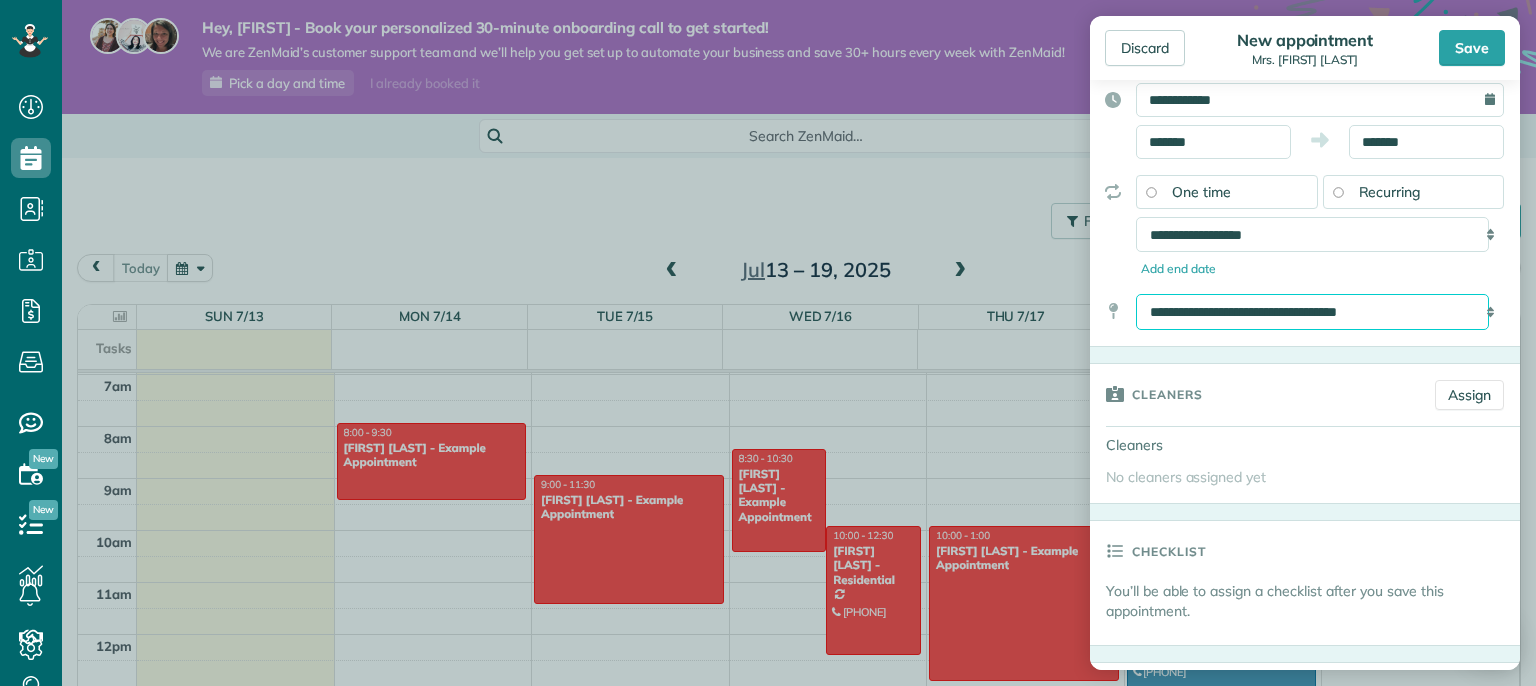 scroll, scrollTop: 207, scrollLeft: 0, axis: vertical 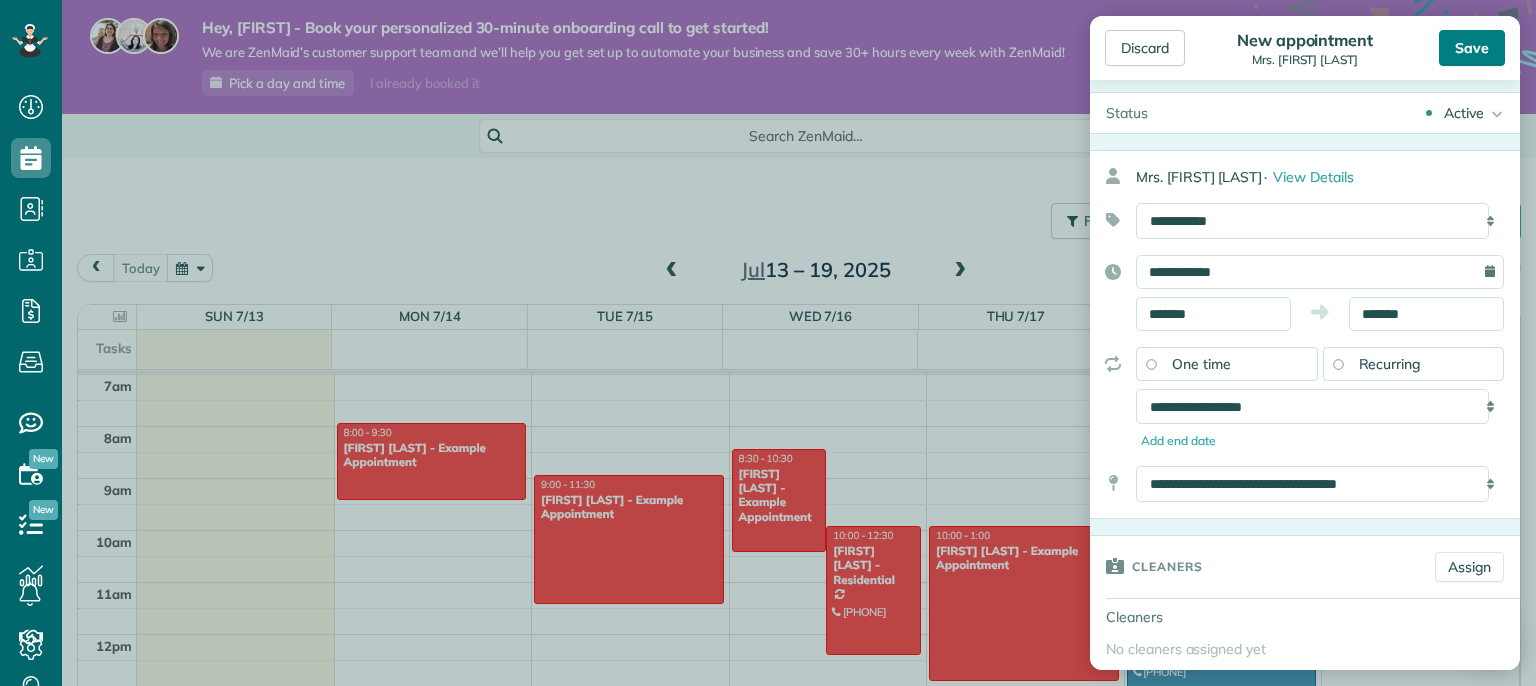 click on "Save" at bounding box center [1472, 48] 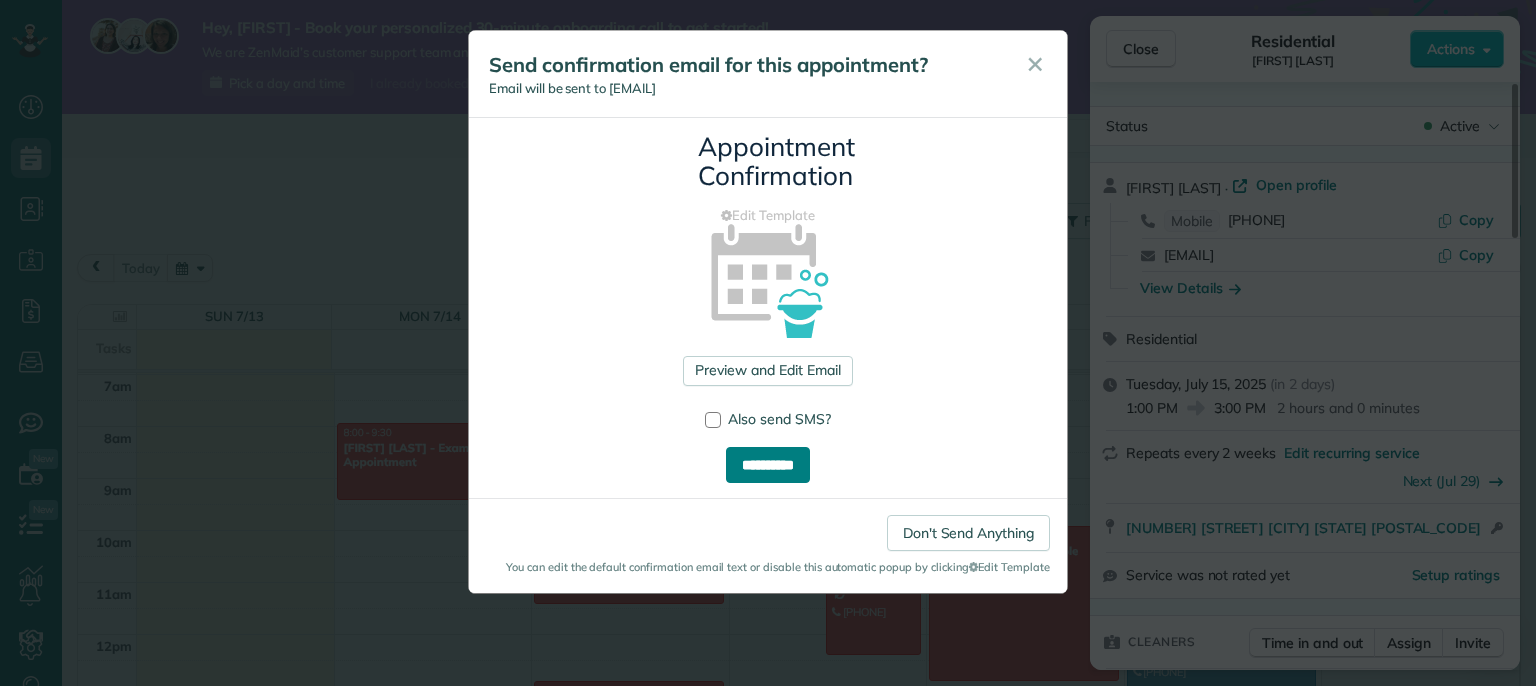 click on "**********" at bounding box center [768, 465] 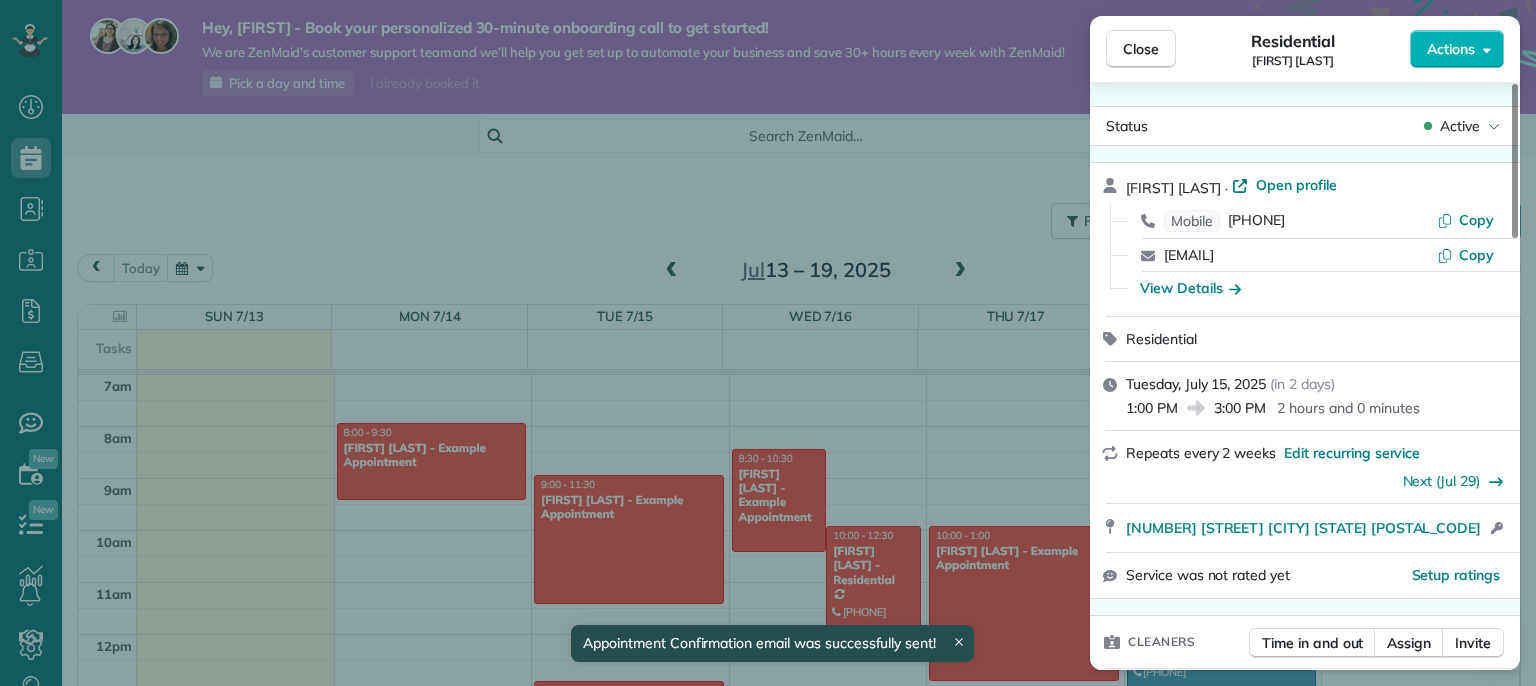 click 